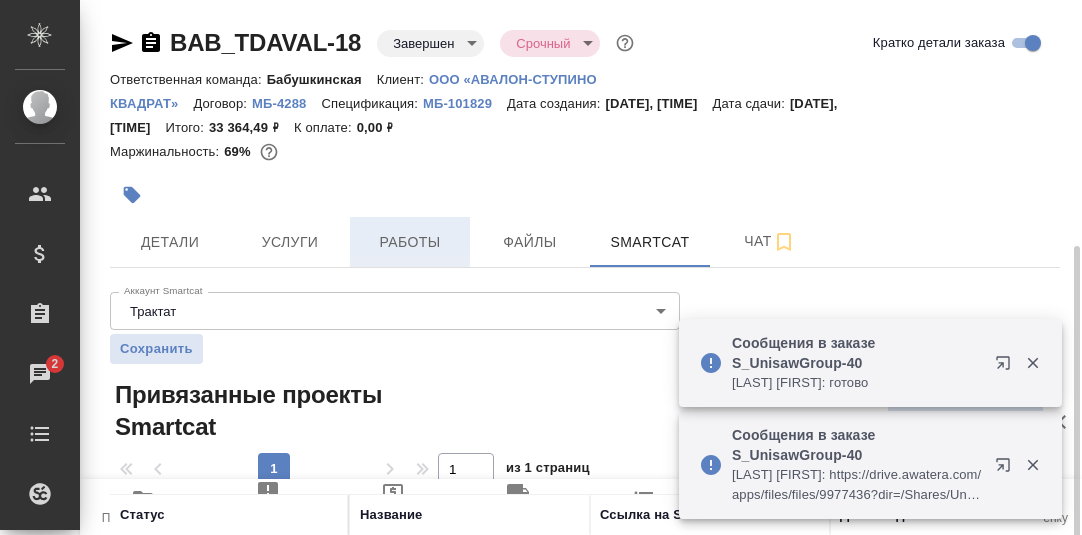 scroll, scrollTop: 0, scrollLeft: 0, axis: both 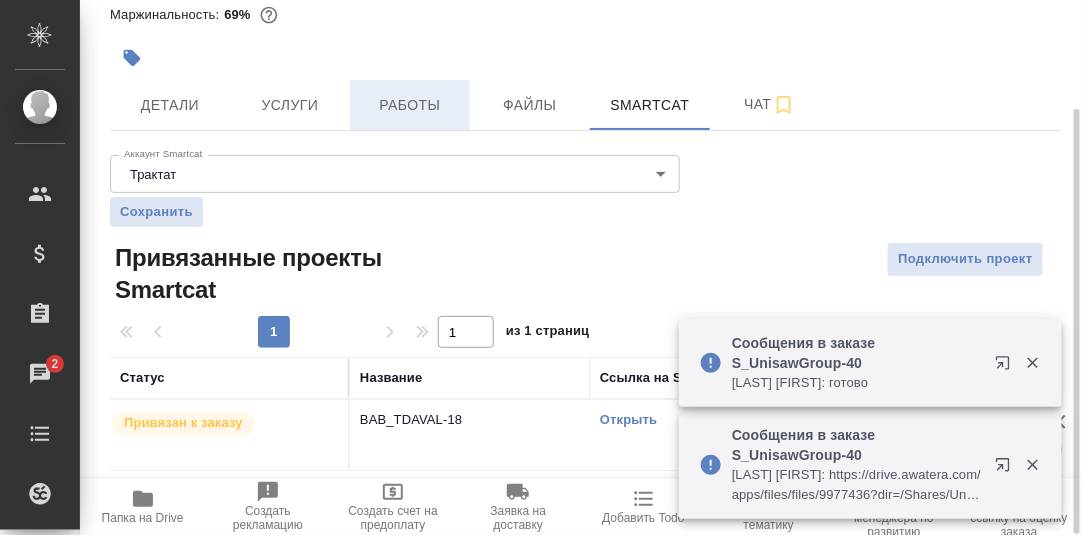 click on "Работы" at bounding box center [410, 105] 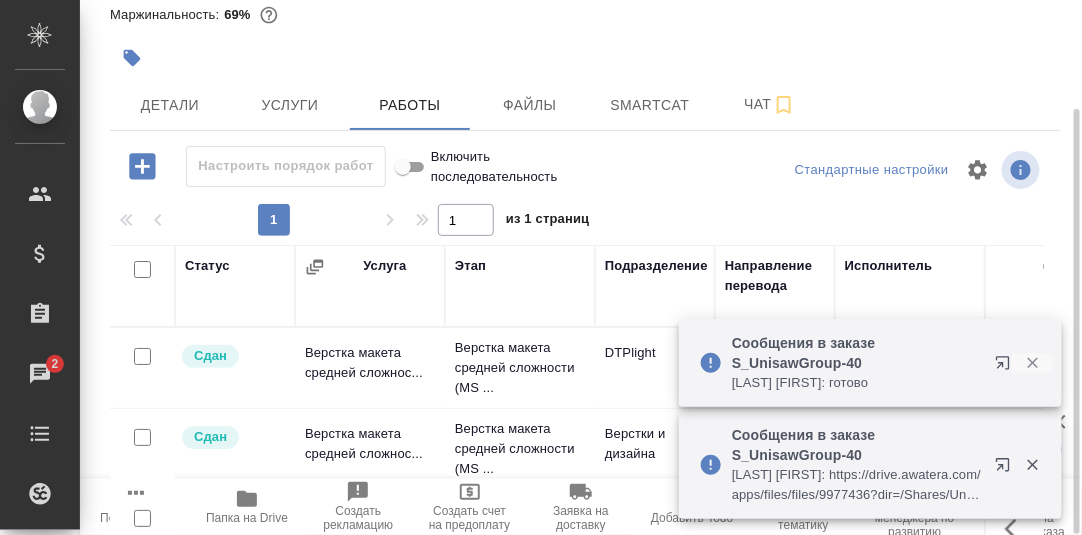 drag, startPoint x: 1034, startPoint y: 362, endPoint x: 1039, endPoint y: 378, distance: 16.763054 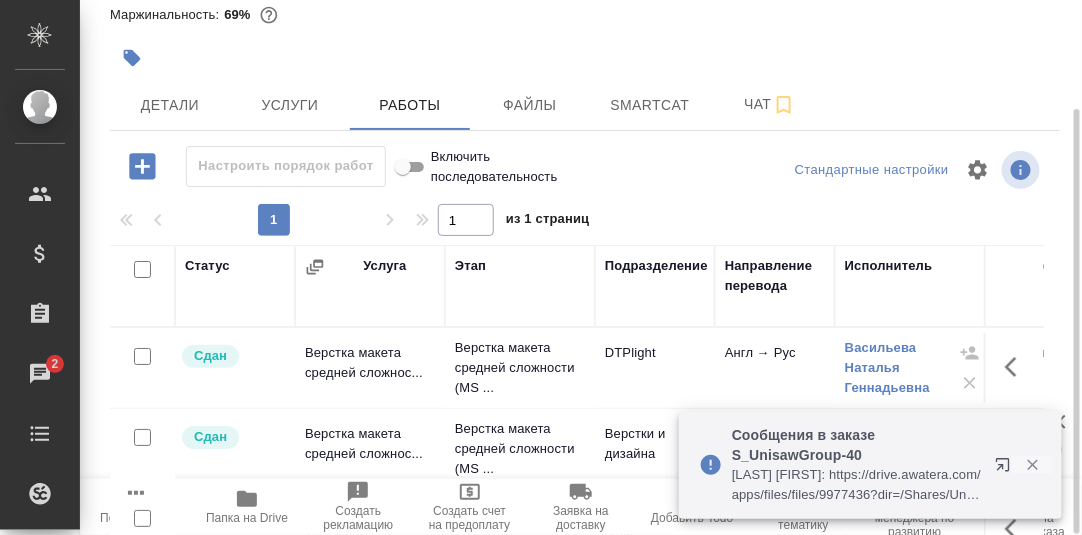 click 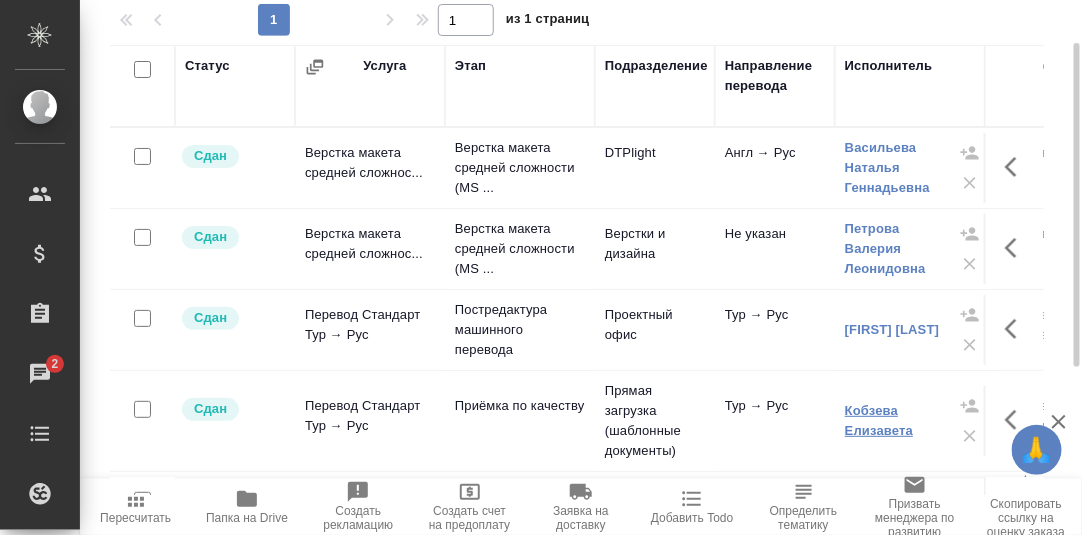 scroll, scrollTop: 348, scrollLeft: 0, axis: vertical 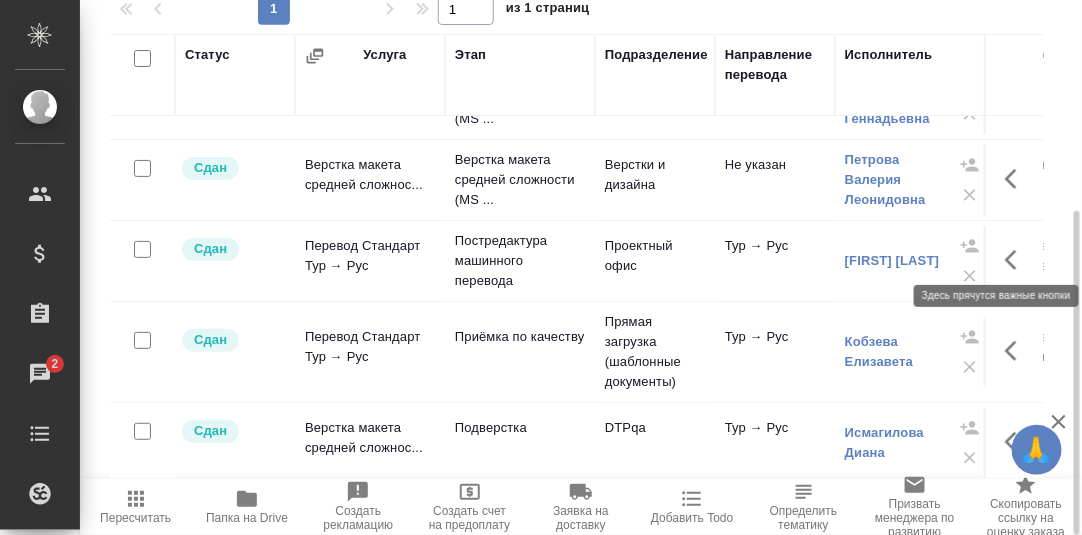 click 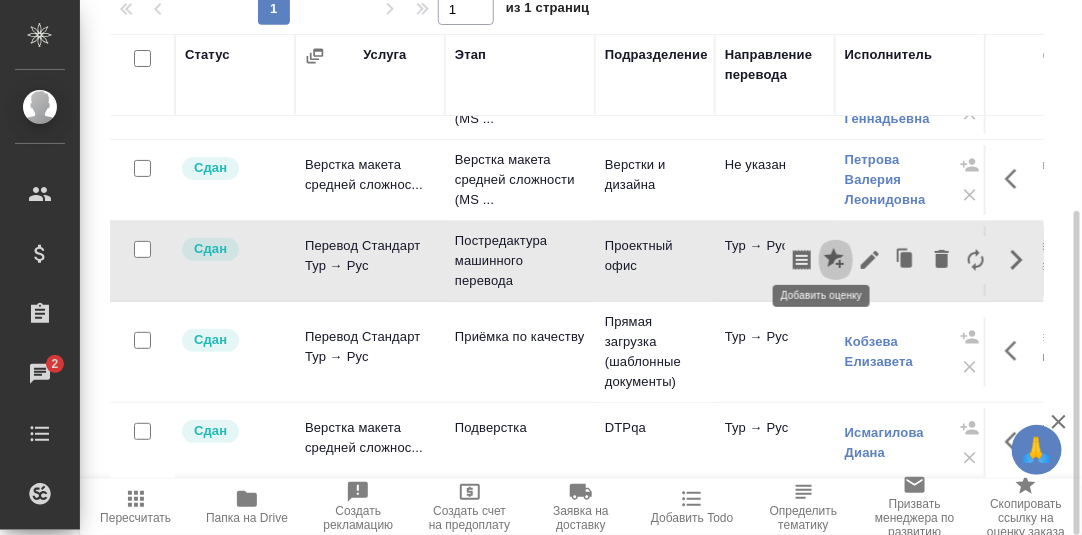 click 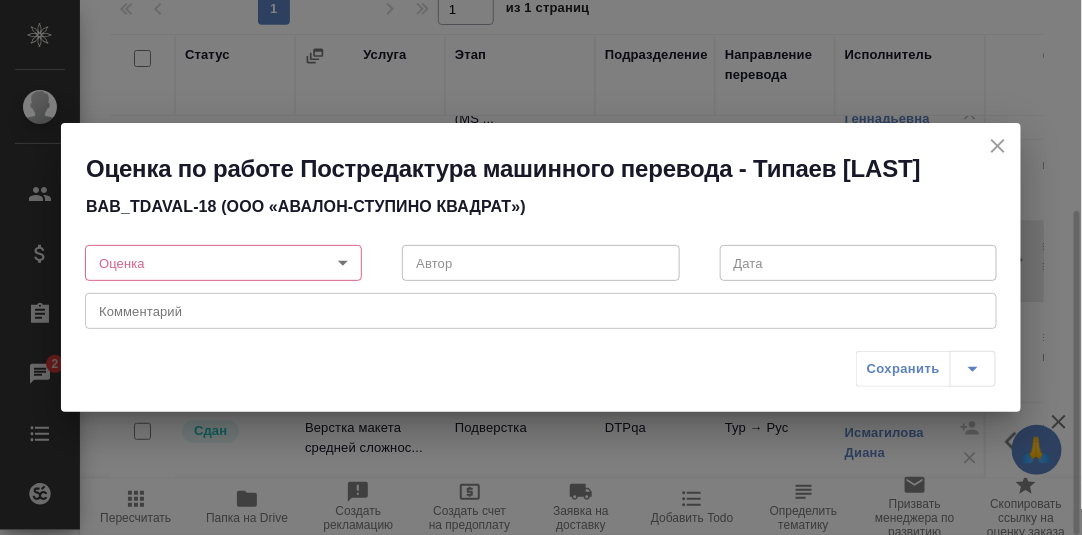 click on "🙏 .cls-1
fill:#fff;
AWATERA Румянцева Дарья d.rumyantseva Клиенты Спецификации Заказы 2 Чаты Todo Проекты SC Исполнители Кандидаты Работы Входящие заявки Заявки на доставку Рекламации Проекты процессинга Конференции Выйти BAB_TDAVAL-18 Завершен closed Срочный urgent Кратко детали заказа Ответственная команда: Бабушкинская Клиент: ООО «АВАЛОН-СТУПИНО КВАДРАТ» Договор: МБ-4288 Спецификация: МБ-101829 Дата создания: 30.06.2025, 10:42 Дата сдачи: 07.07.2025, 16:00 Итого: 33 364,49 ₽ К оплате: 0,00 ₽ Маржинальность: 69% Детали Услуги Работы Файлы Smartcat Чат Настроить порядок работ 1 1 из 1 страниц Этап" at bounding box center [541, 267] 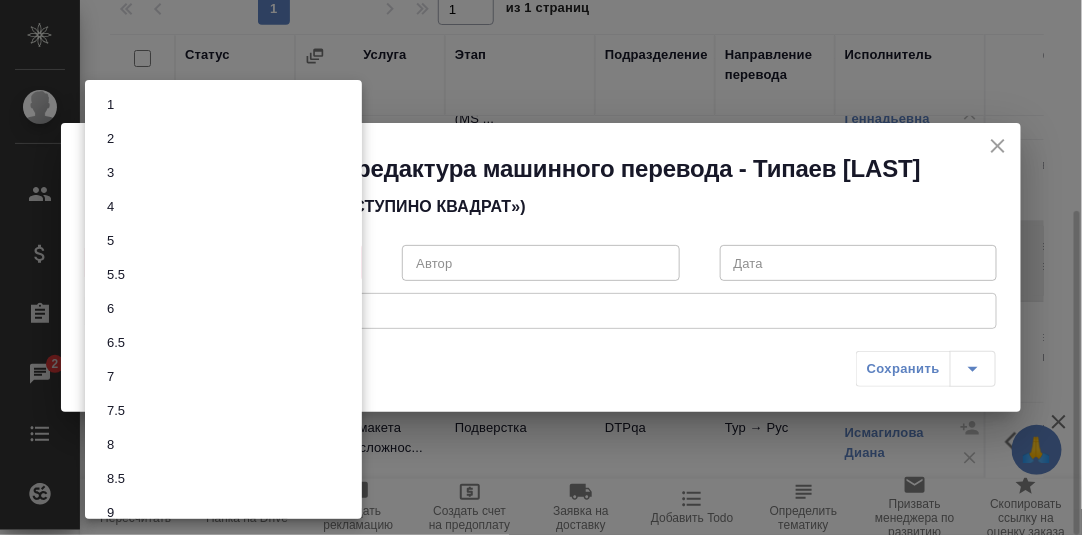 click on "7.5" at bounding box center (223, 411) 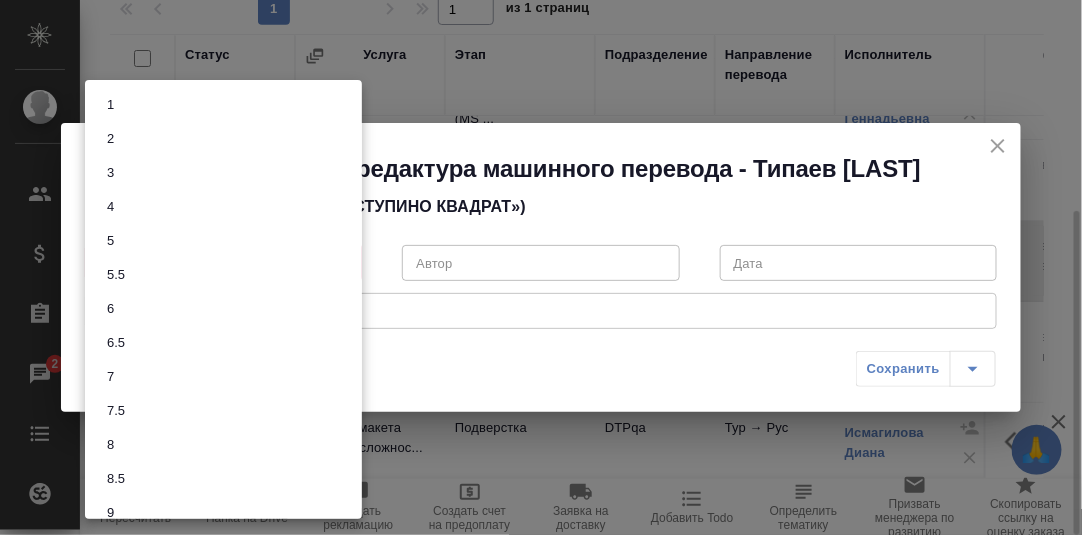 type on "7.5" 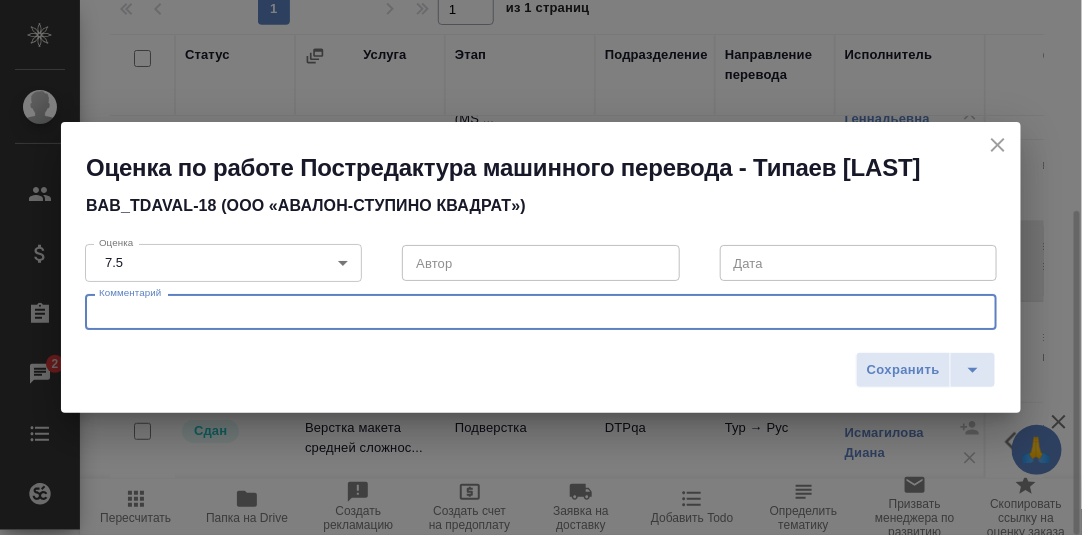 click at bounding box center [541, 312] 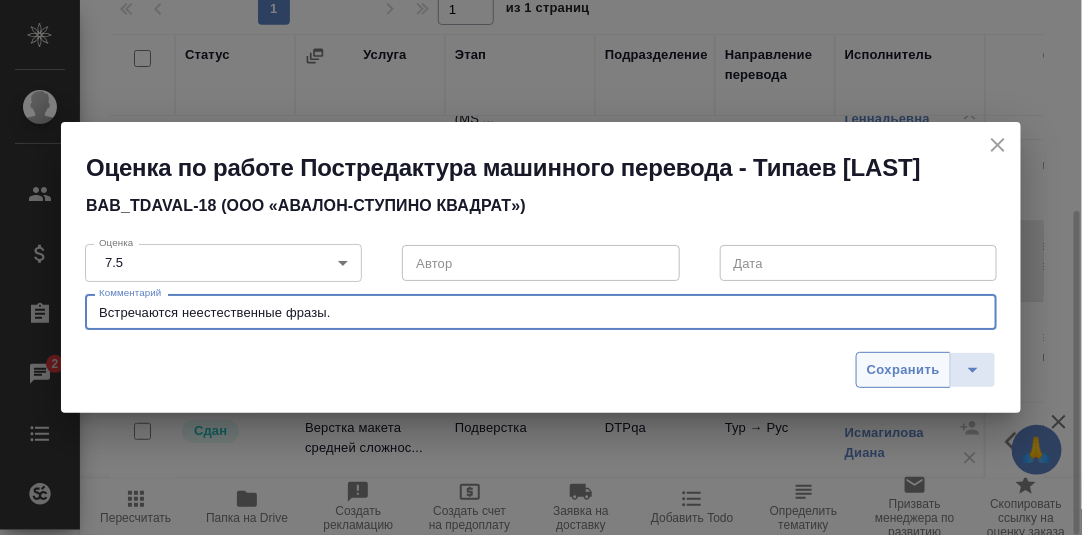 type on "Встречаются неестественные фразы." 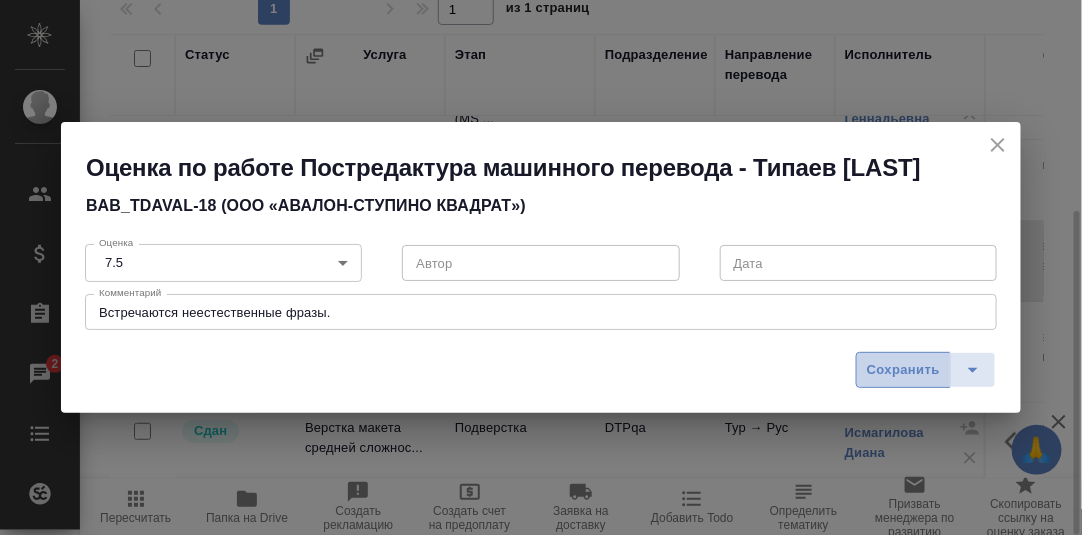 drag, startPoint x: 927, startPoint y: 372, endPoint x: 1071, endPoint y: 372, distance: 144 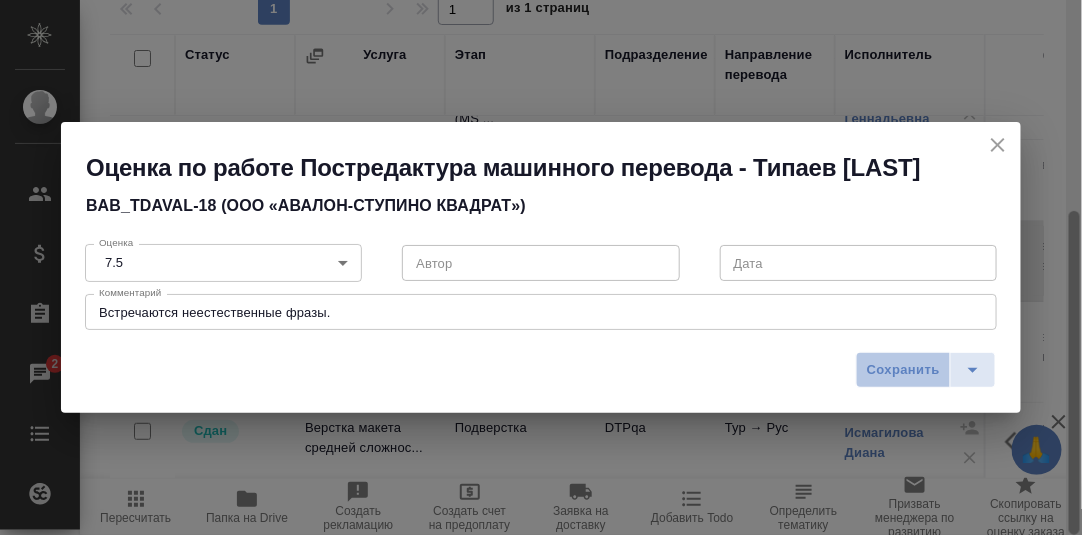 click on "Сохранить" at bounding box center (903, 370) 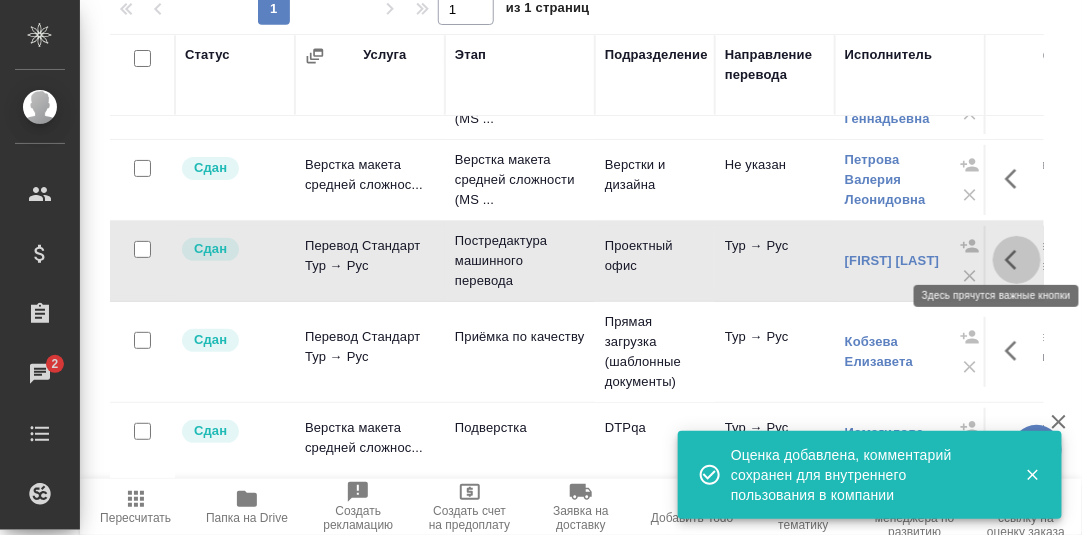 click 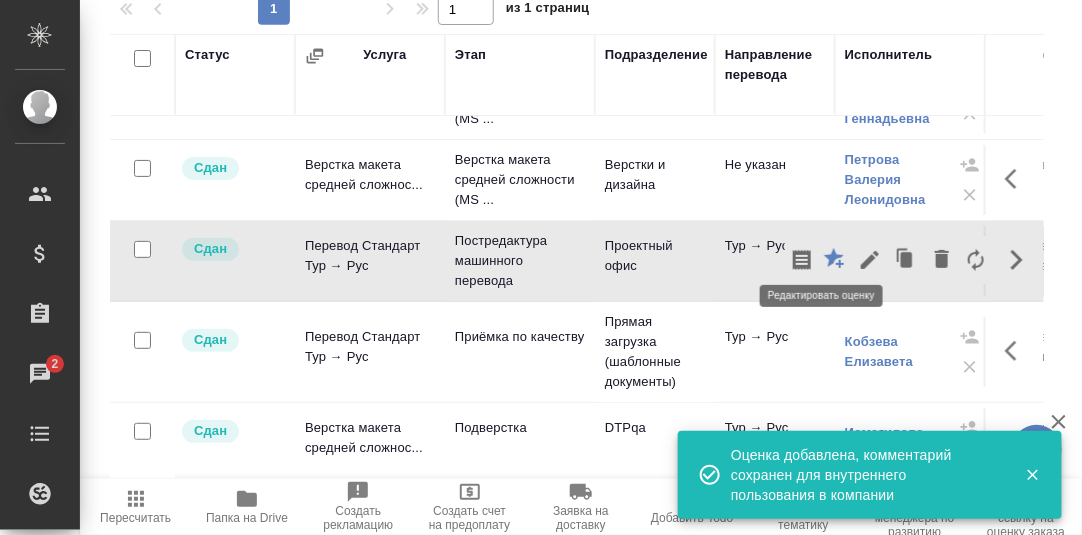 click 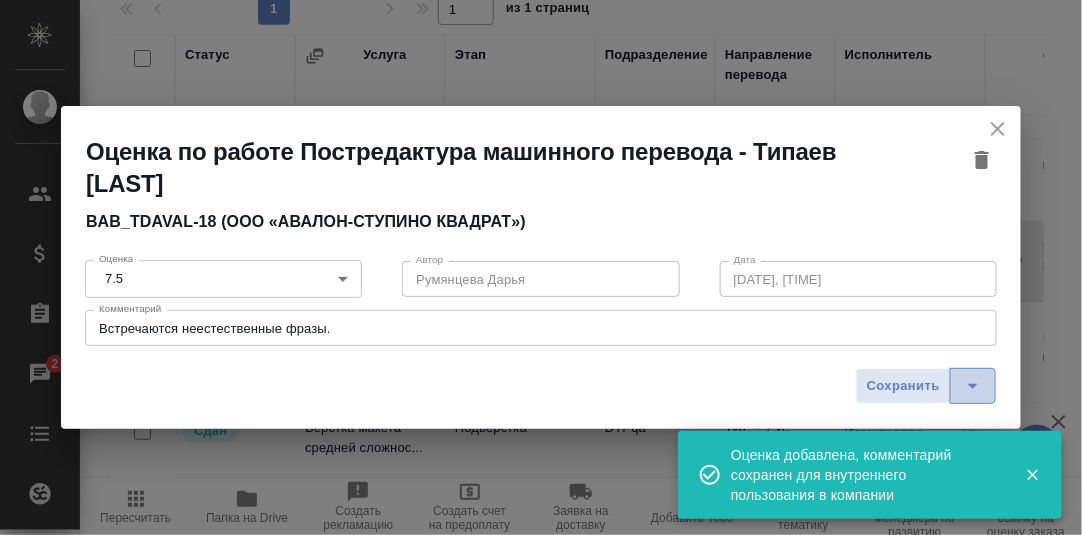 click 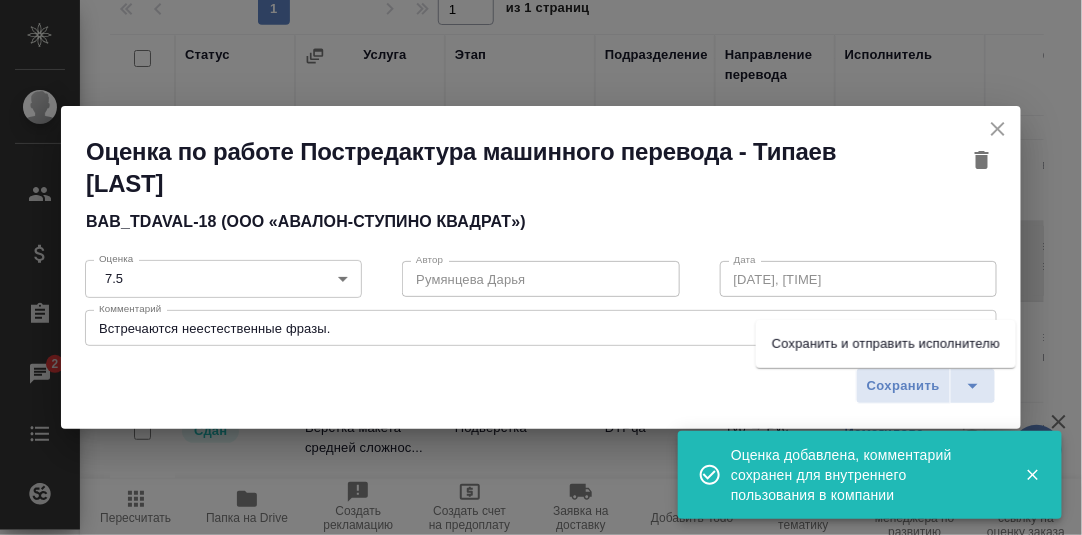 click on "Сохранить и отправить исполнителю" at bounding box center [886, 344] 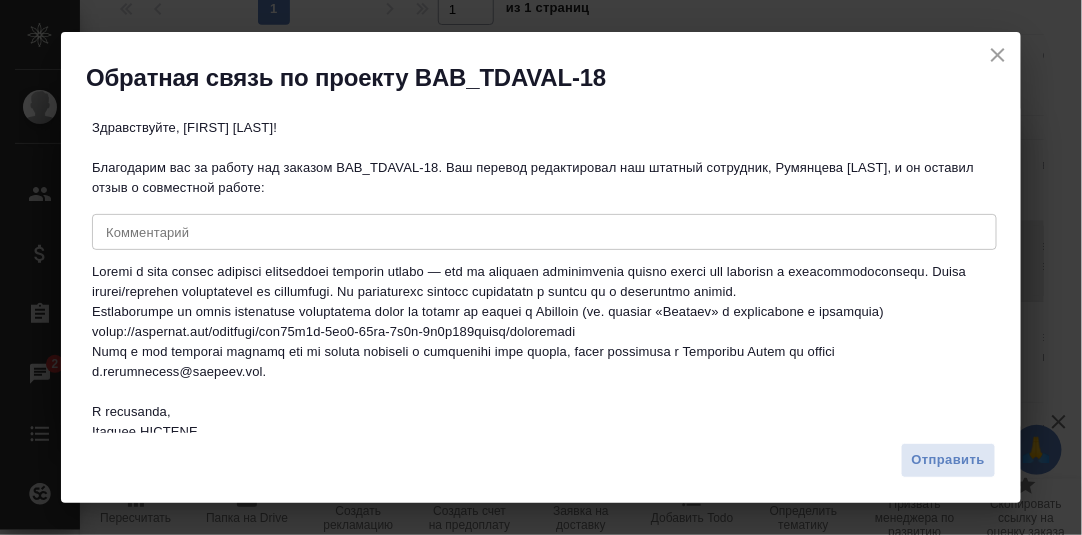 click at bounding box center (544, 232) 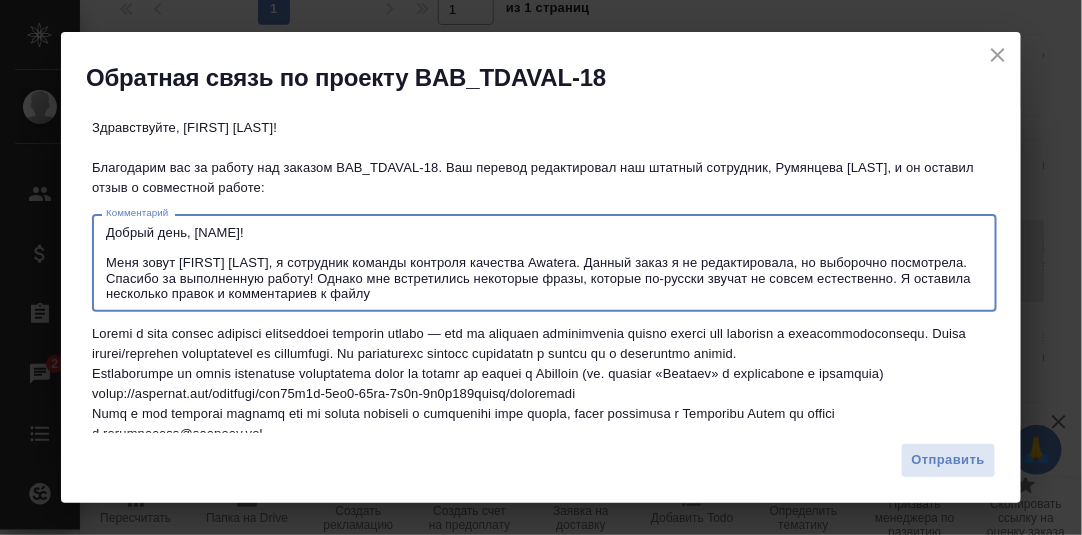 paste on "10. GENEL İSG TALİMATI REİS HAL" 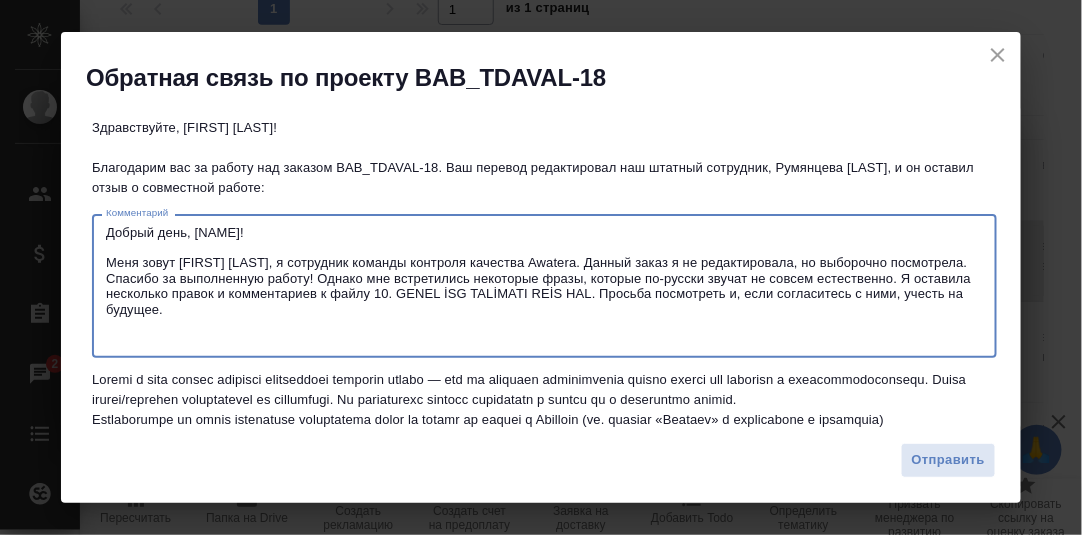 scroll, scrollTop: 0, scrollLeft: 0, axis: both 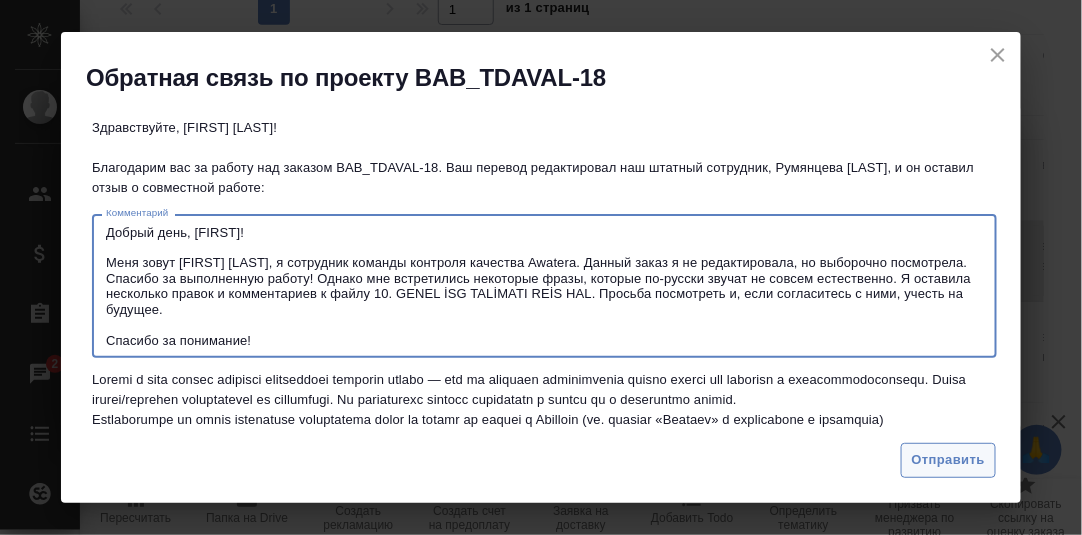 type on "Добрый день, Мансур!
Меня зовут Дарья Румянцева, я сотрудник команды контроля качества Awatera. Данный заказ я не редактировала, но выборочно посмотрела. Спасибо за выполненную работу! Однако мне встретились некоторые фразы, которые по-русски звучат не совсем естественно. Я оставила несколько правок и комментариев к файлу 10. GENEL İSG TALİMATI REİS HAL. Просьба посмотреть и, если согласитесь с ними, учесть на будущее.
Спасибо за понимание!" 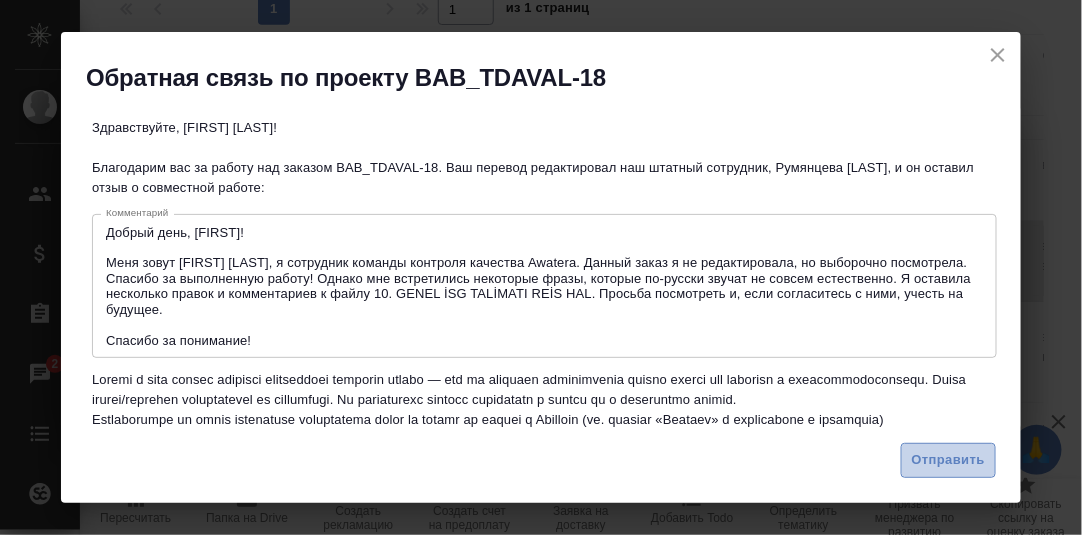 click on "Отправить" at bounding box center (948, 460) 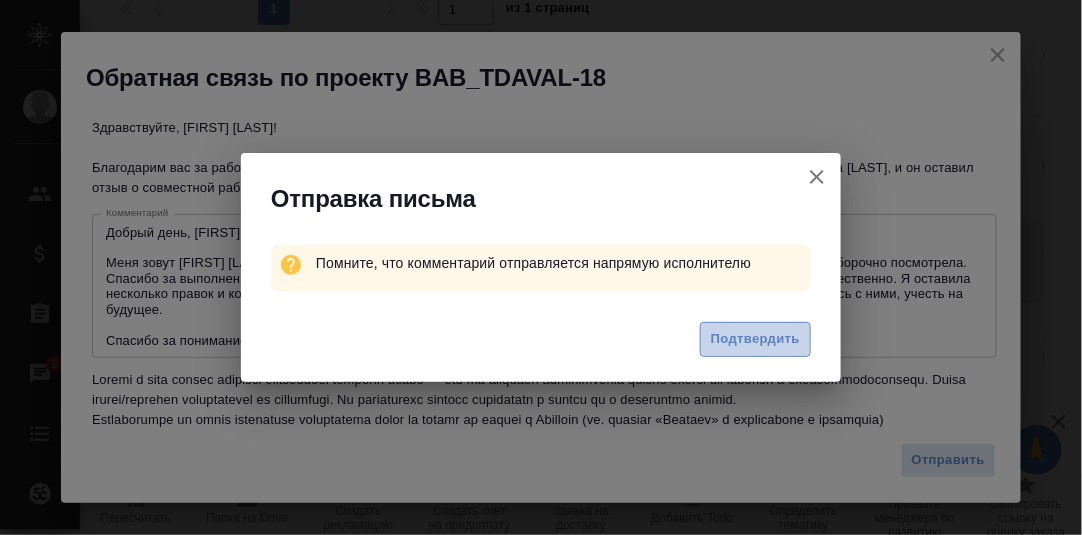 click on "Подтвердить" at bounding box center [755, 339] 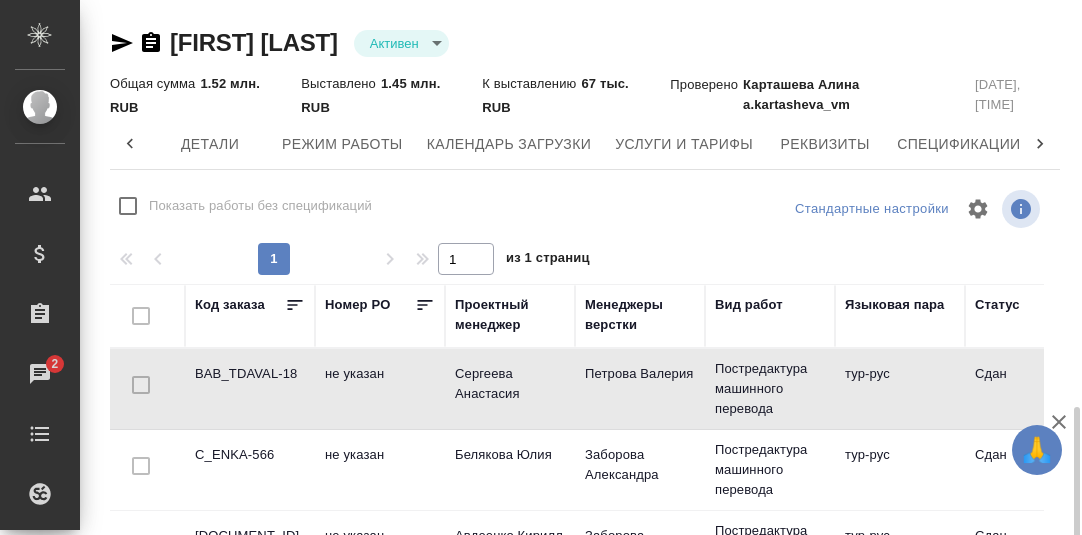 scroll, scrollTop: 0, scrollLeft: 0, axis: both 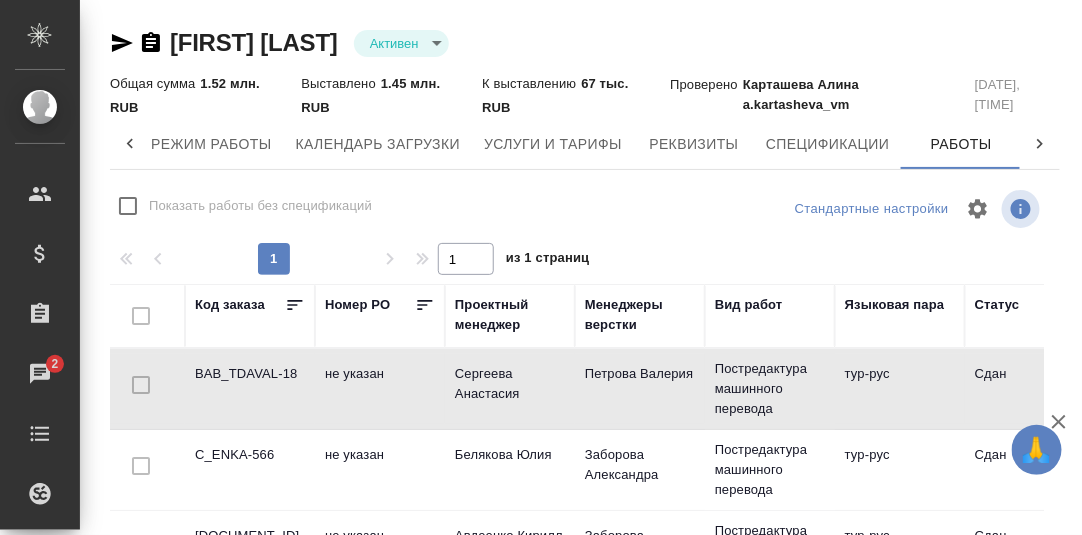 click on "BAB_TDAVAL-18" at bounding box center (250, 389) 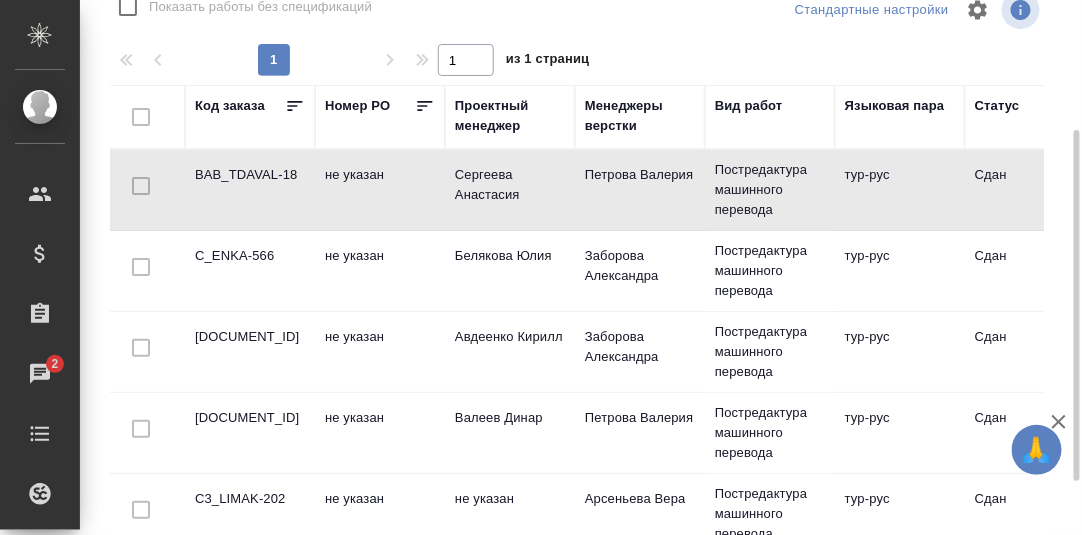 scroll, scrollTop: 279, scrollLeft: 0, axis: vertical 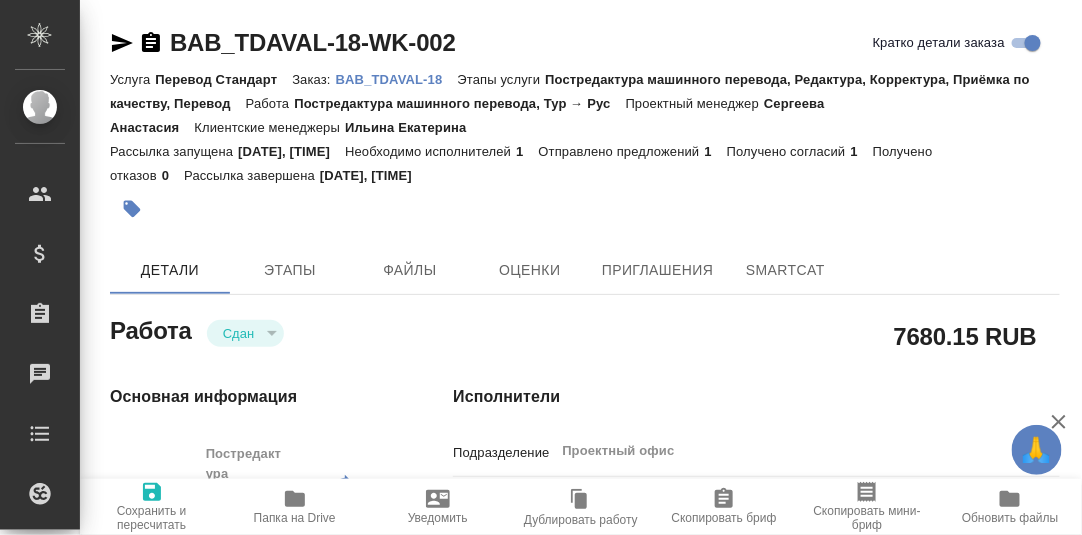 type on "x" 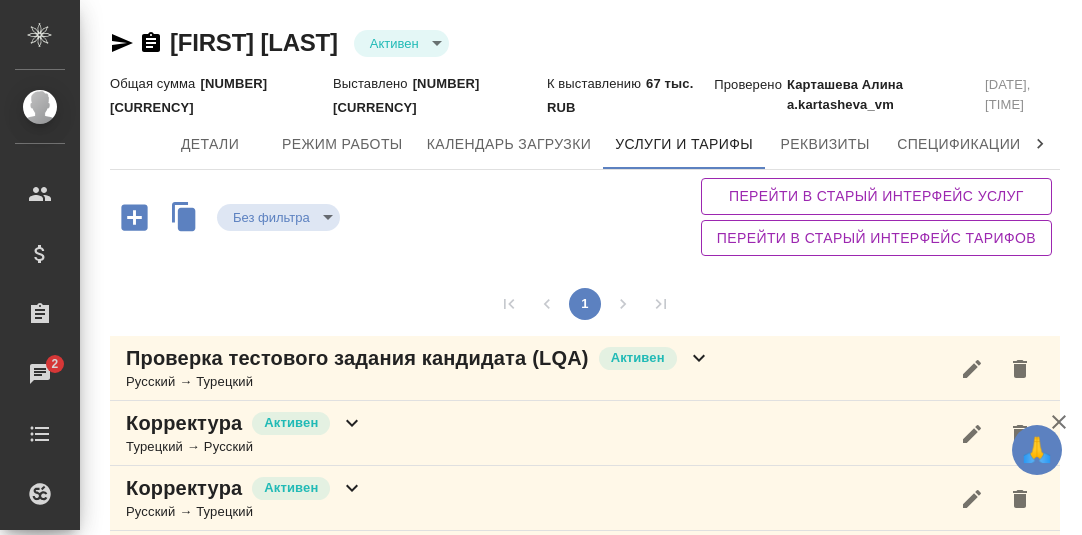 scroll, scrollTop: 0, scrollLeft: 0, axis: both 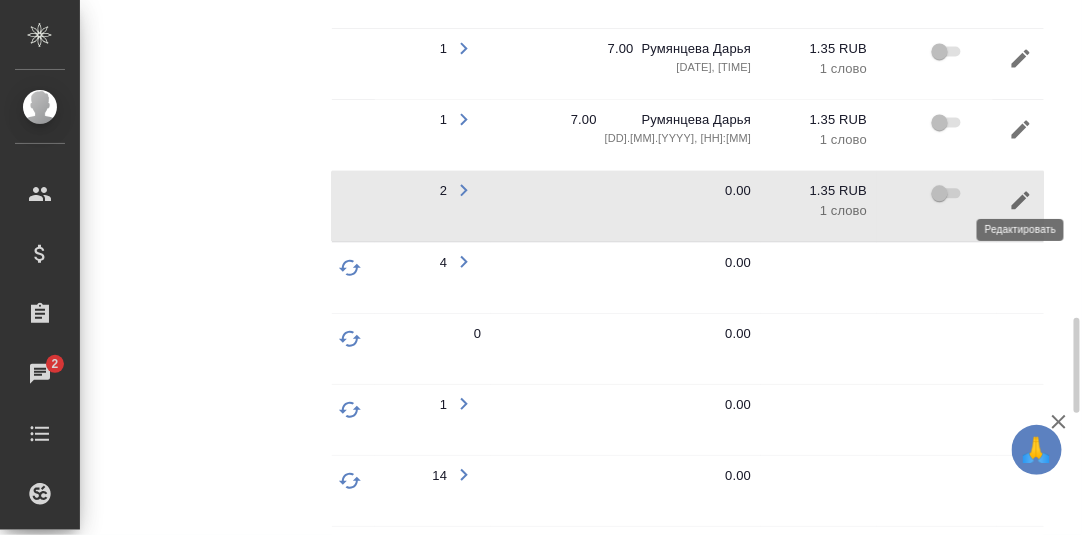 click 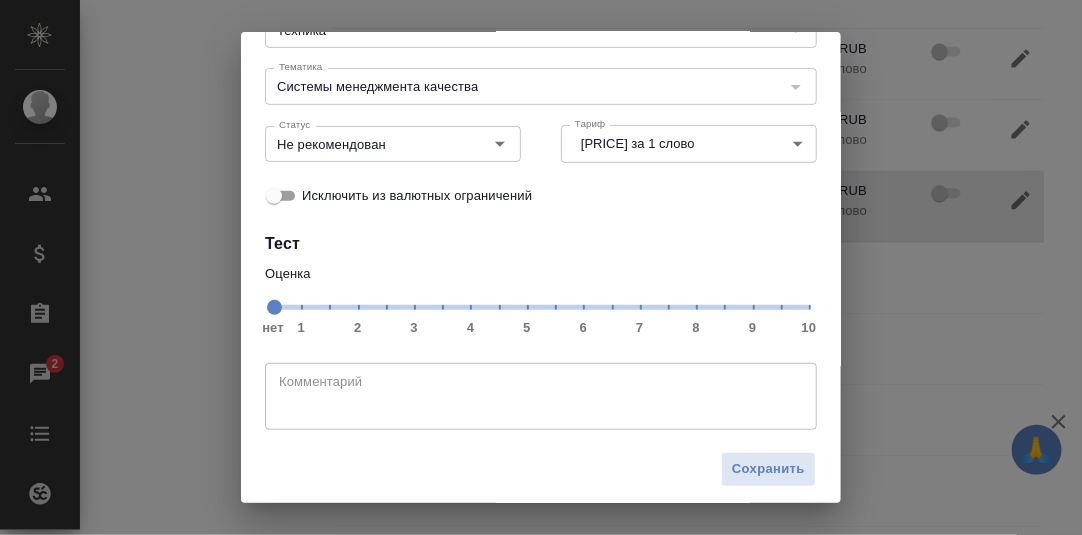 scroll, scrollTop: 183, scrollLeft: 0, axis: vertical 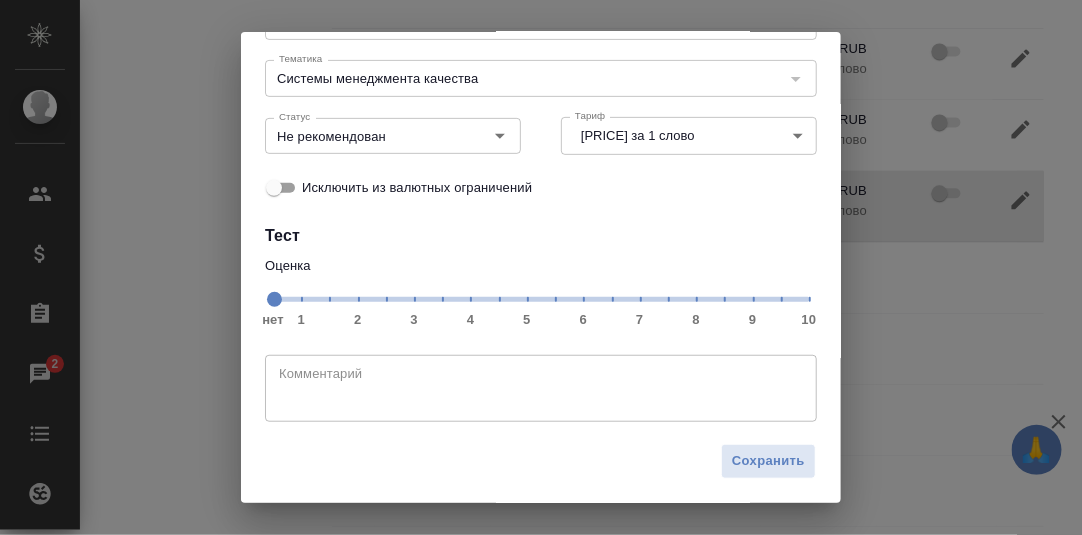 click on "нет 1 2 3 4 5 6 7 8 9 10" at bounding box center [541, 298] 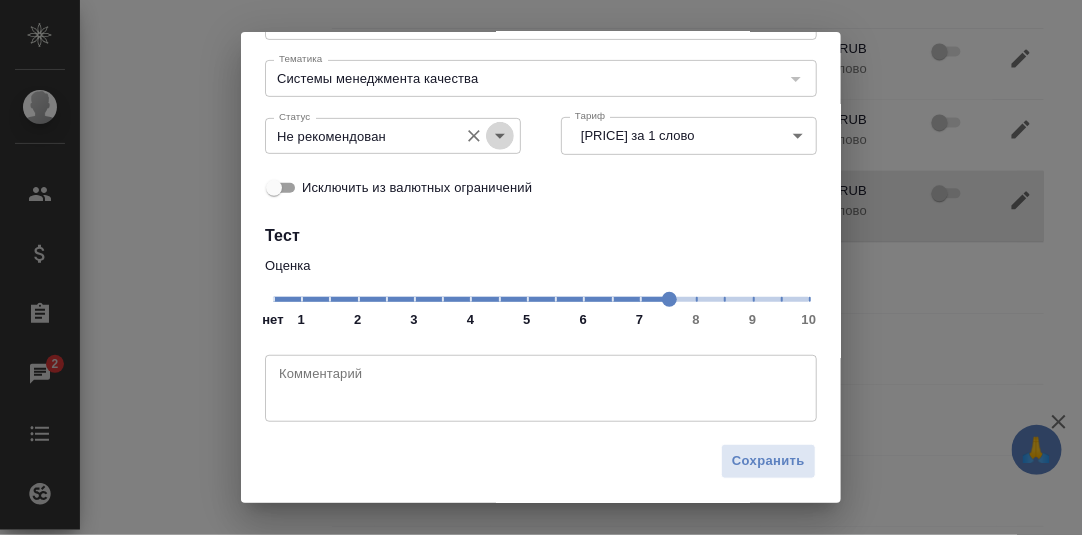 click 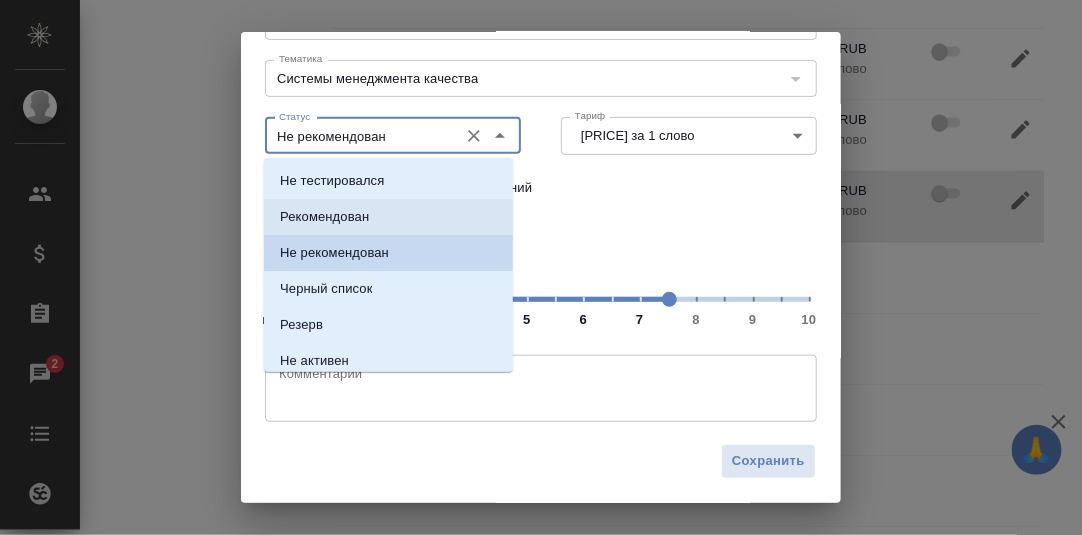 click on "Рекомендован" at bounding box center (324, 217) 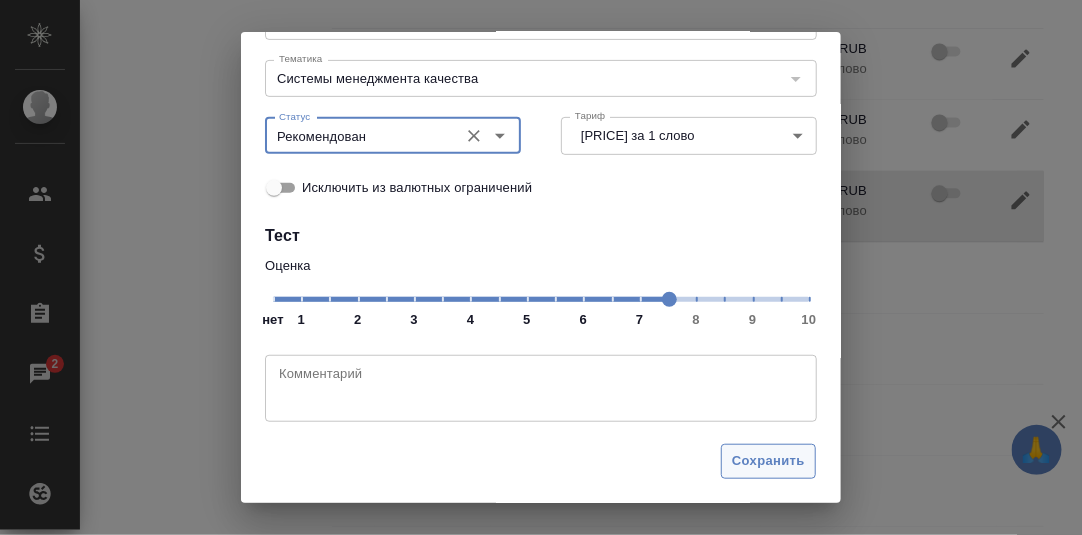 click on "Сохранить" at bounding box center [768, 461] 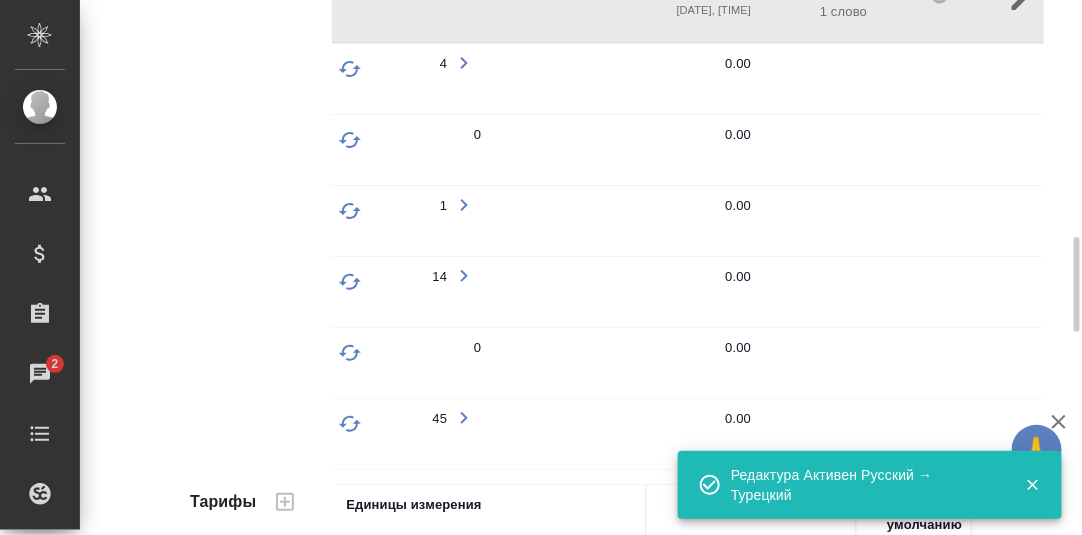 scroll, scrollTop: 2090, scrollLeft: 0, axis: vertical 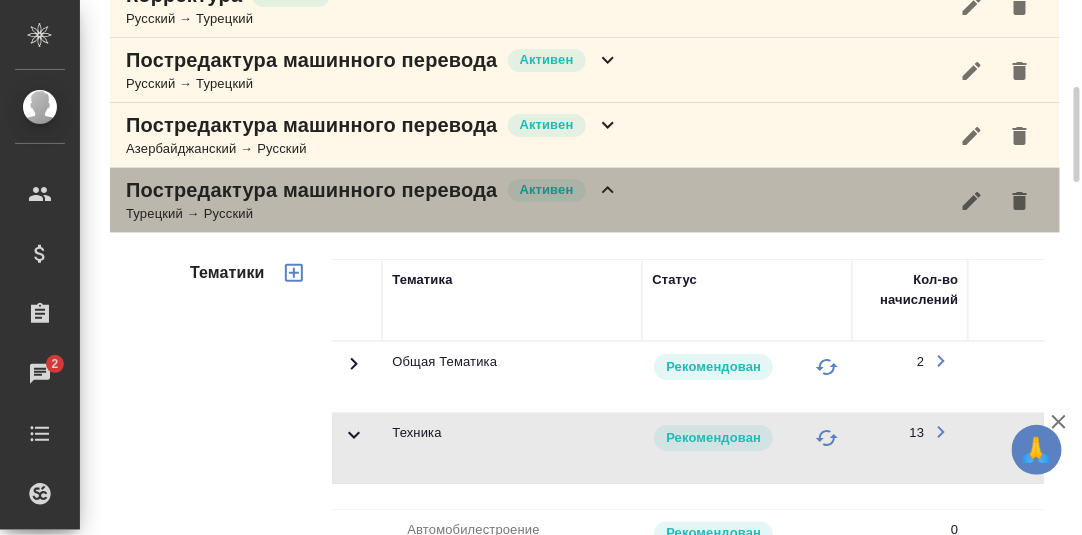 click 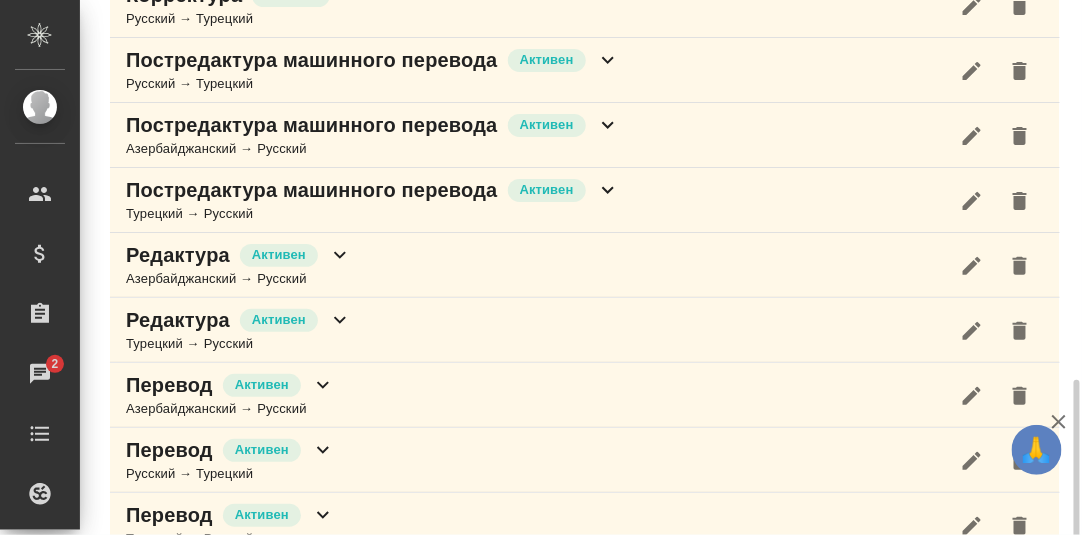 scroll, scrollTop: 592, scrollLeft: 0, axis: vertical 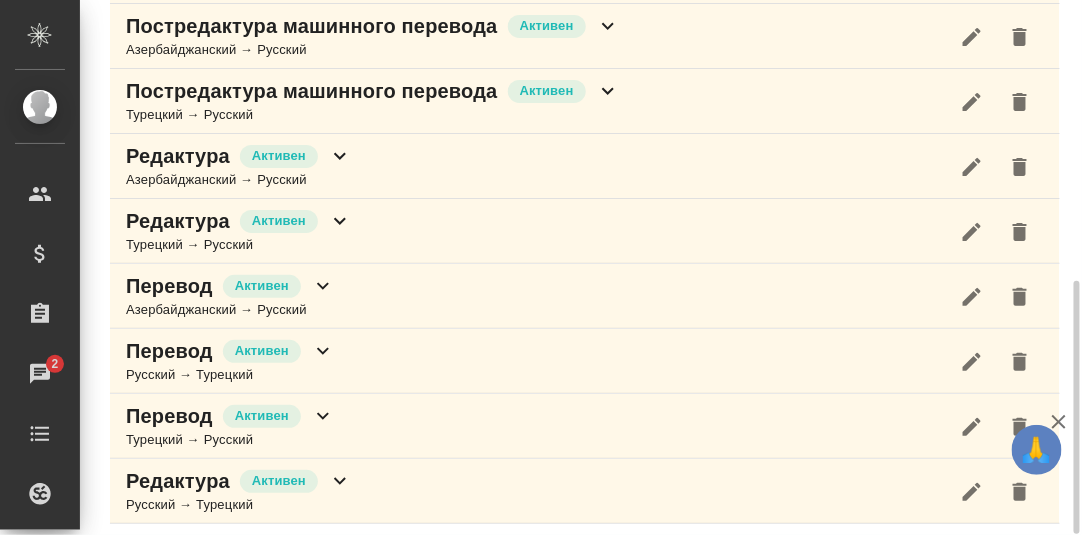 click 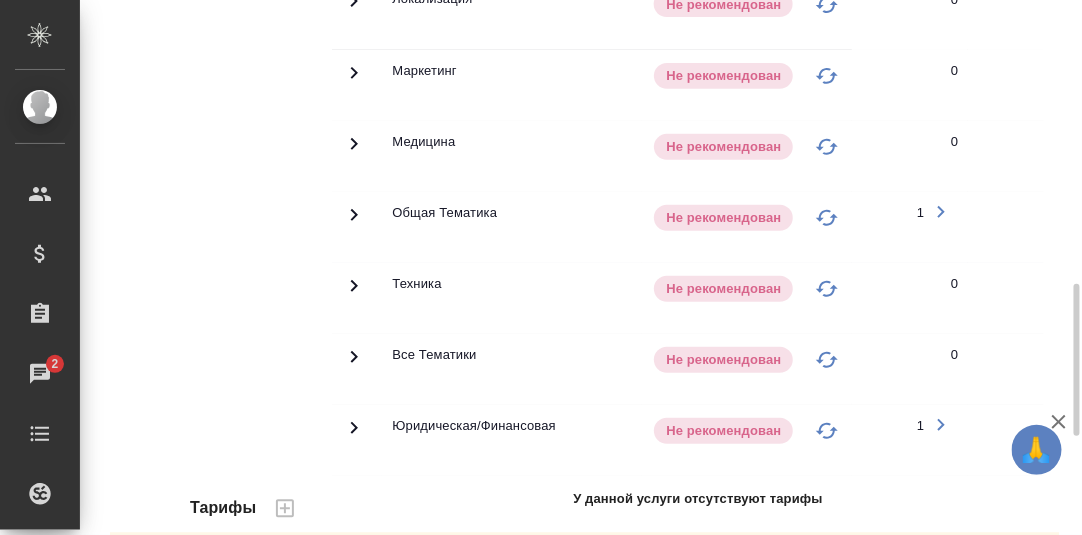 scroll, scrollTop: 592, scrollLeft: 0, axis: vertical 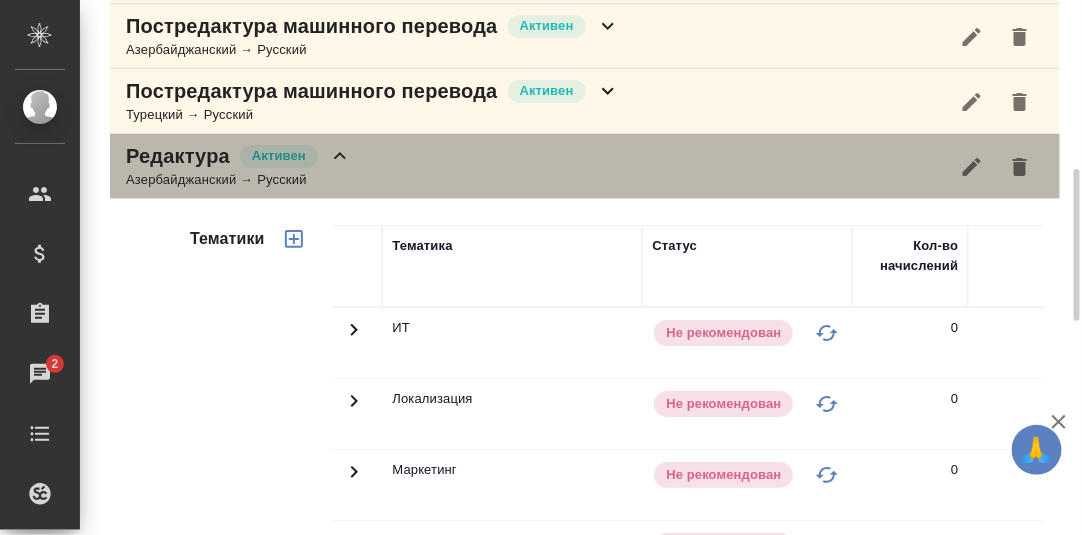 drag, startPoint x: 340, startPoint y: 154, endPoint x: 353, endPoint y: 177, distance: 26.41969 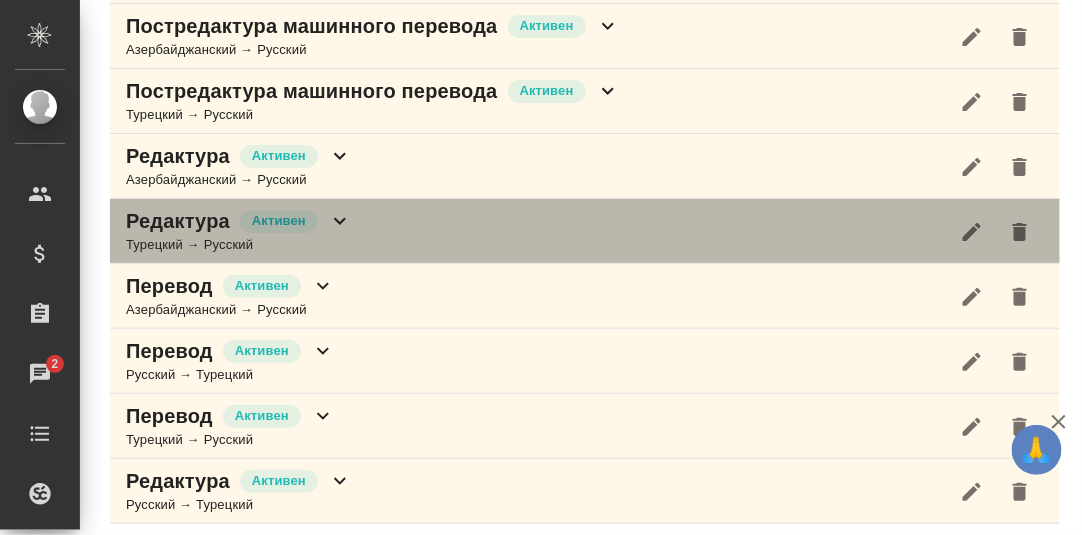 click 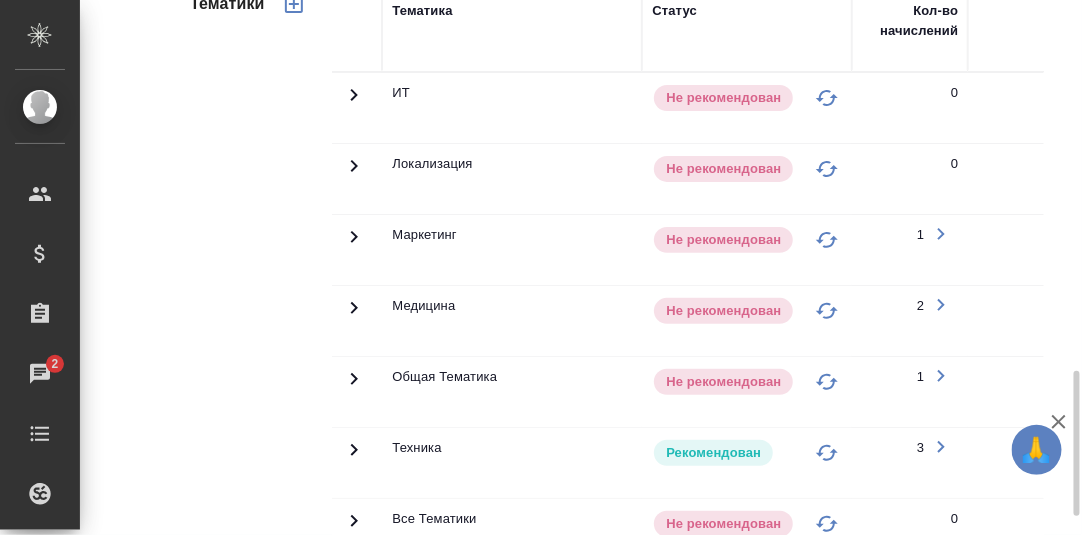 scroll, scrollTop: 1192, scrollLeft: 0, axis: vertical 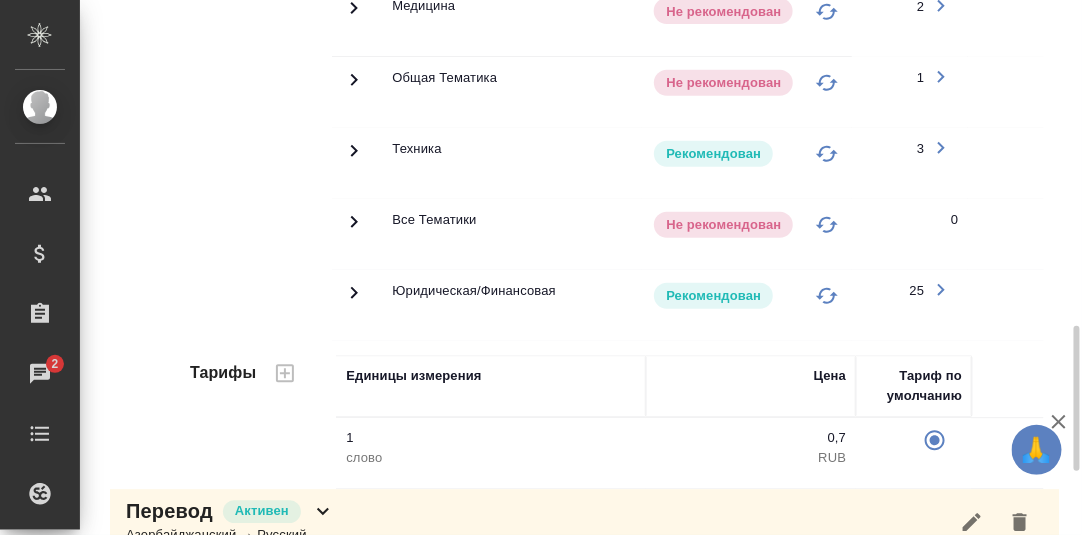 click 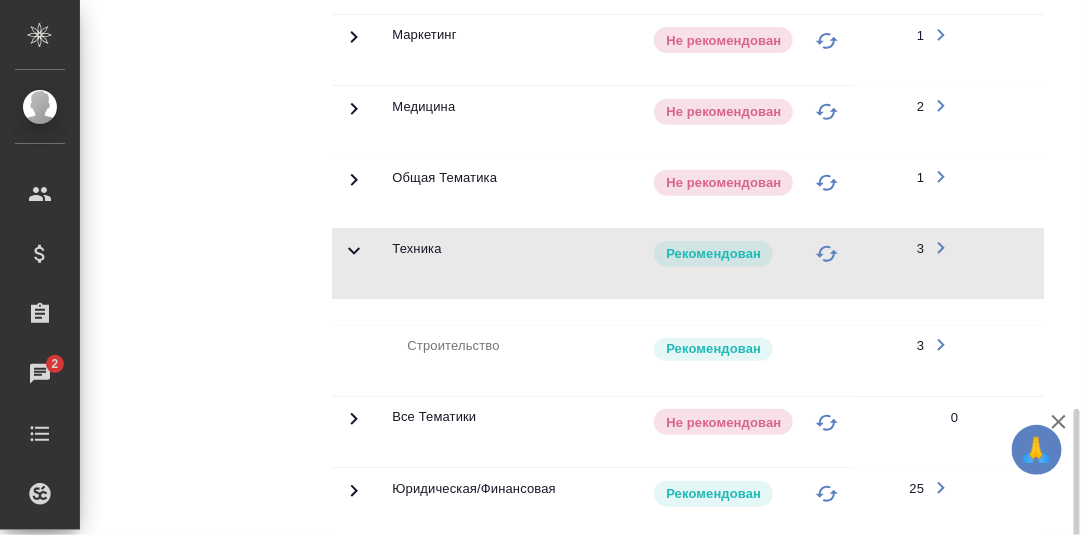 scroll, scrollTop: 1192, scrollLeft: 0, axis: vertical 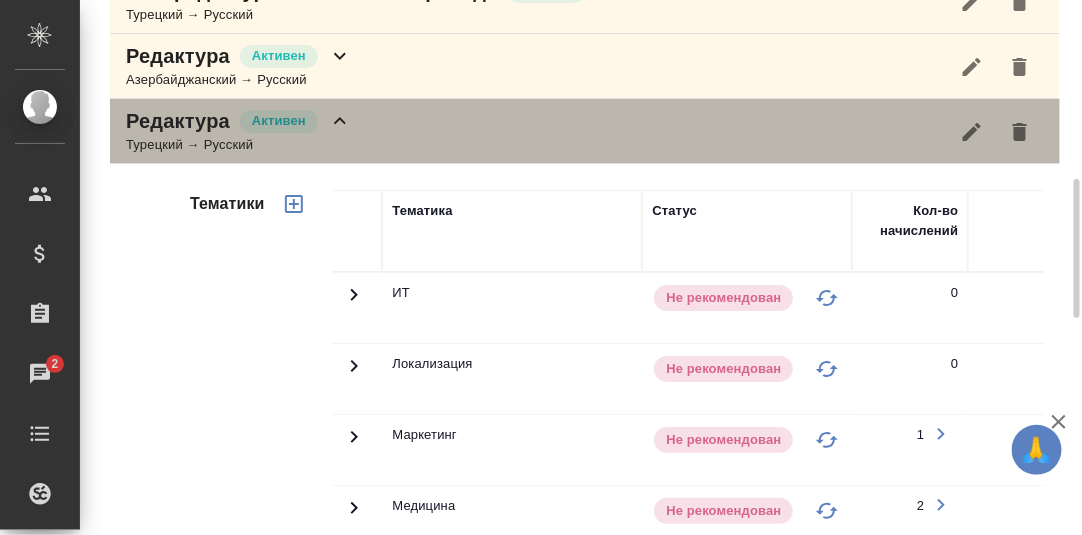 click 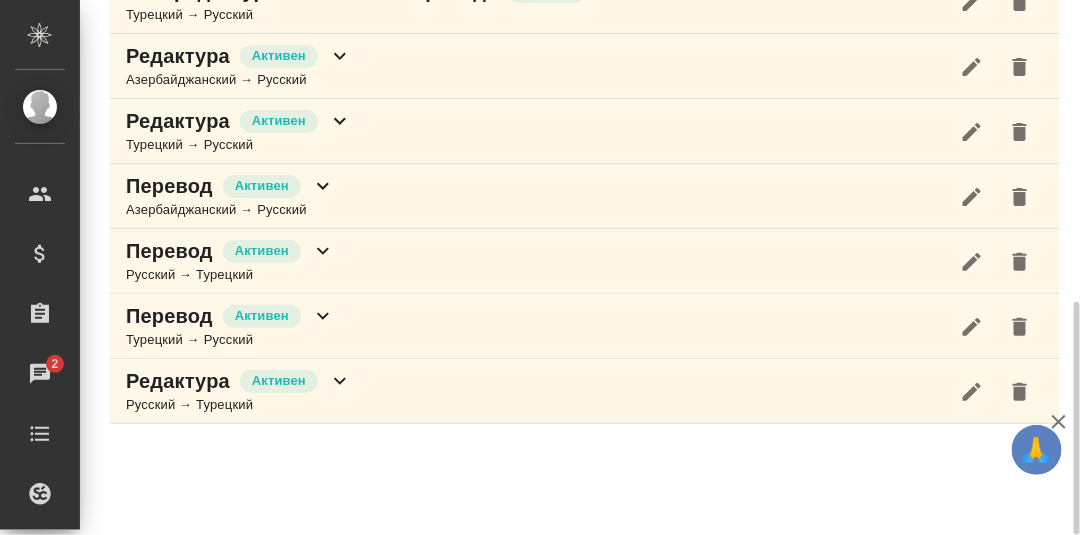scroll, scrollTop: 692, scrollLeft: 0, axis: vertical 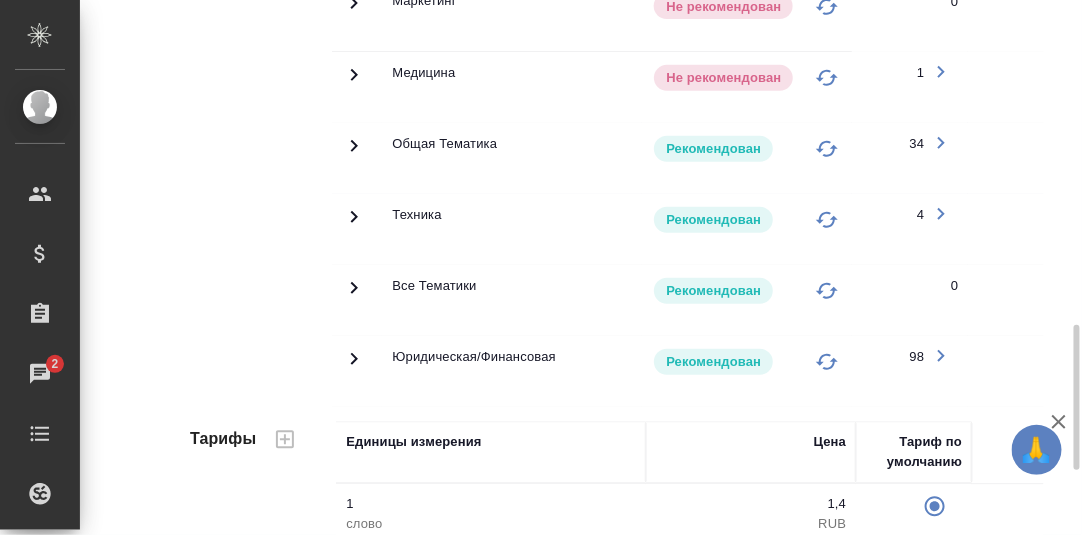 click 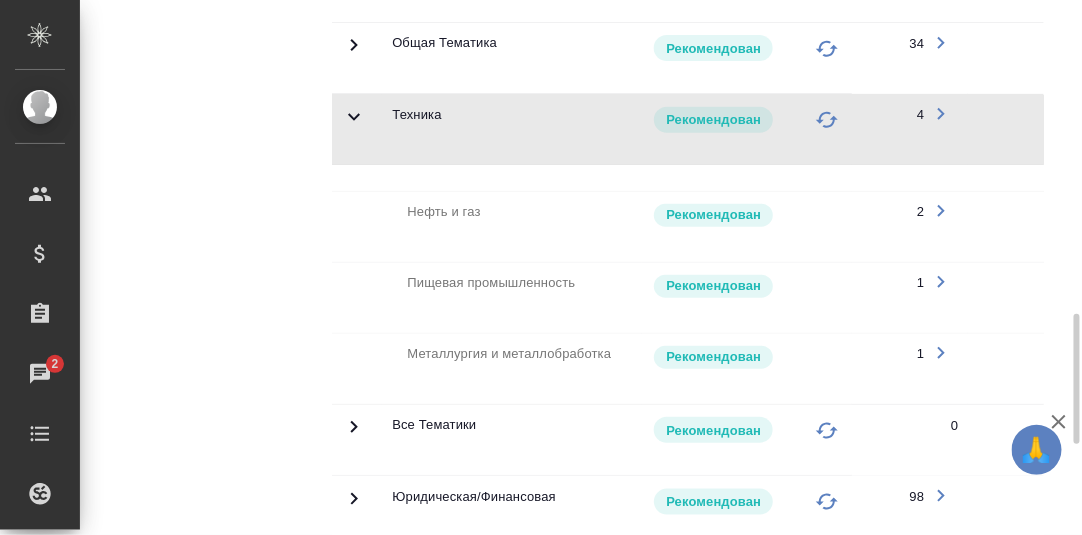 scroll, scrollTop: 1391, scrollLeft: 0, axis: vertical 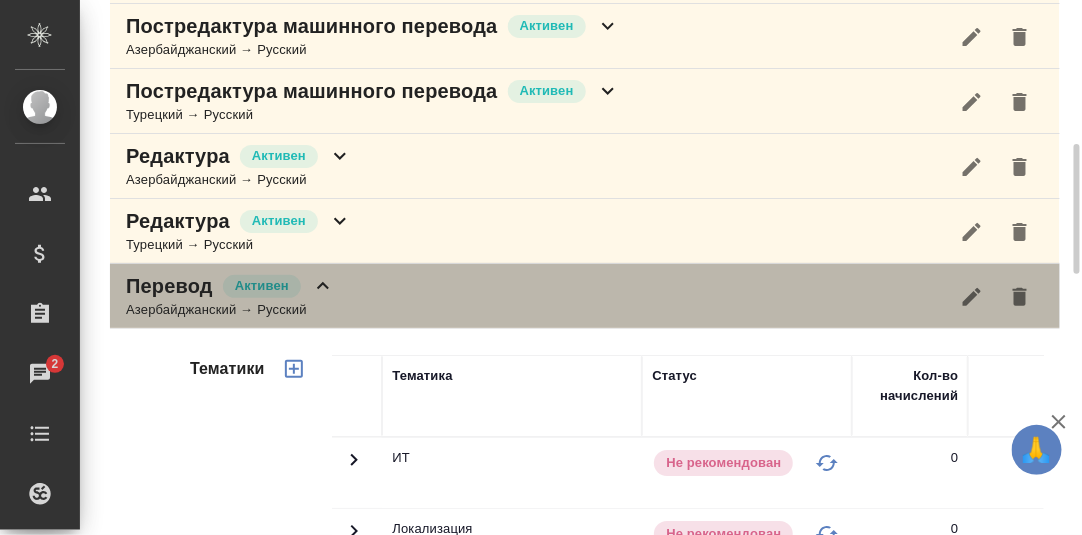 click 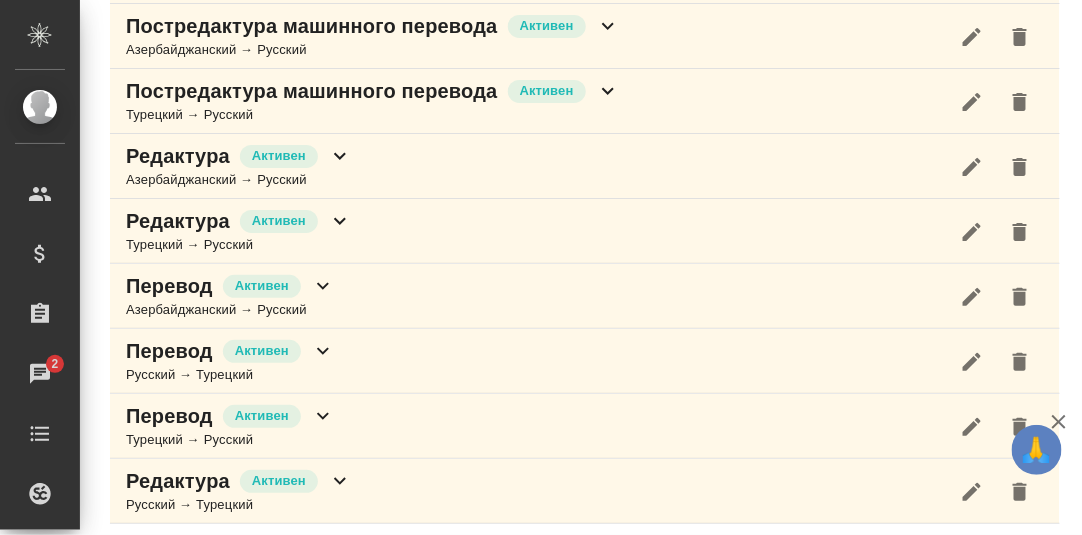 scroll, scrollTop: 592, scrollLeft: 0, axis: vertical 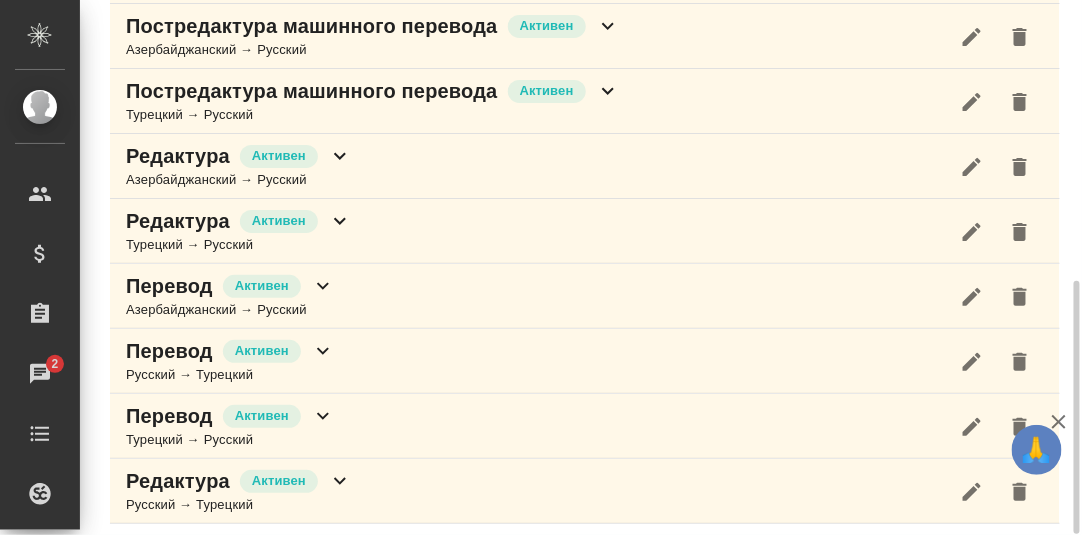 click 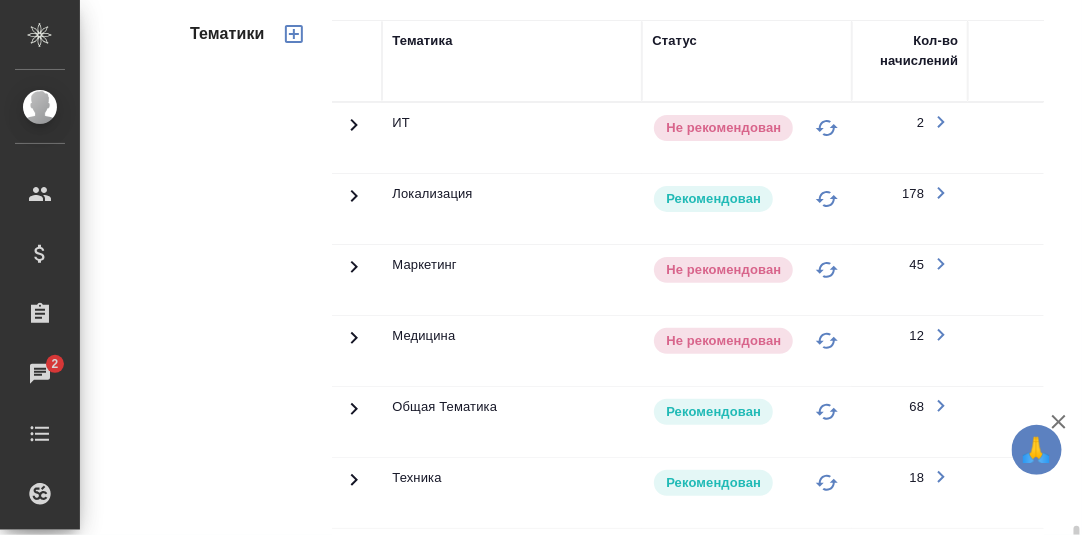 scroll, scrollTop: 1192, scrollLeft: 0, axis: vertical 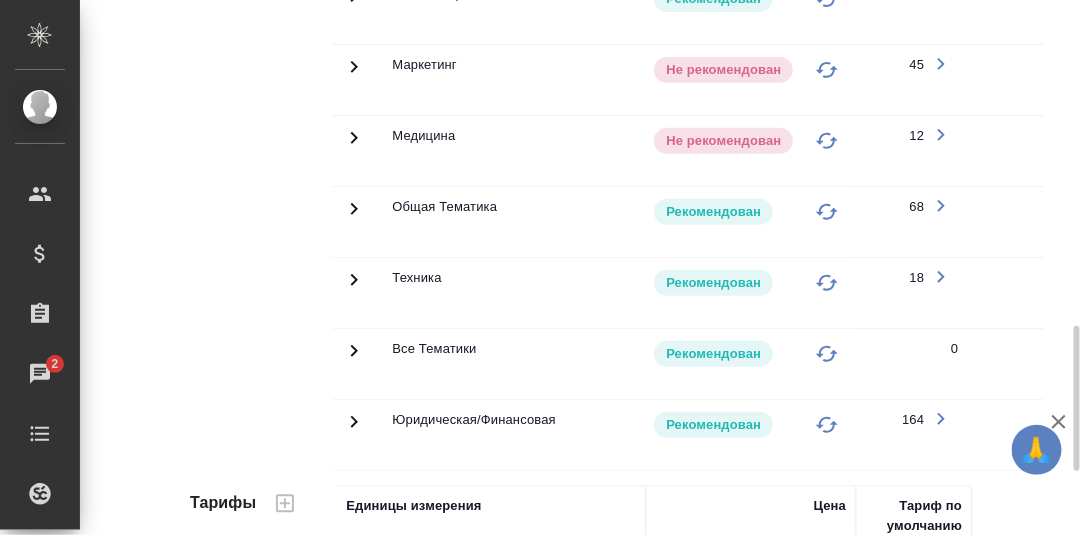 click 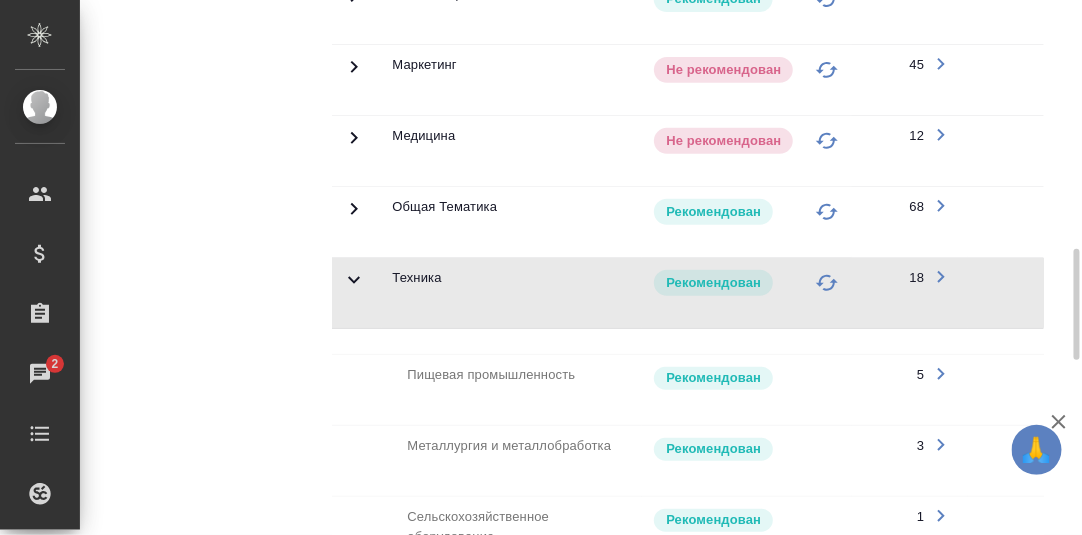 scroll 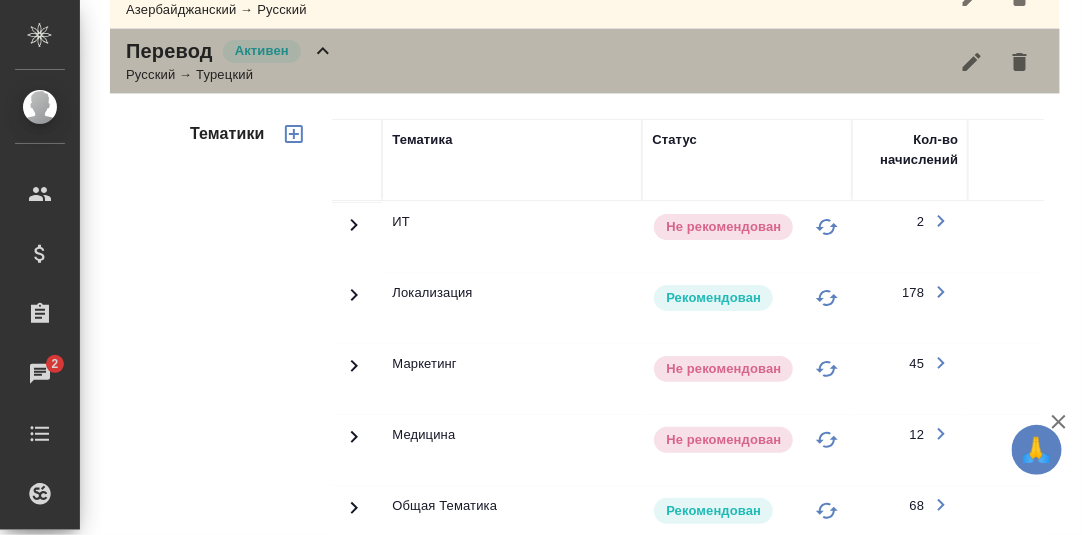 click 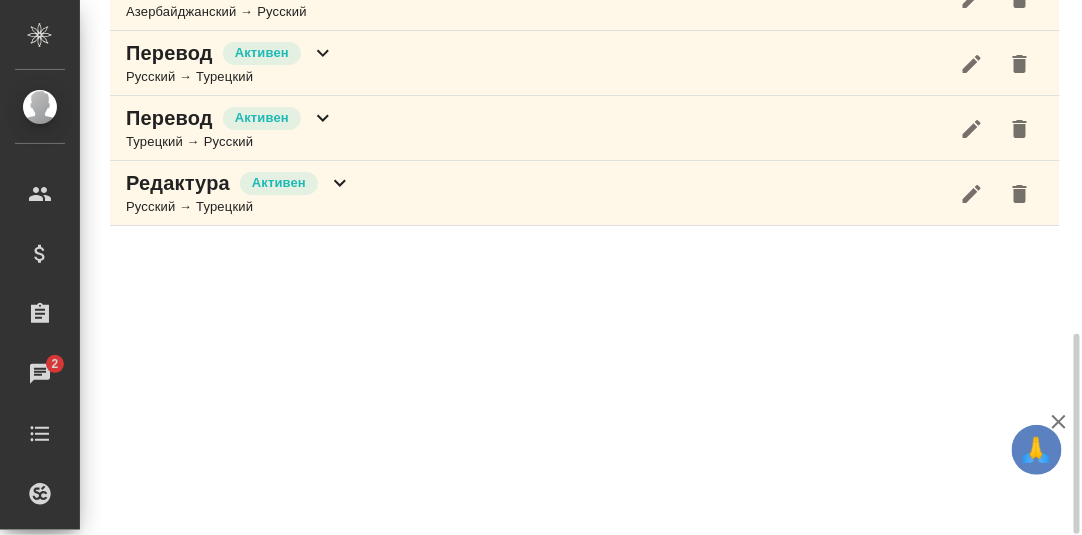 scroll, scrollTop: 890, scrollLeft: 0, axis: vertical 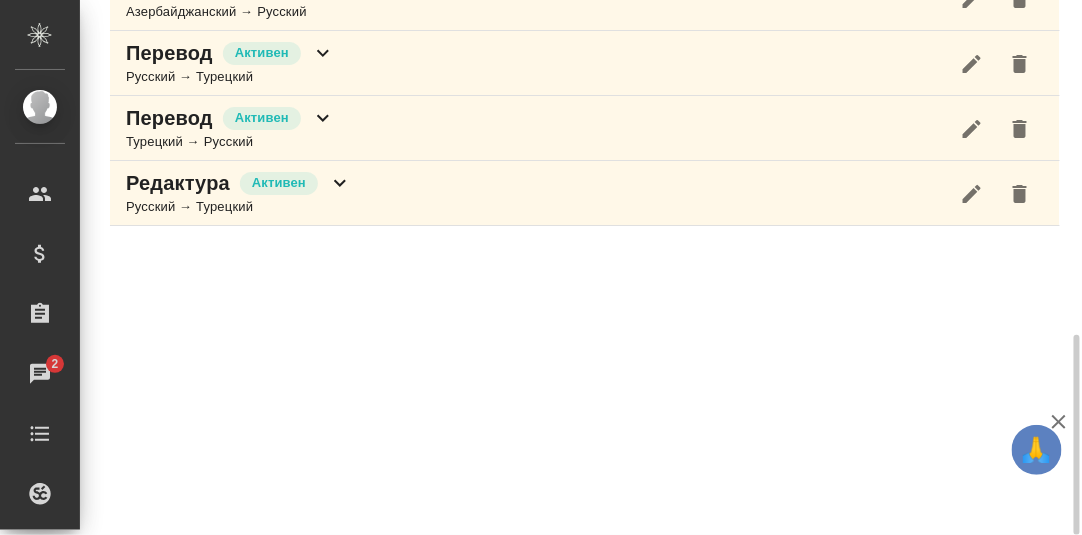 click 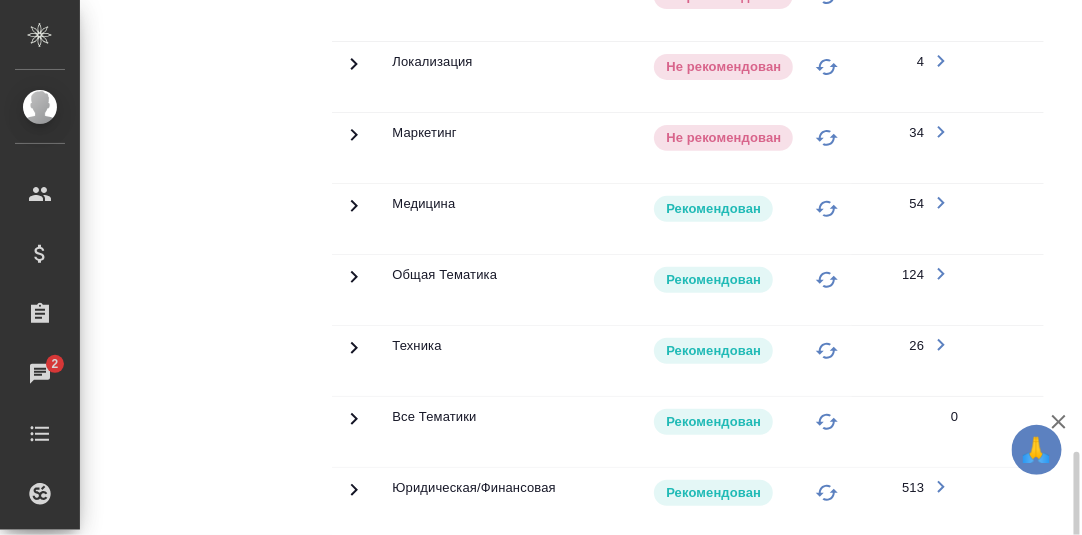 scroll, scrollTop: 1289, scrollLeft: 0, axis: vertical 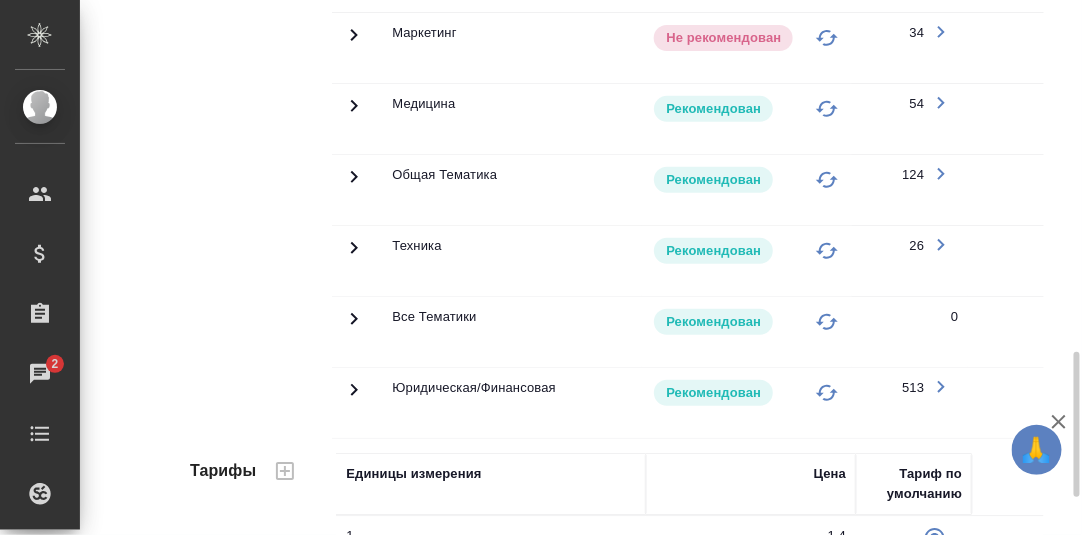 click 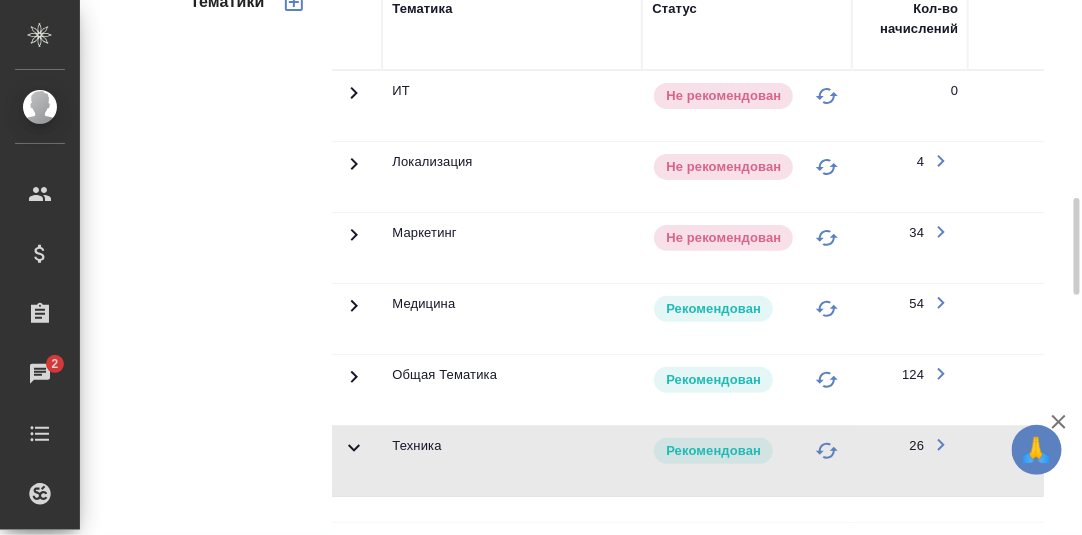 scroll, scrollTop: 790, scrollLeft: 0, axis: vertical 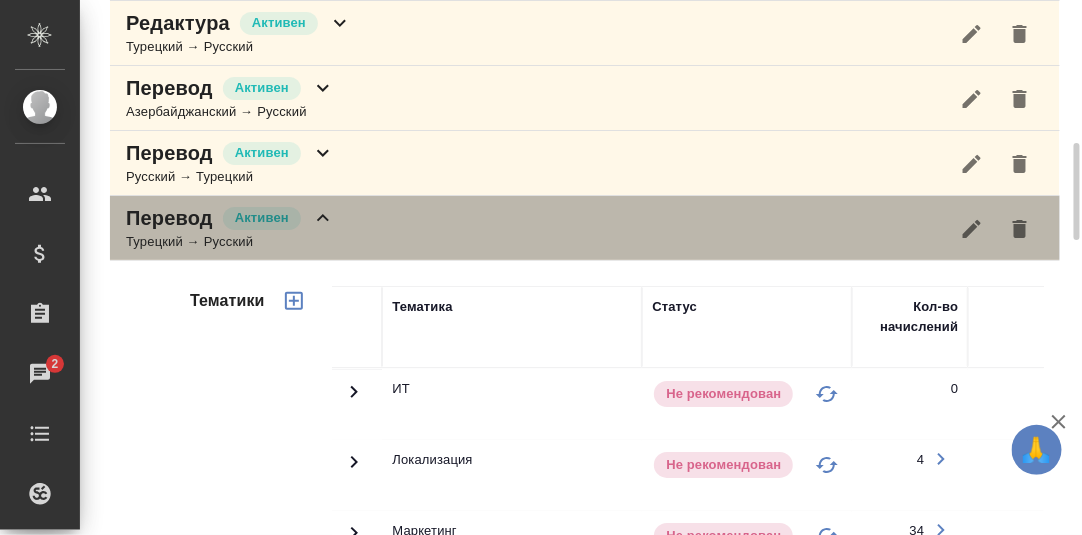 click 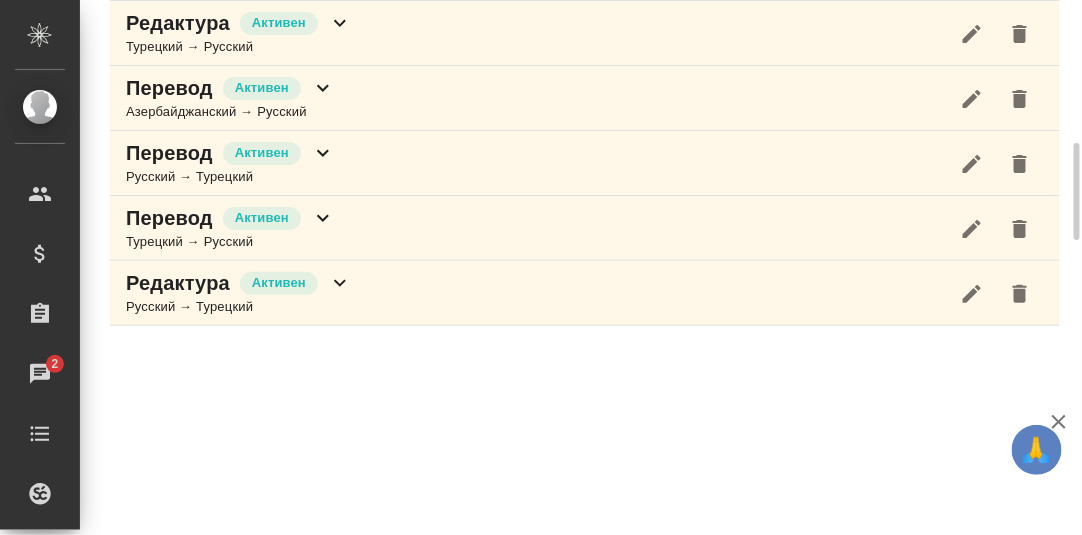 scroll, scrollTop: 789, scrollLeft: 0, axis: vertical 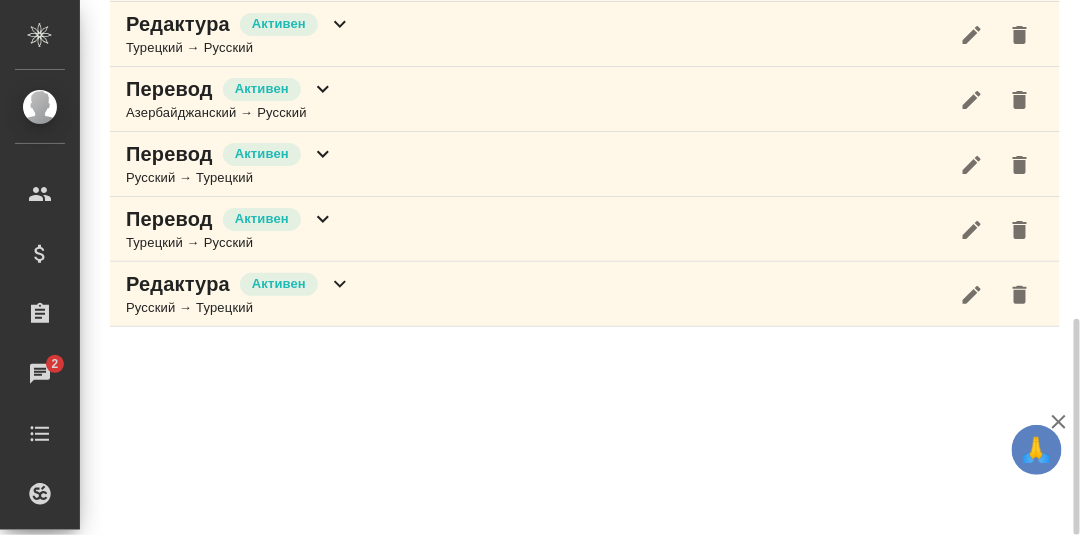 click 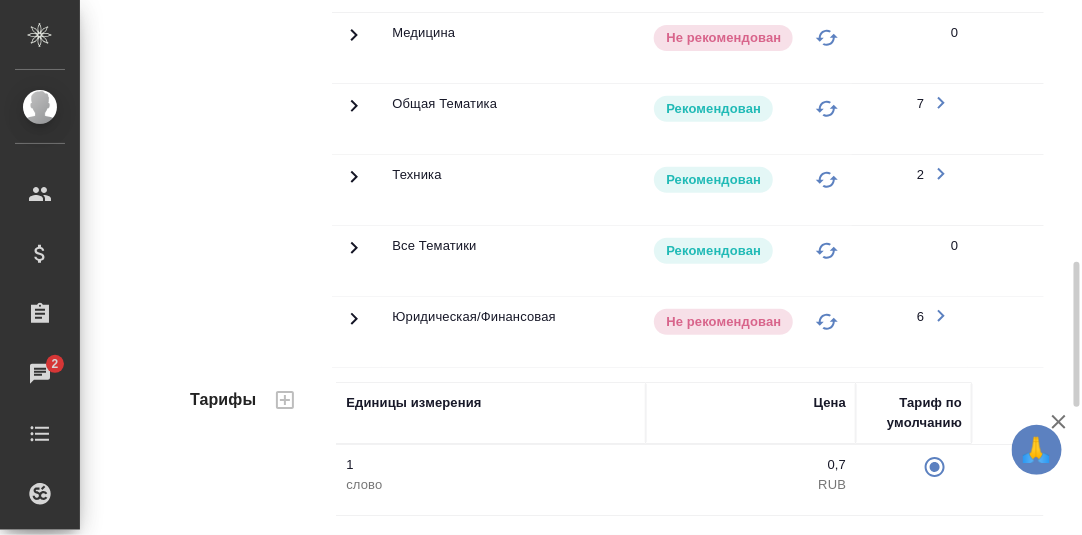 scroll, scrollTop: 1226, scrollLeft: 0, axis: vertical 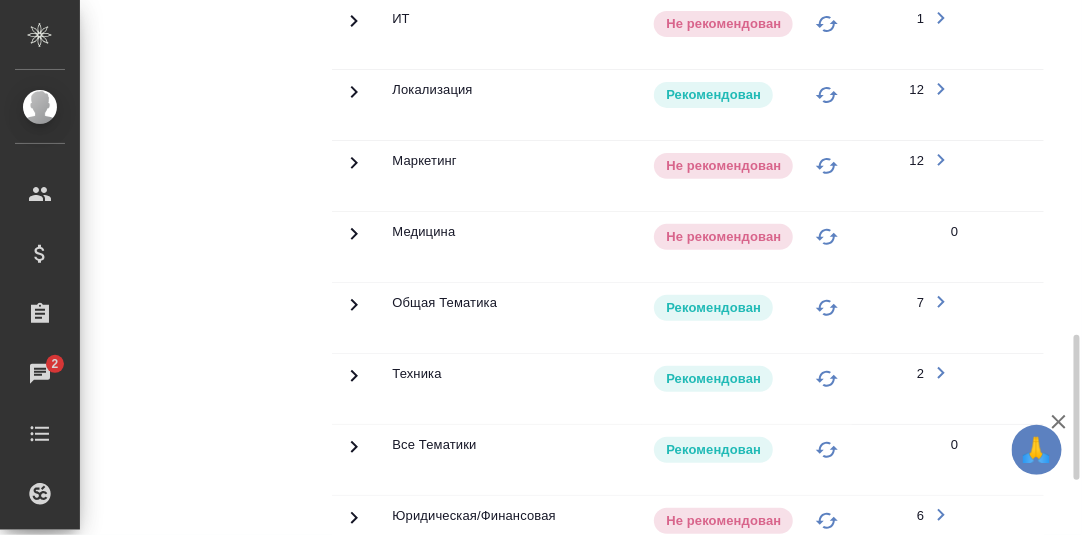 click 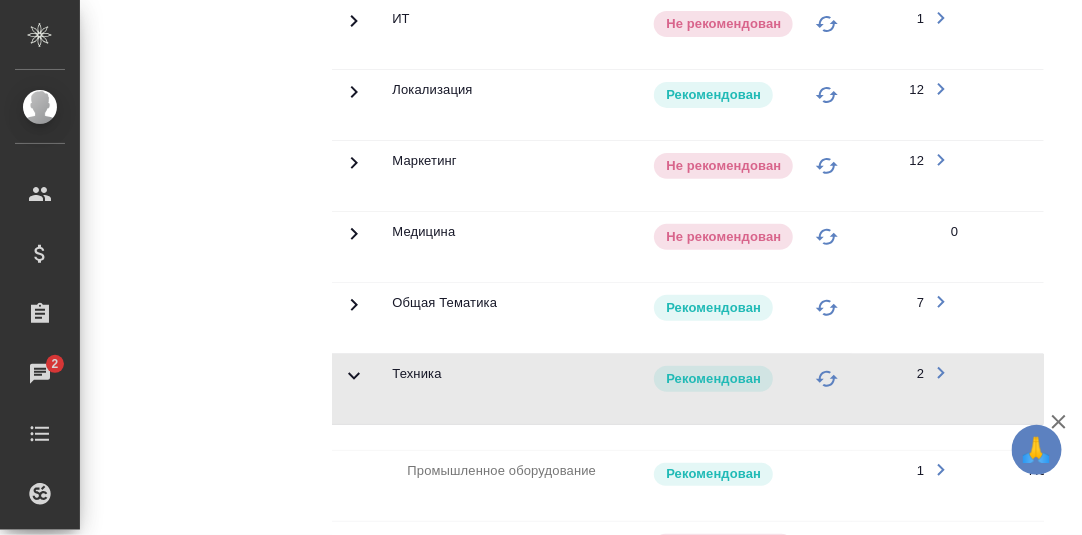scroll, scrollTop: 1525, scrollLeft: 0, axis: vertical 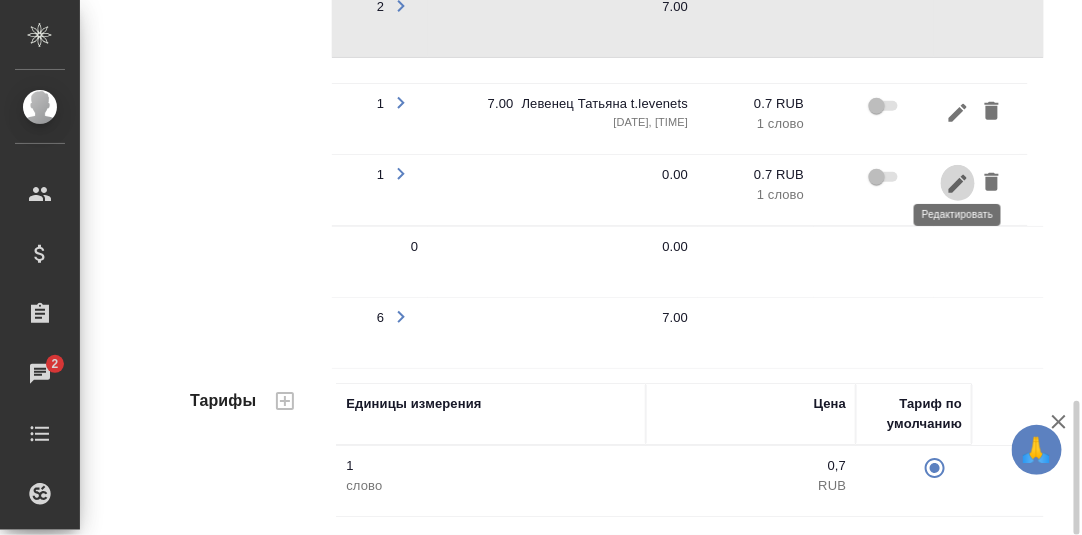 click 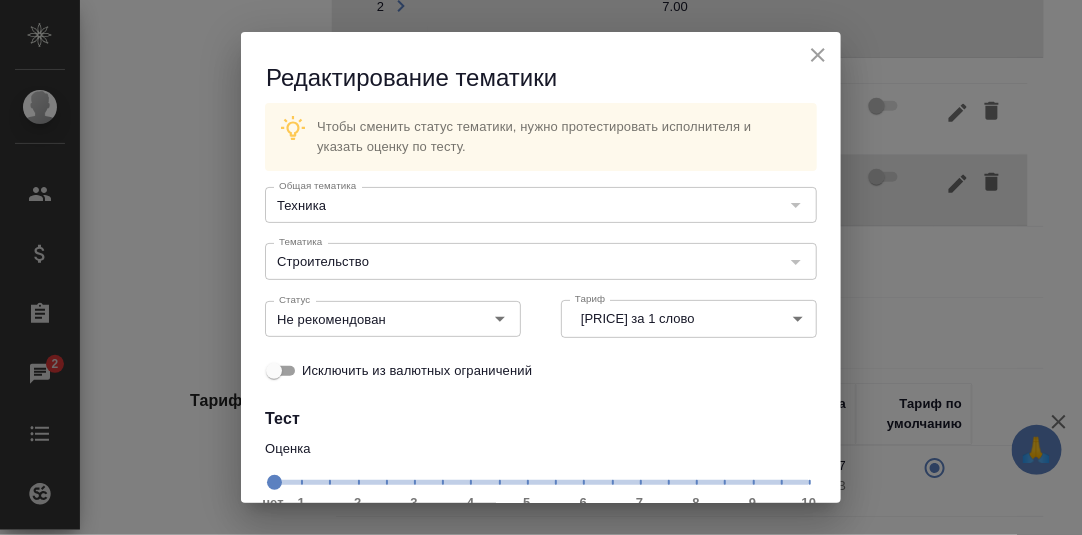scroll, scrollTop: 183, scrollLeft: 0, axis: vertical 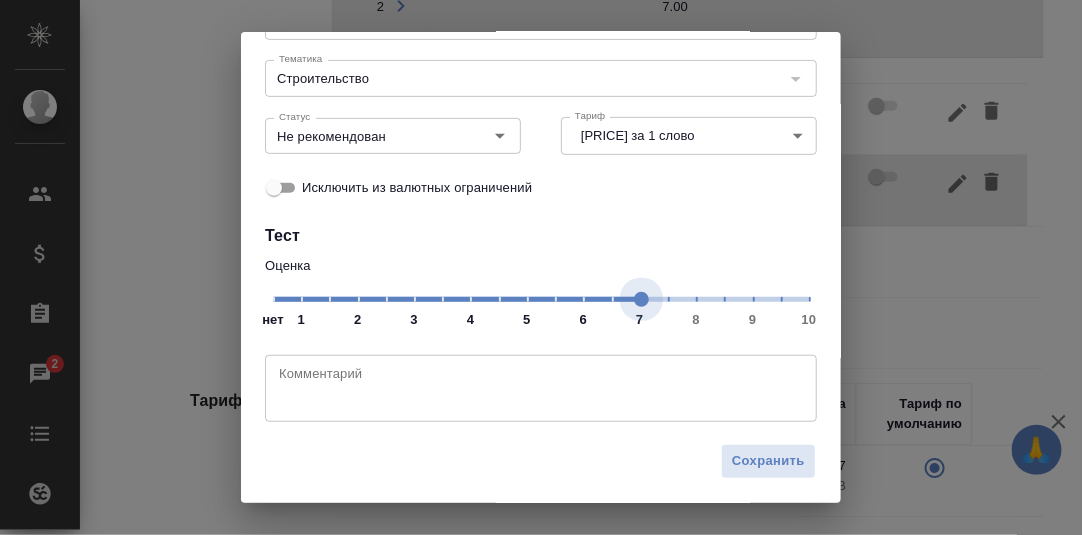 click on "нет 1 2 3 4 5 6 7 8 9 10" at bounding box center [541, 298] 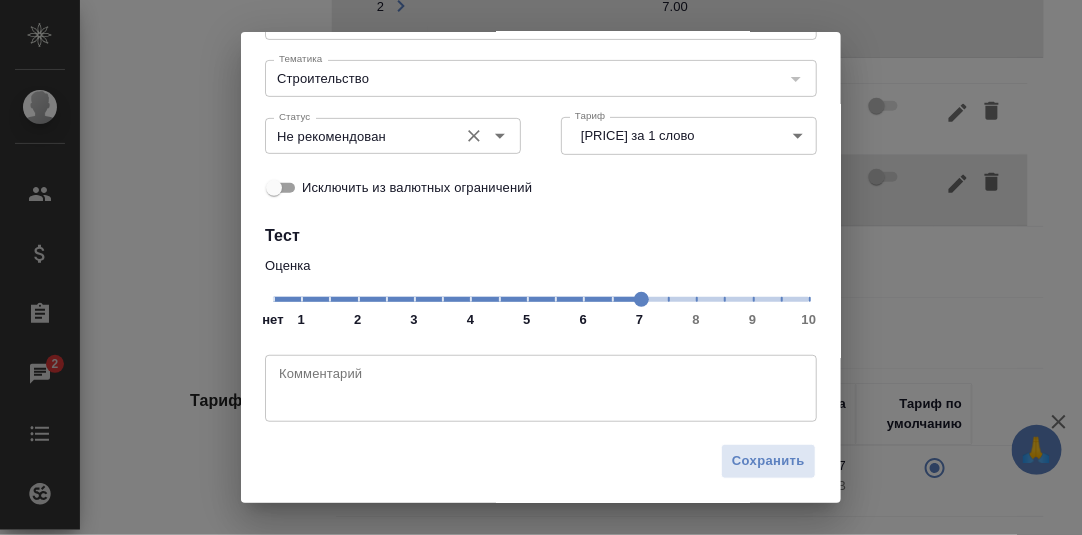 drag, startPoint x: 498, startPoint y: 131, endPoint x: 478, endPoint y: 142, distance: 22.825424 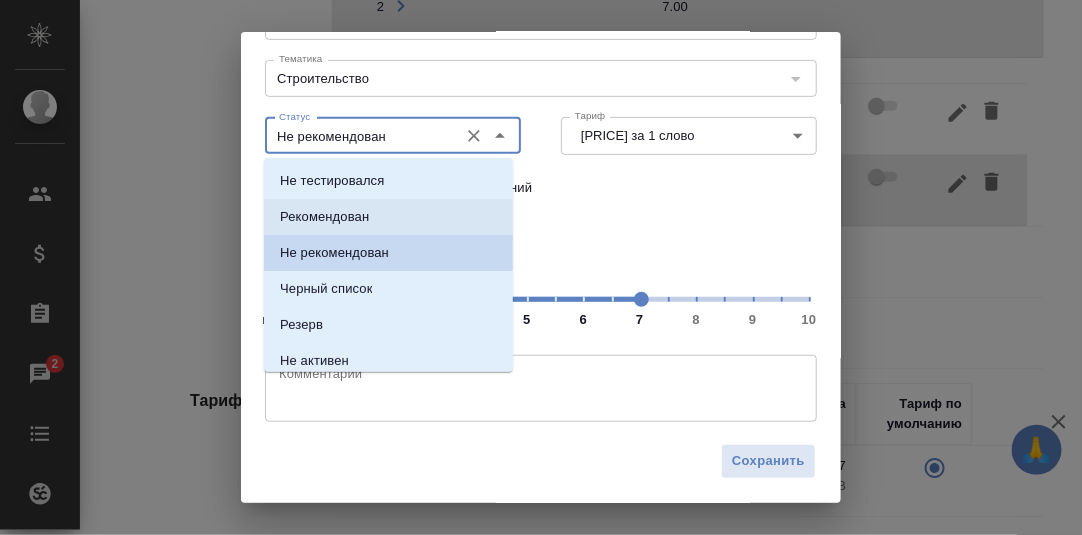 click on "Рекомендован" at bounding box center [324, 217] 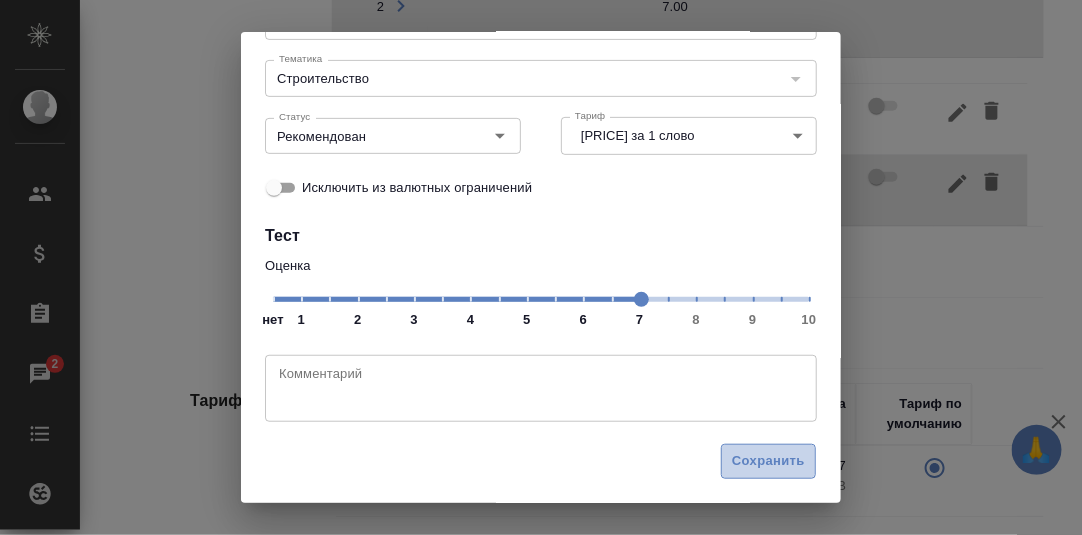 click on "Сохранить" at bounding box center [768, 461] 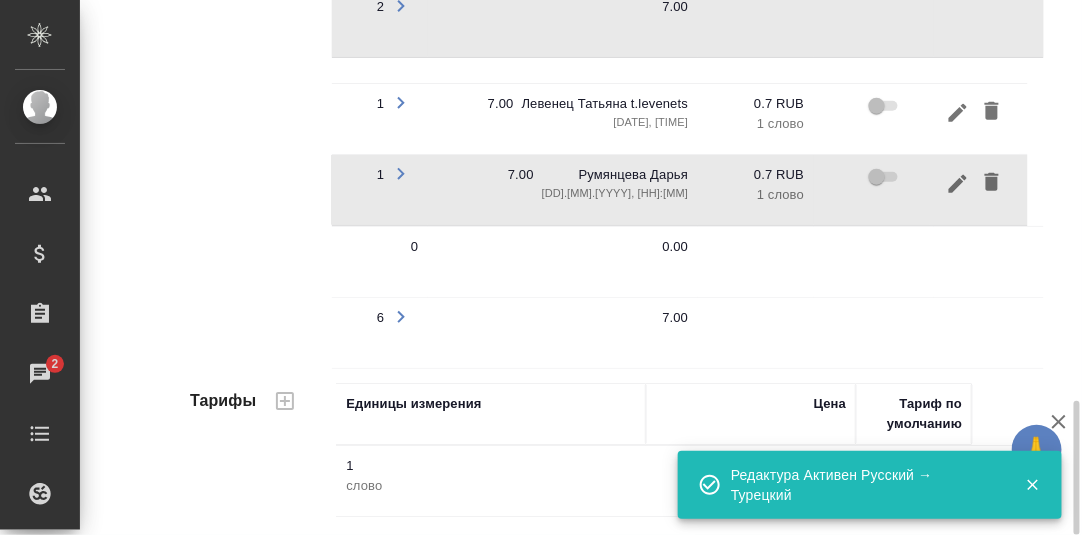 scroll, scrollTop: 0, scrollLeft: 0, axis: both 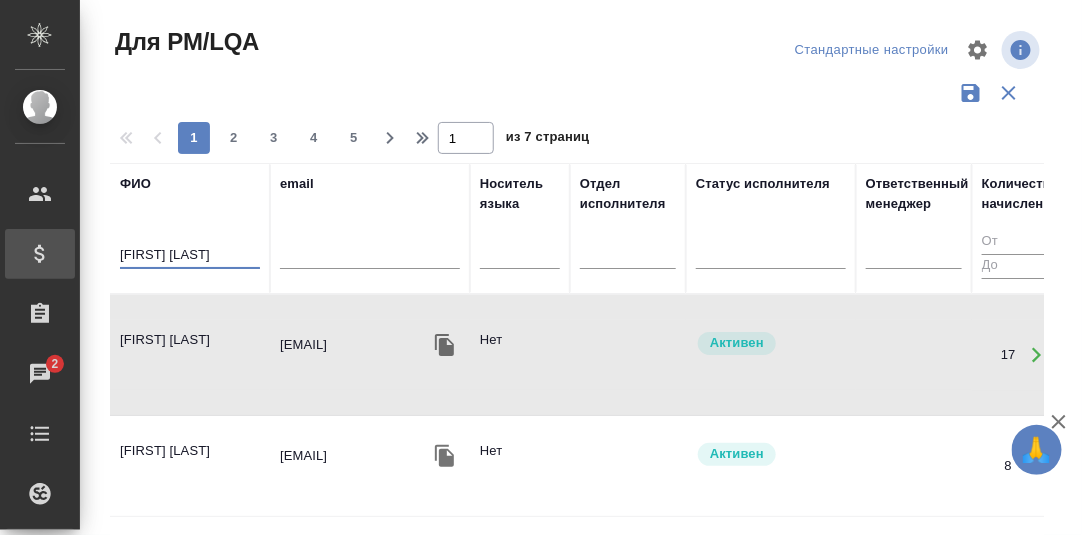drag, startPoint x: 181, startPoint y: 250, endPoint x: 71, endPoint y: 232, distance: 111.463 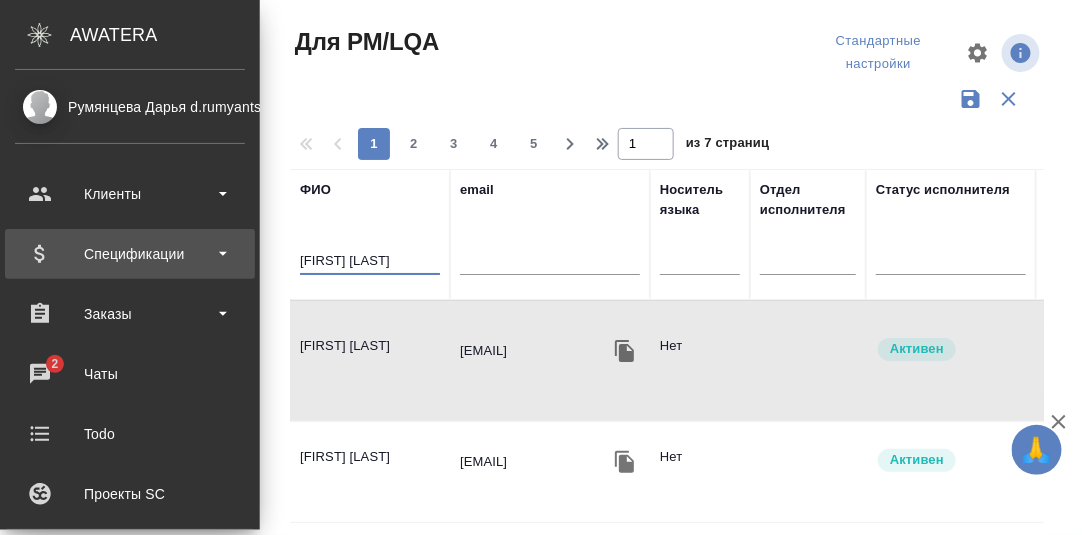 paste on "фремова Ирина" 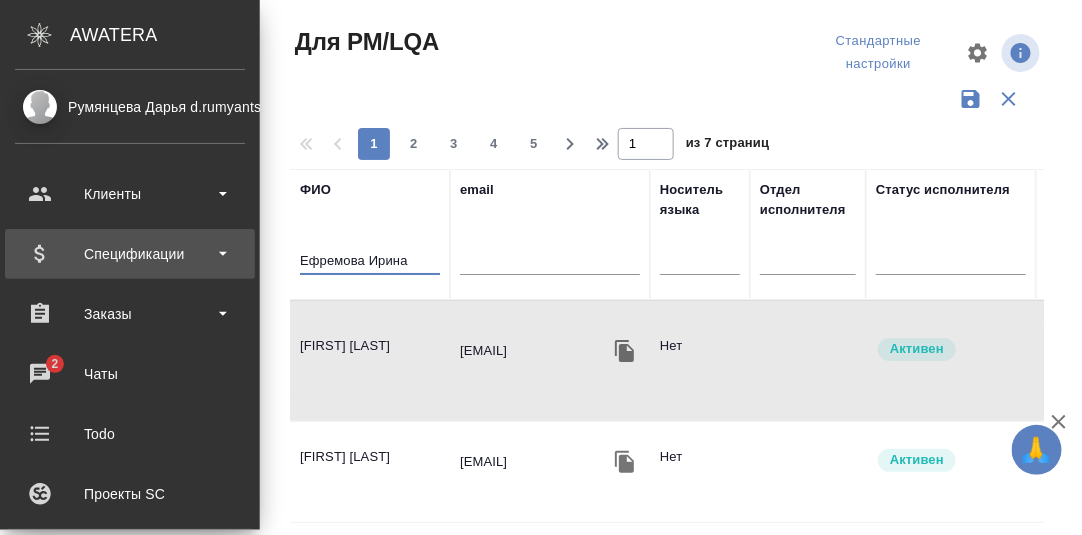 type on "Ефремова Ирина" 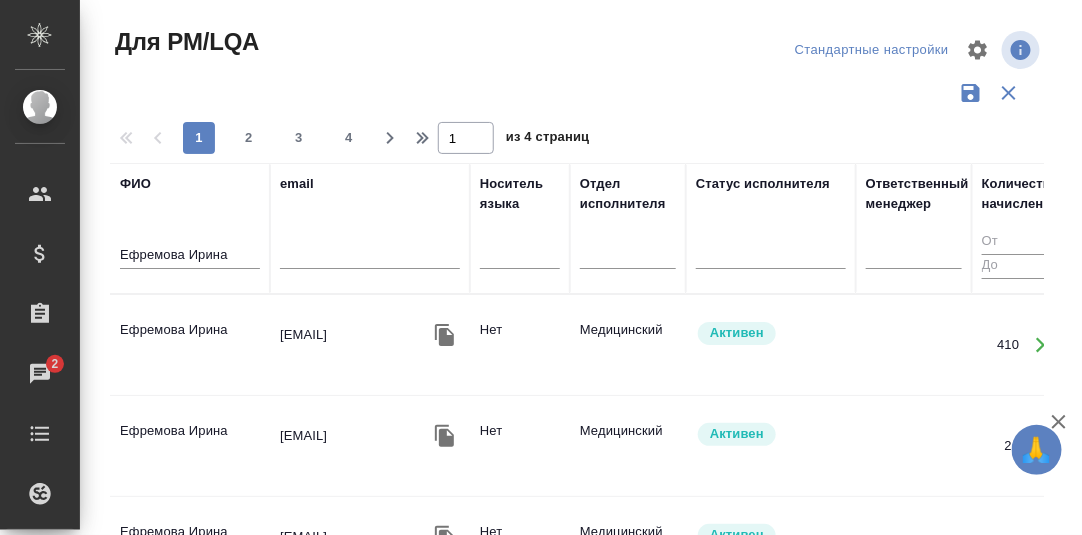click on "Ефремова Ирина" at bounding box center (190, 345) 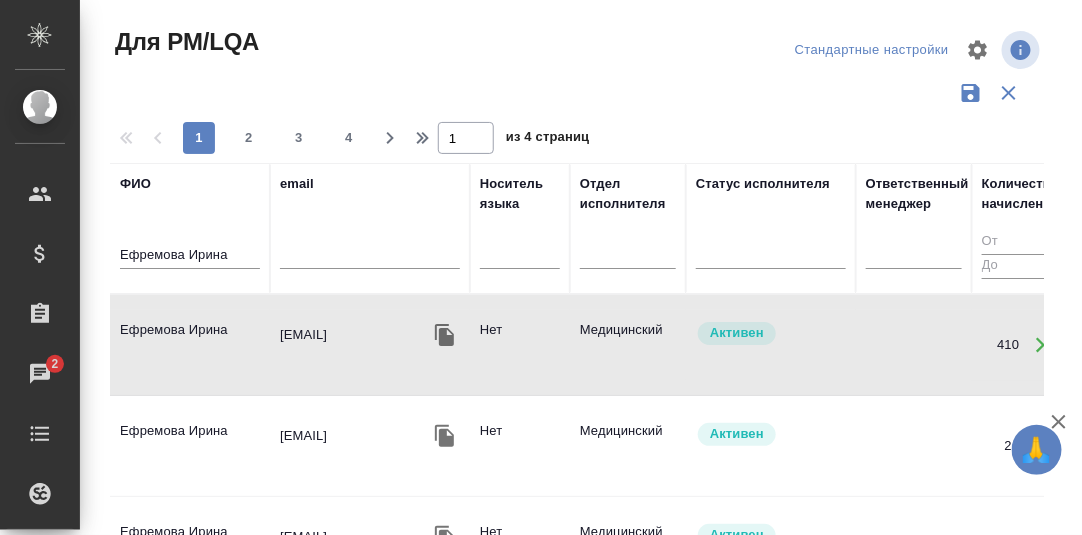 click on "Ефремова Ирина" at bounding box center (190, 345) 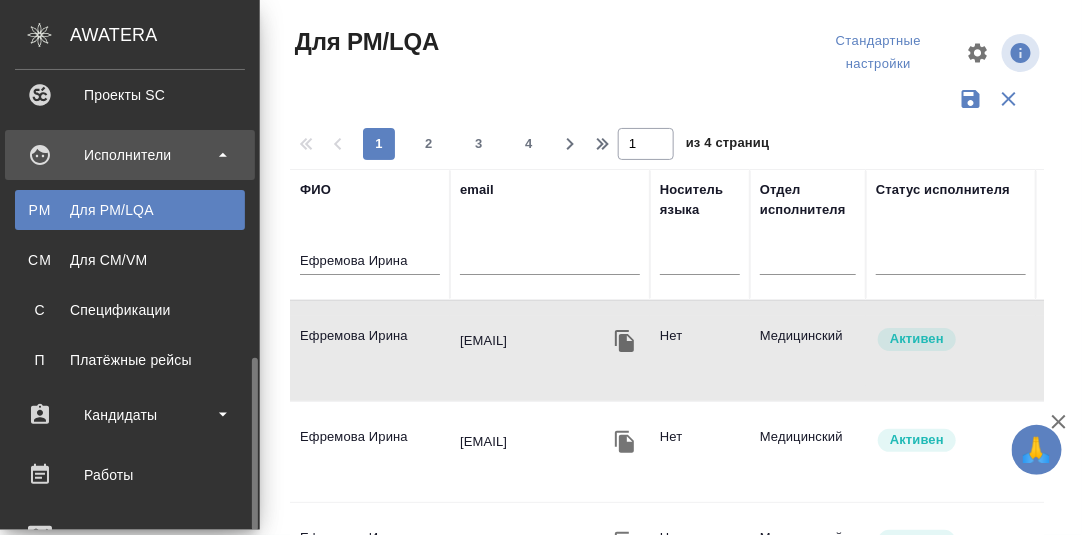 scroll, scrollTop: 499, scrollLeft: 0, axis: vertical 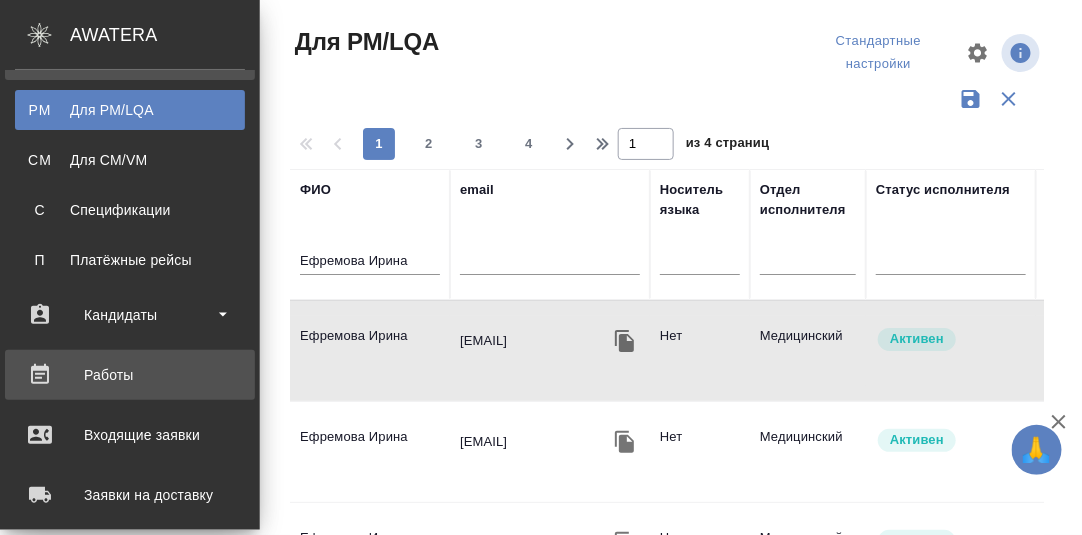 click on "Работы" at bounding box center [130, 375] 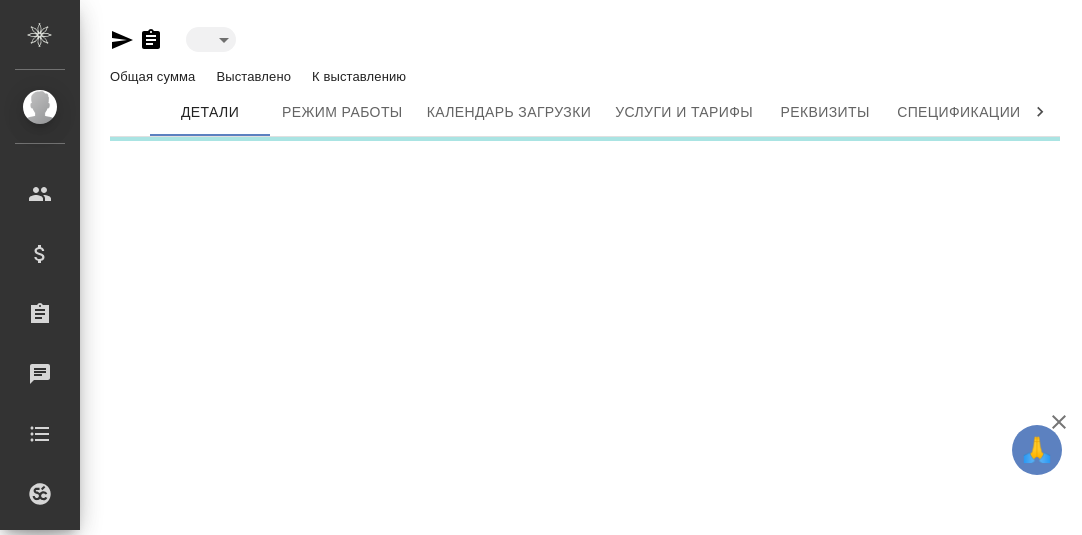 scroll, scrollTop: 0, scrollLeft: 0, axis: both 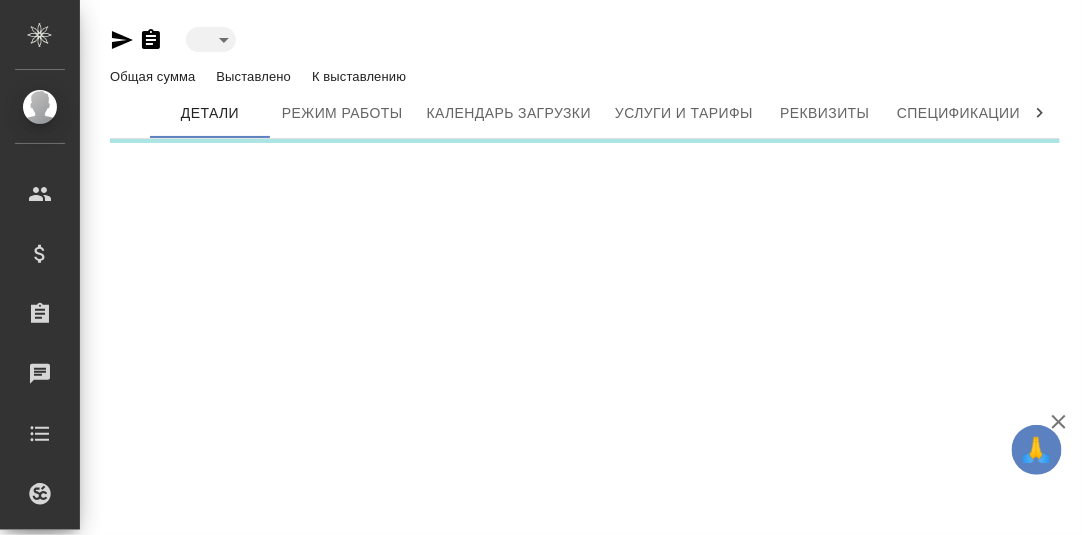 type on "active" 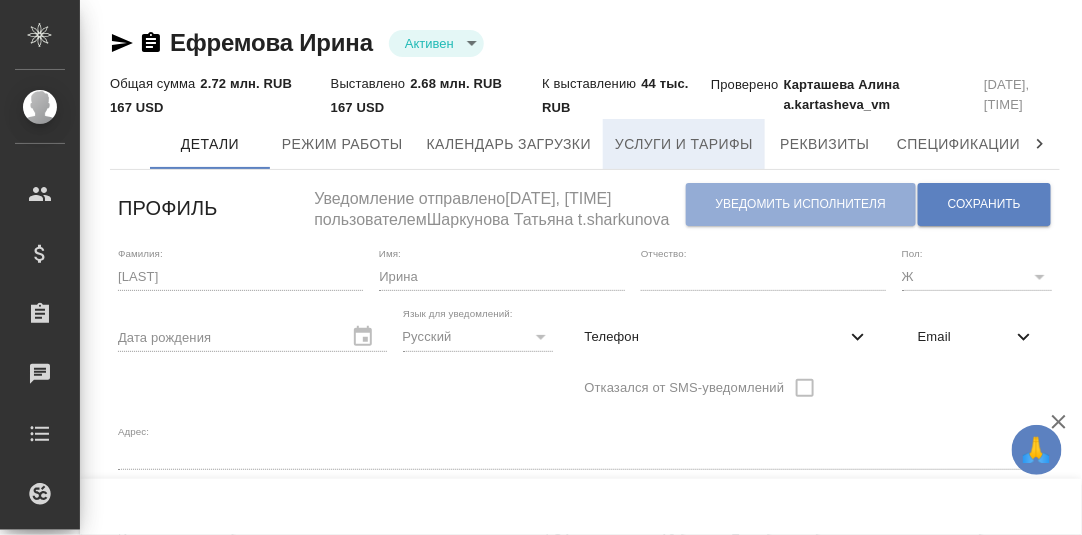click on "Услуги и тарифы" at bounding box center [684, 144] 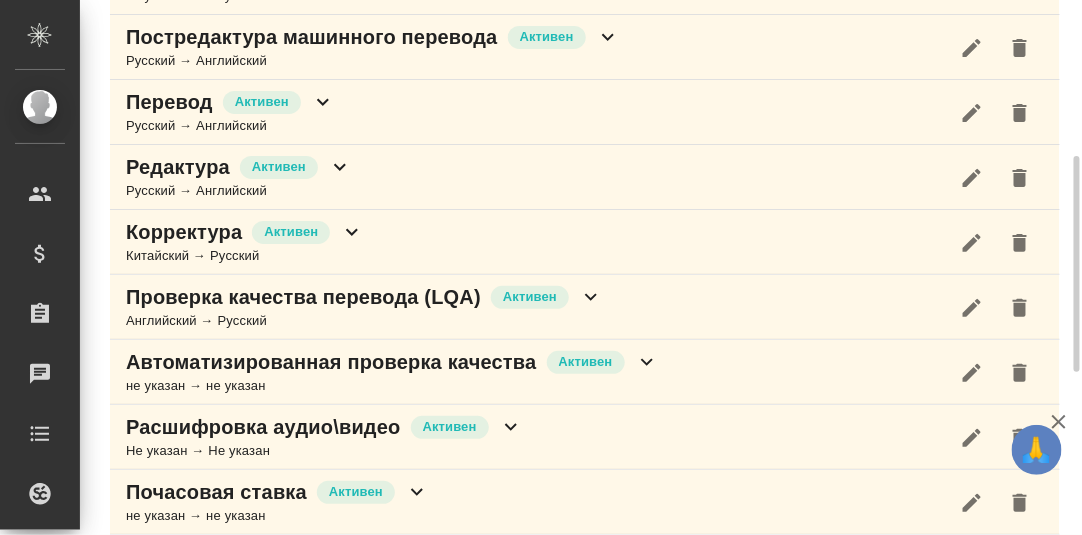 scroll, scrollTop: 87, scrollLeft: 0, axis: vertical 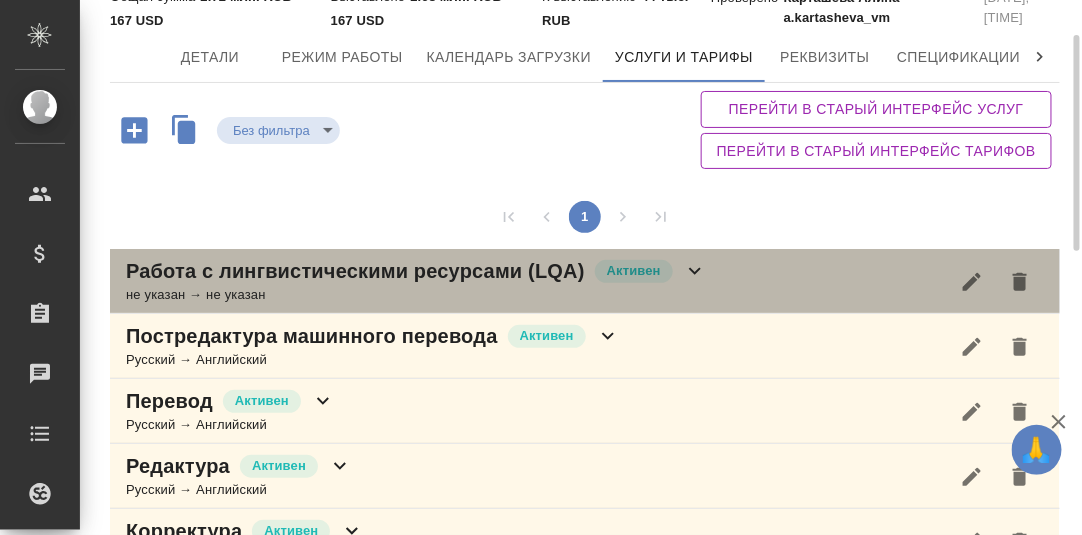 click 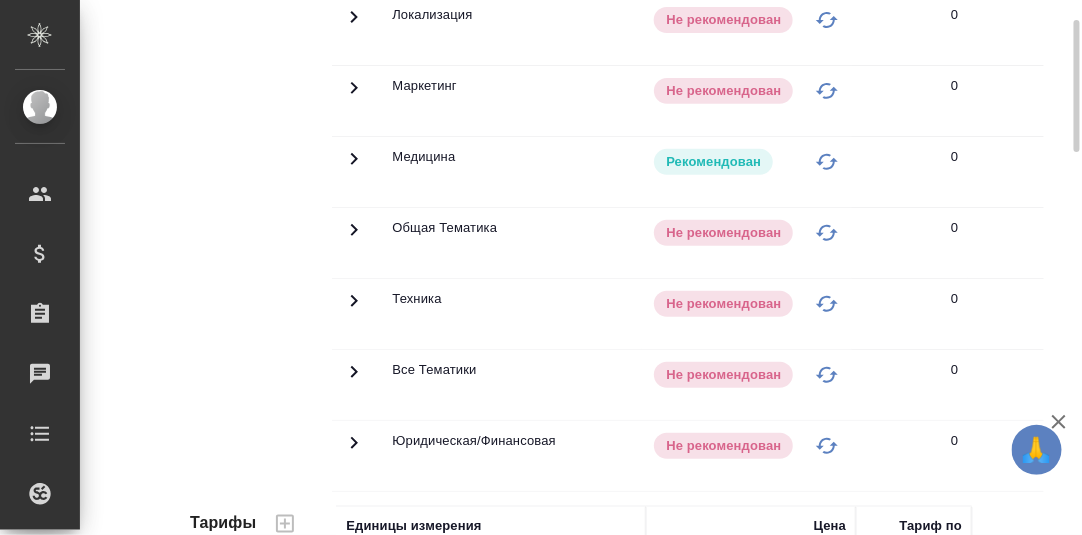 scroll, scrollTop: 287, scrollLeft: 0, axis: vertical 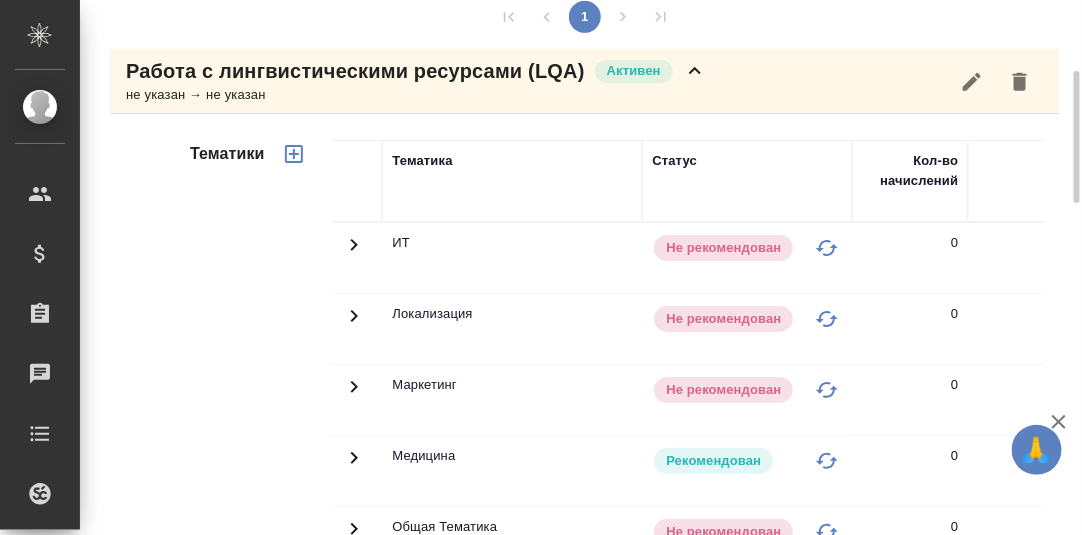 click 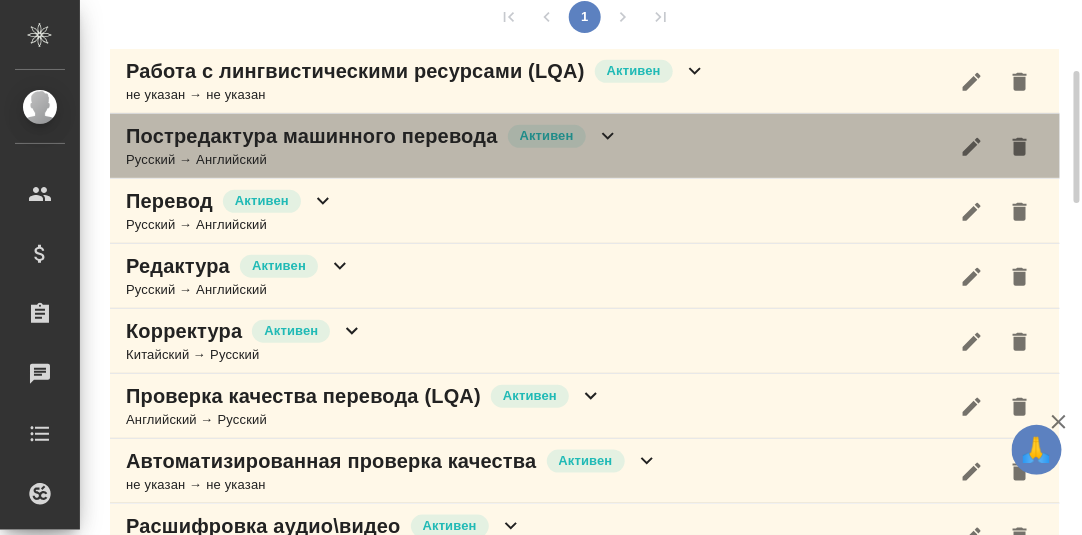 click 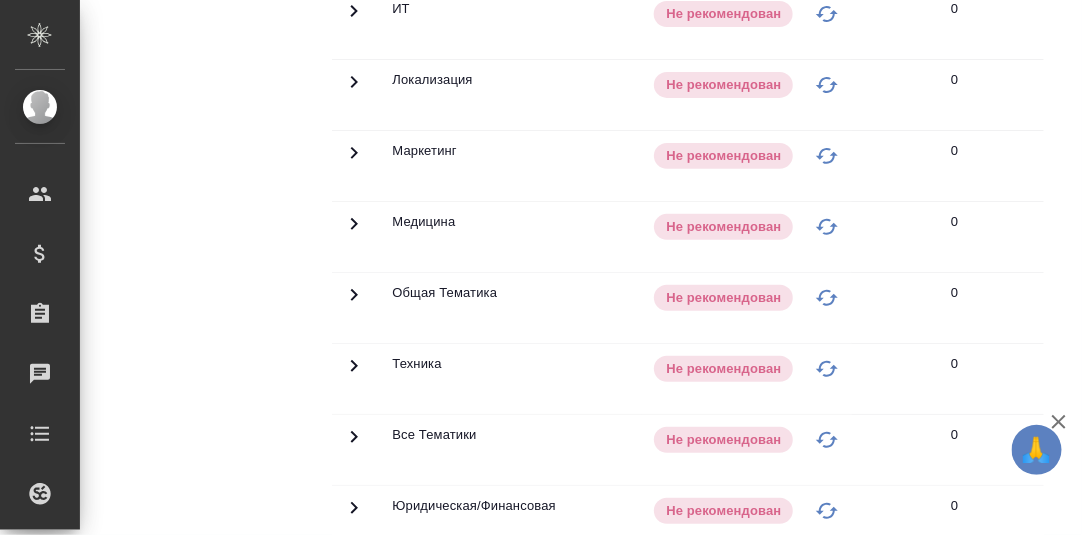 scroll, scrollTop: 187, scrollLeft: 0, axis: vertical 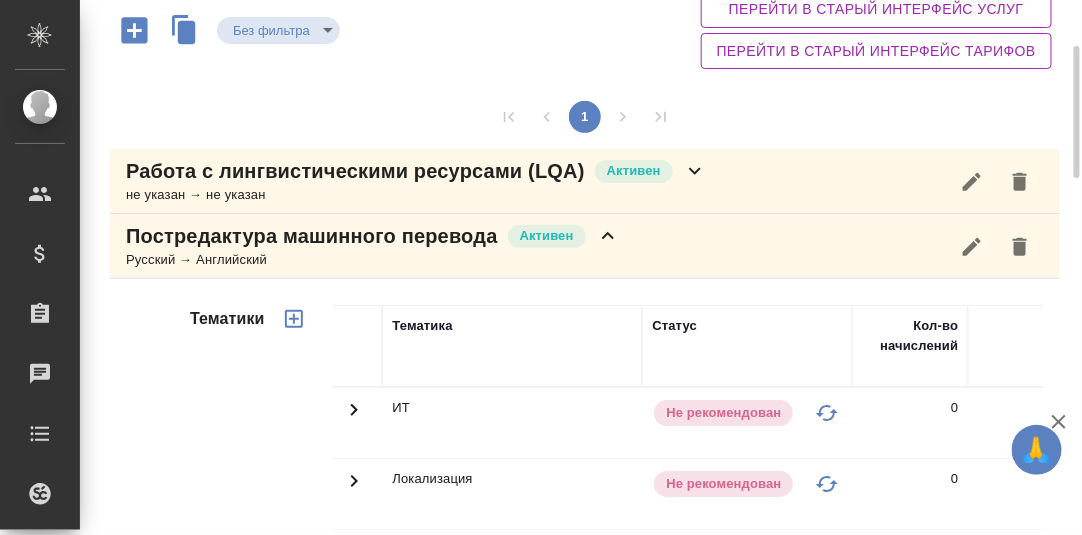 click 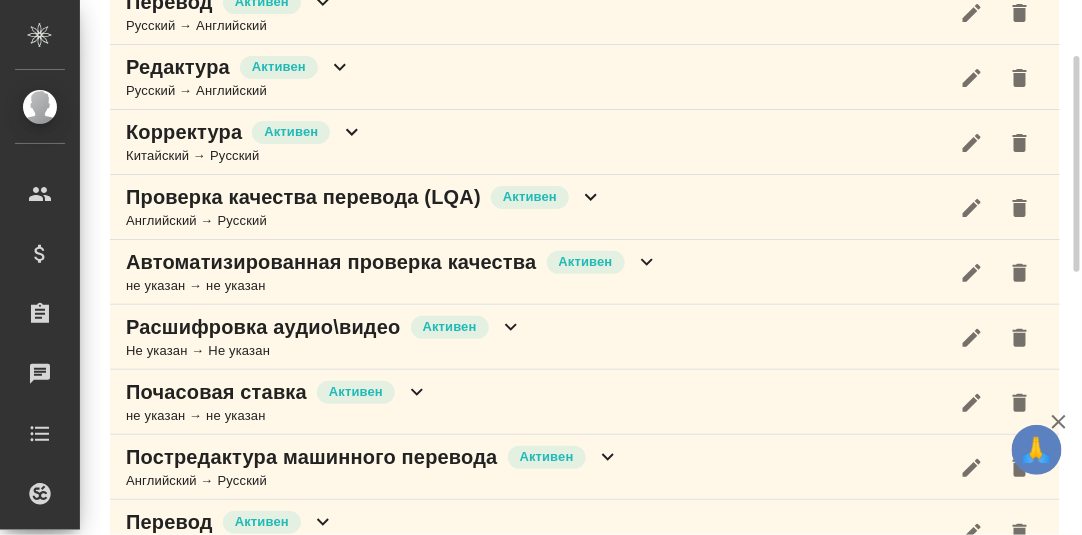 scroll, scrollTop: 386, scrollLeft: 0, axis: vertical 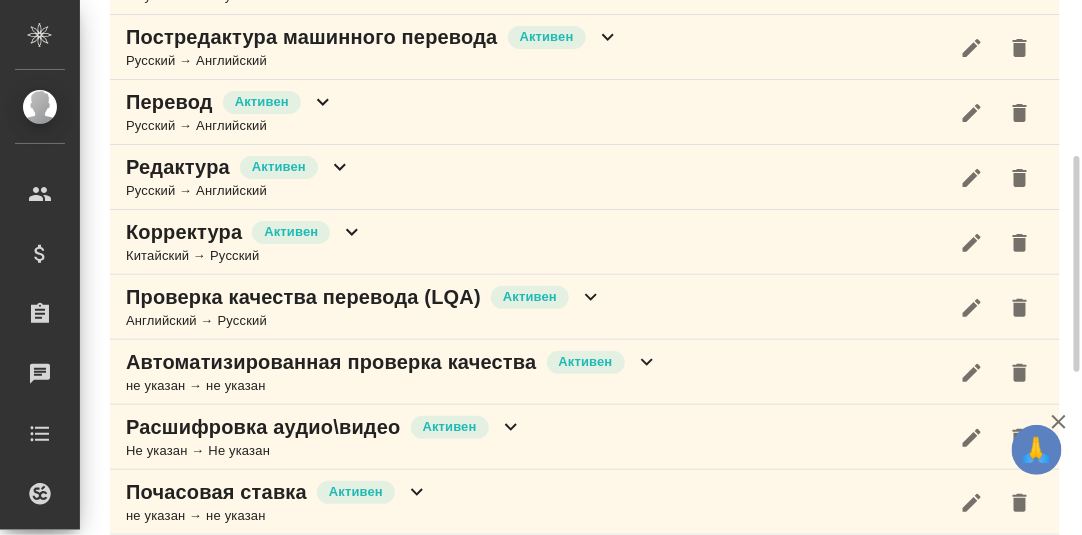 click 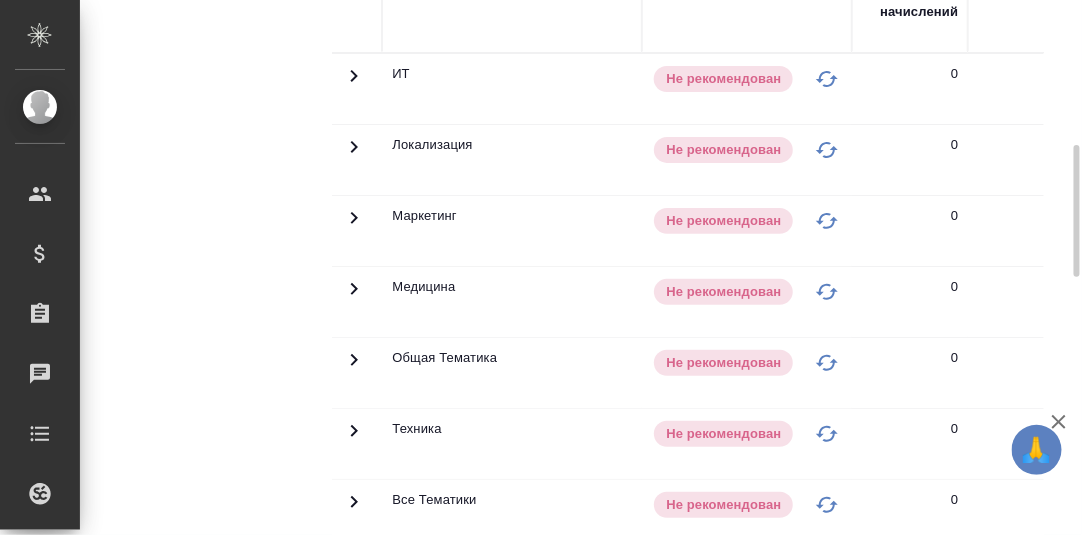 scroll, scrollTop: 386, scrollLeft: 0, axis: vertical 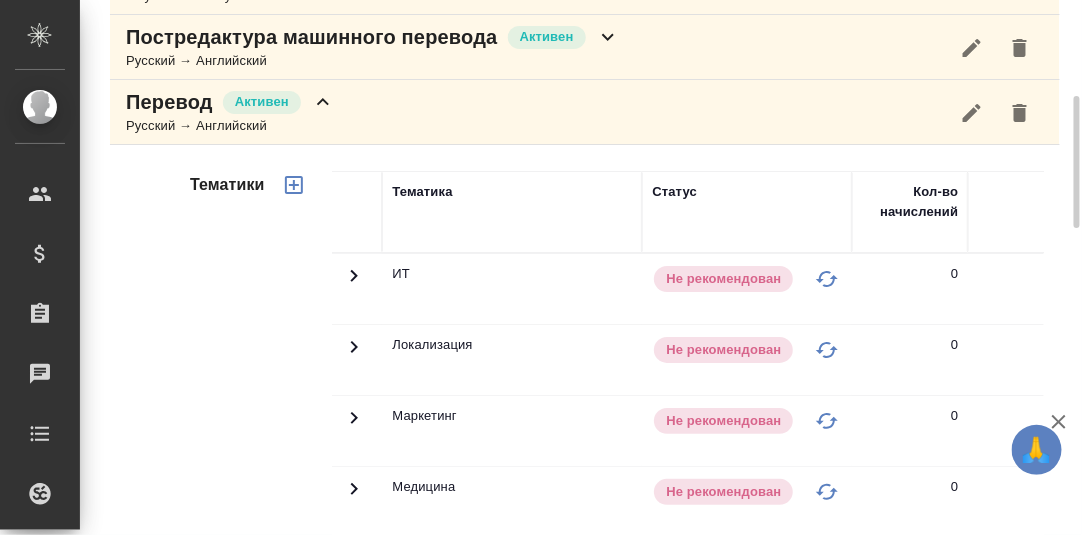 click 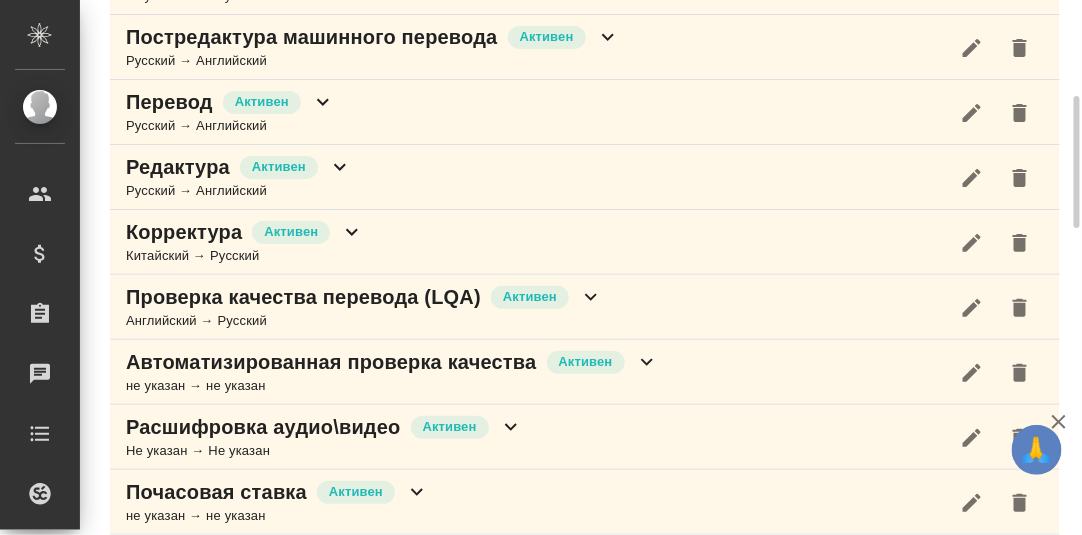 click 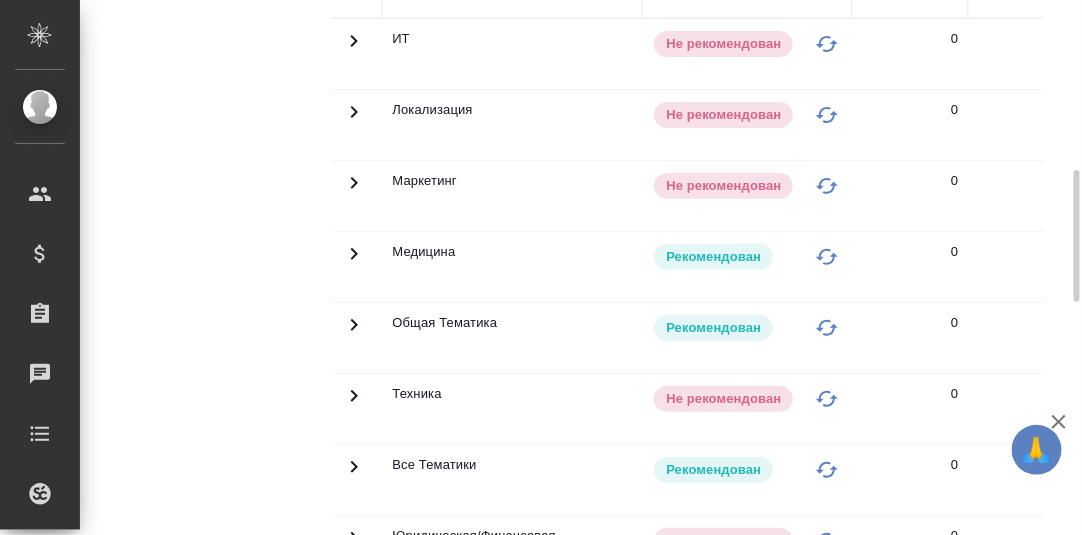 scroll, scrollTop: 486, scrollLeft: 0, axis: vertical 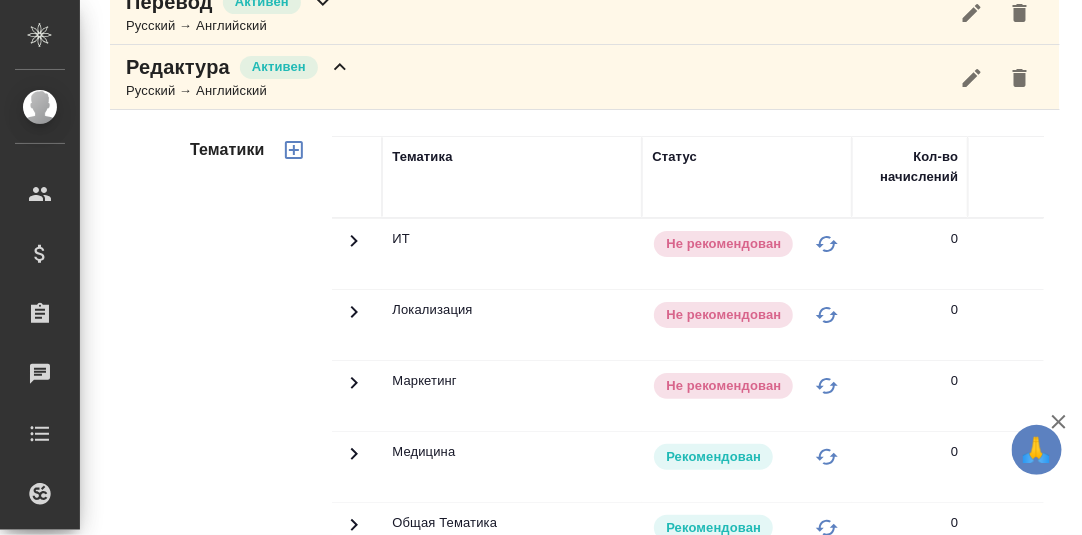 click 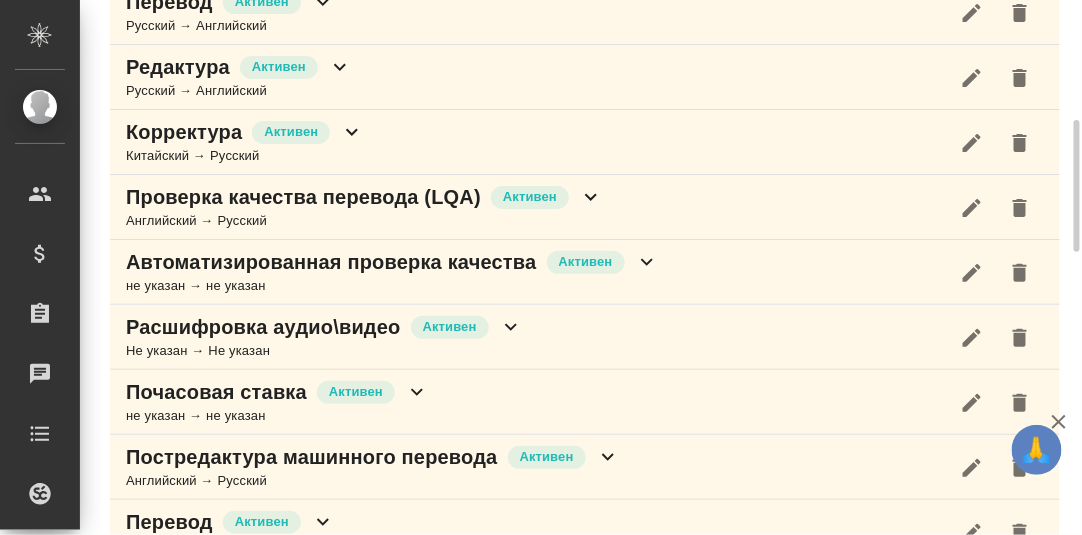 click 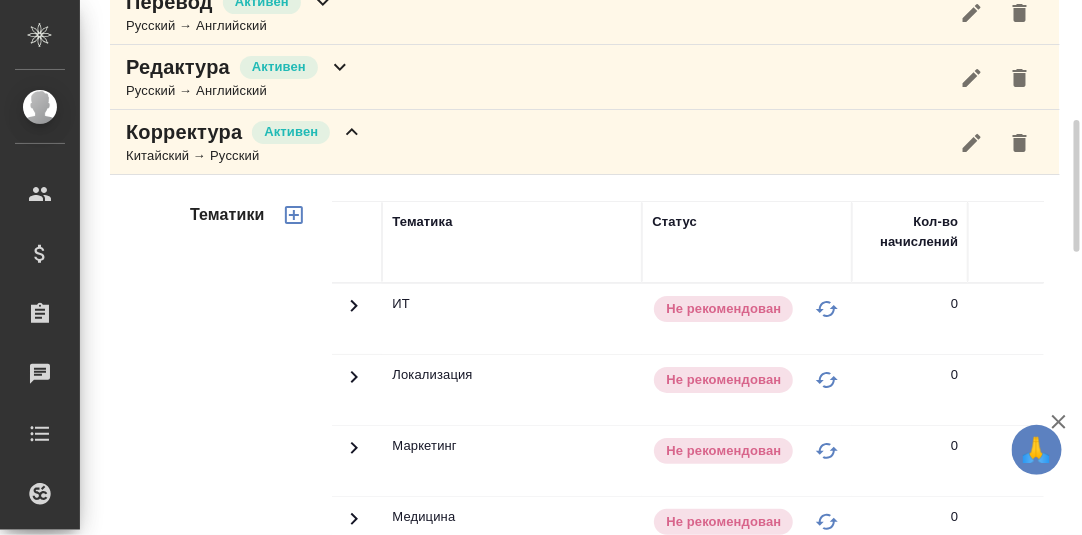 scroll, scrollTop: 786, scrollLeft: 0, axis: vertical 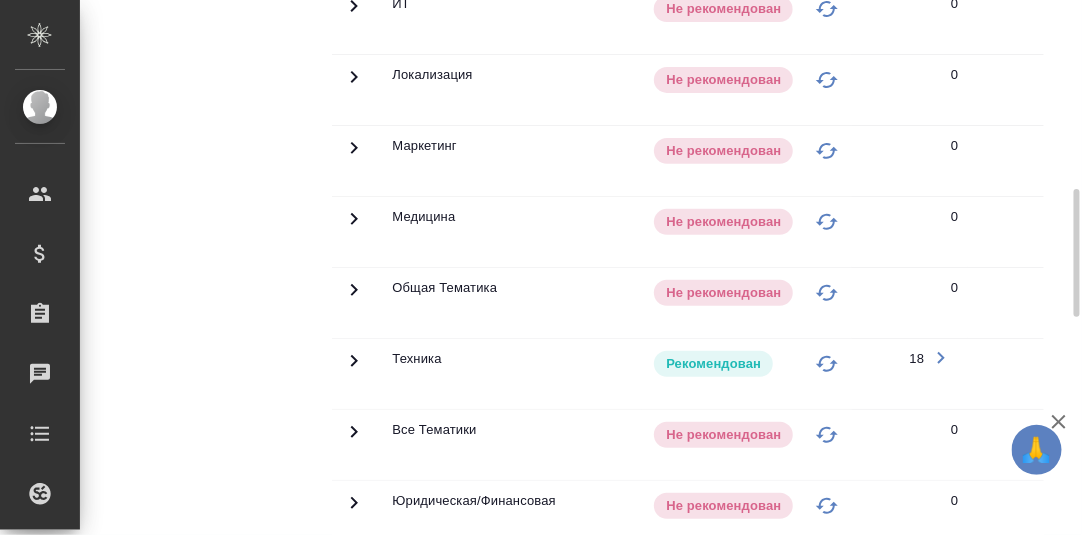 click 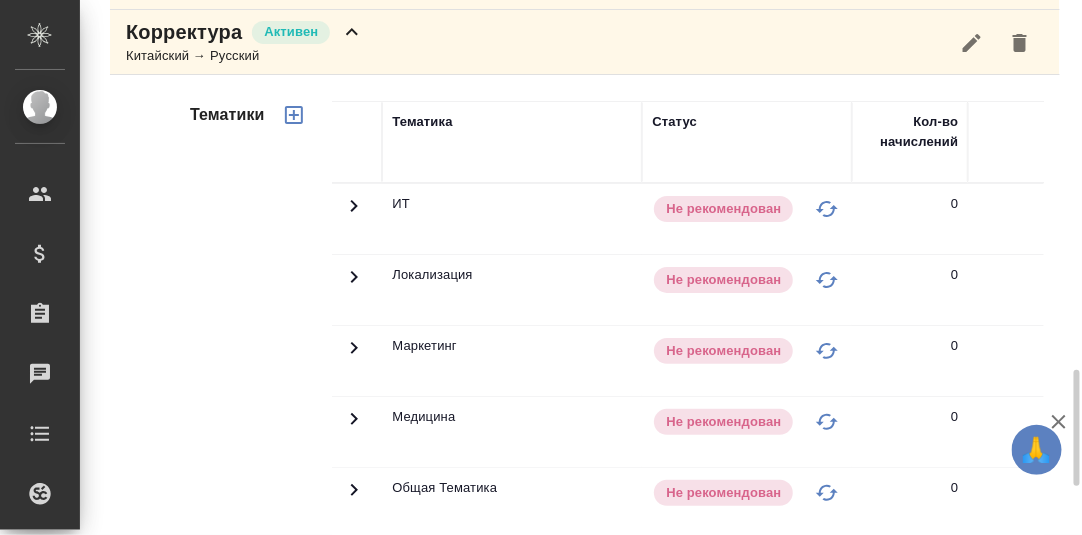 scroll, scrollTop: 486, scrollLeft: 0, axis: vertical 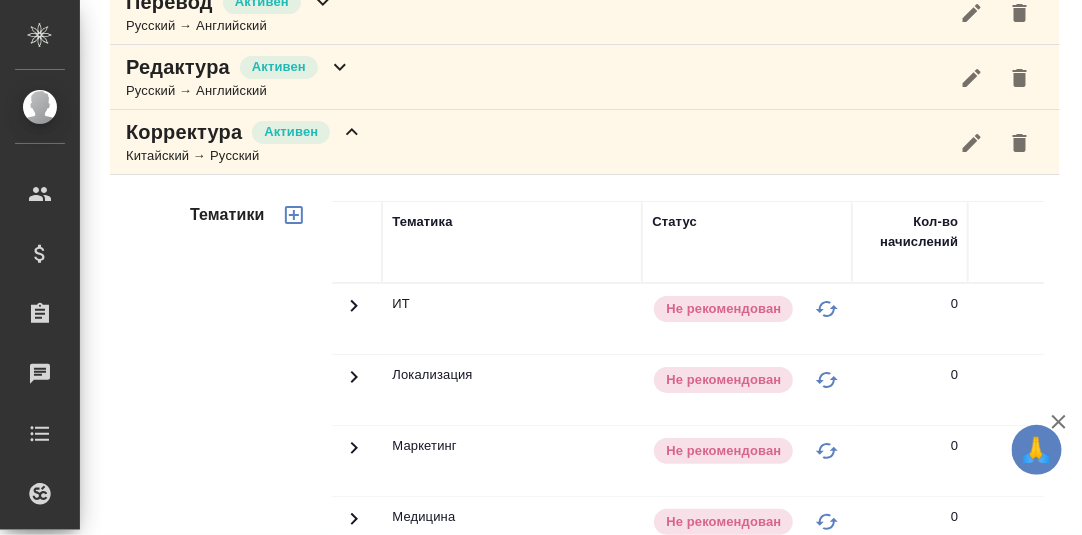 click 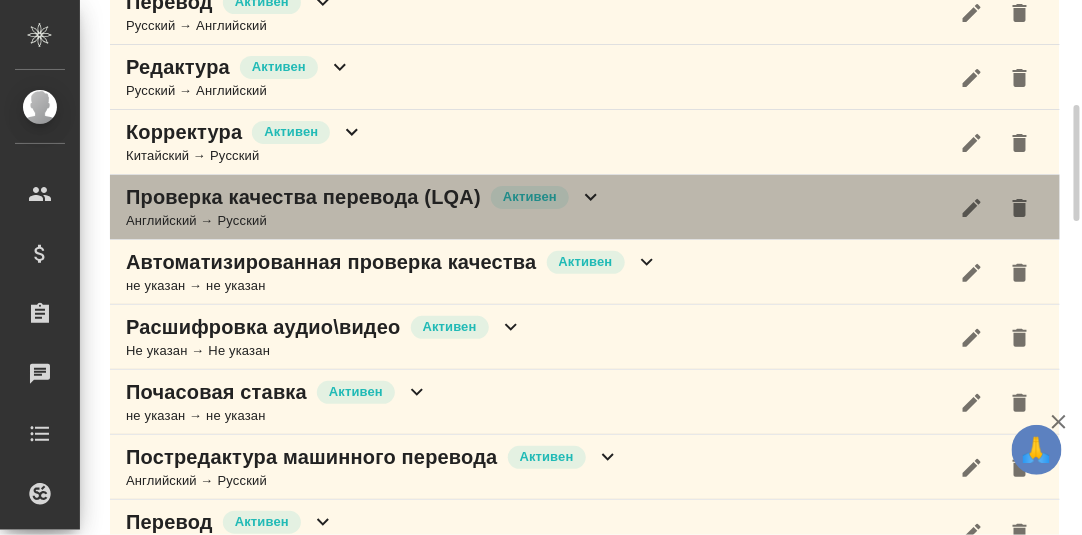 click 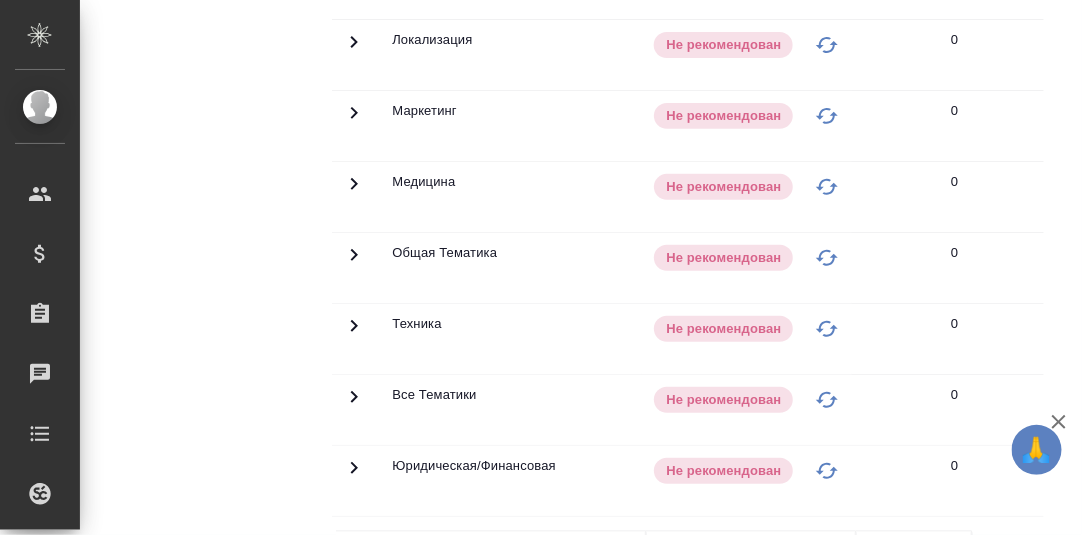 scroll, scrollTop: 486, scrollLeft: 0, axis: vertical 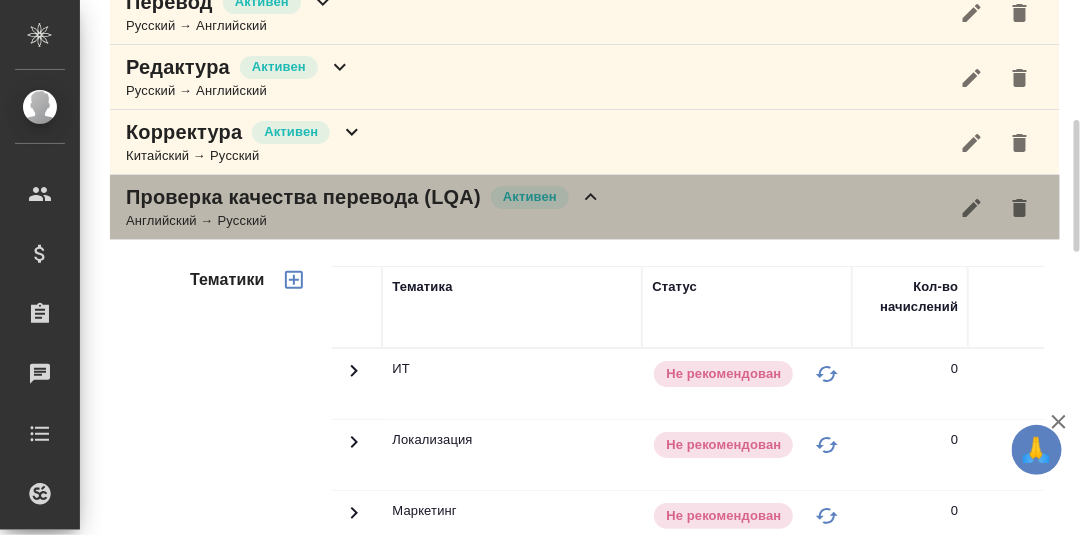 click 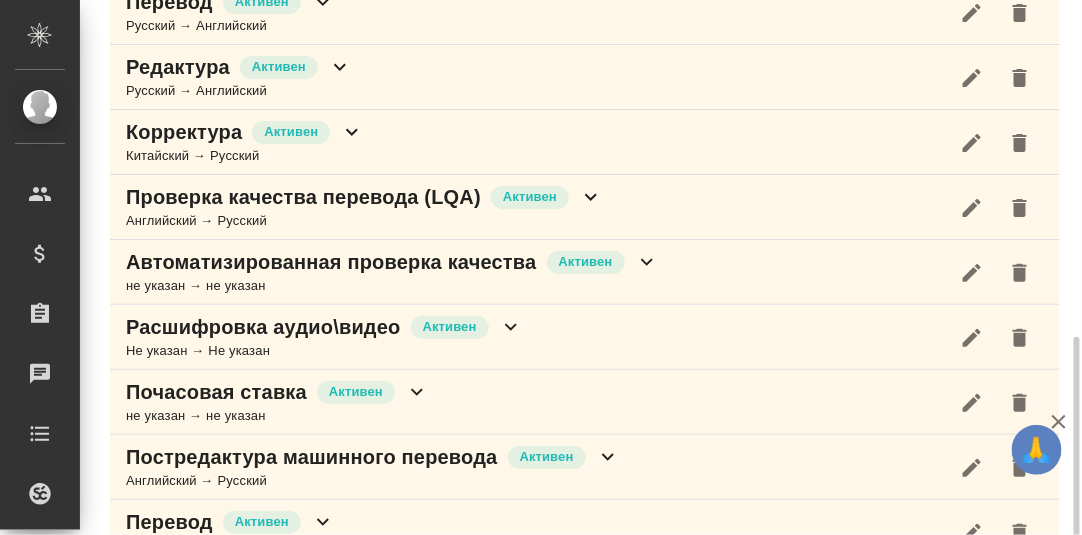 scroll, scrollTop: 586, scrollLeft: 0, axis: vertical 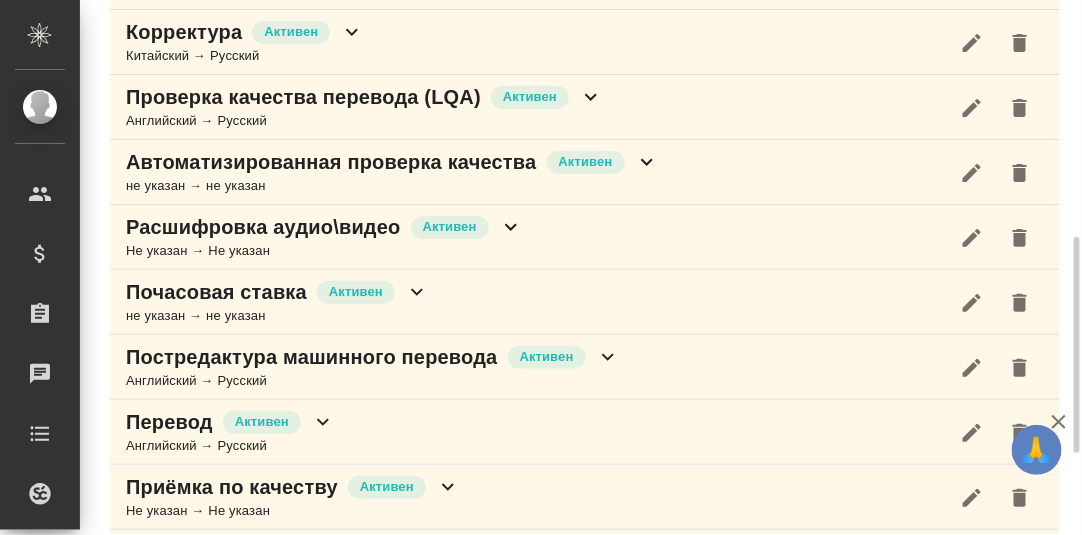 click 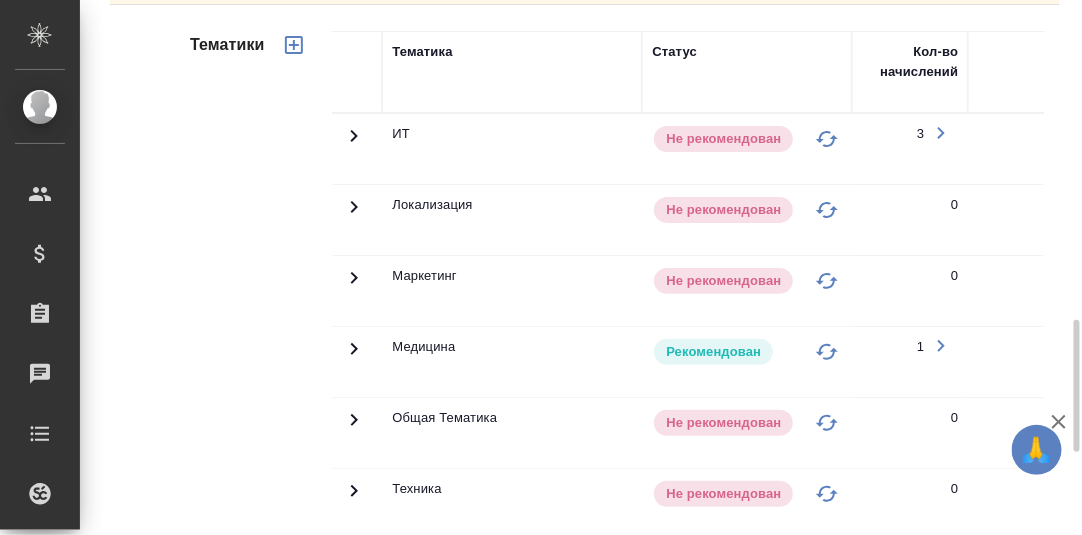 scroll, scrollTop: 686, scrollLeft: 0, axis: vertical 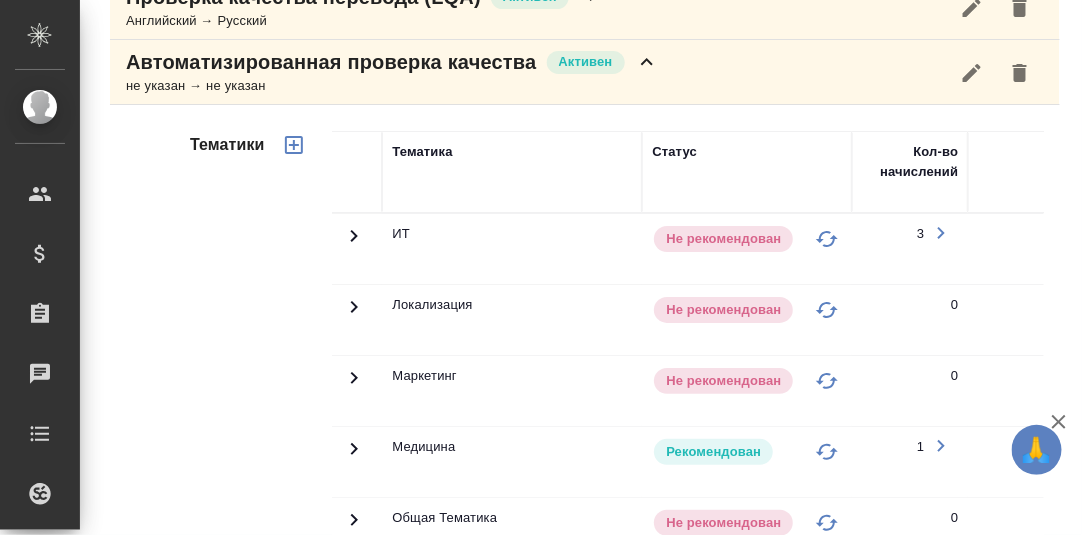 click 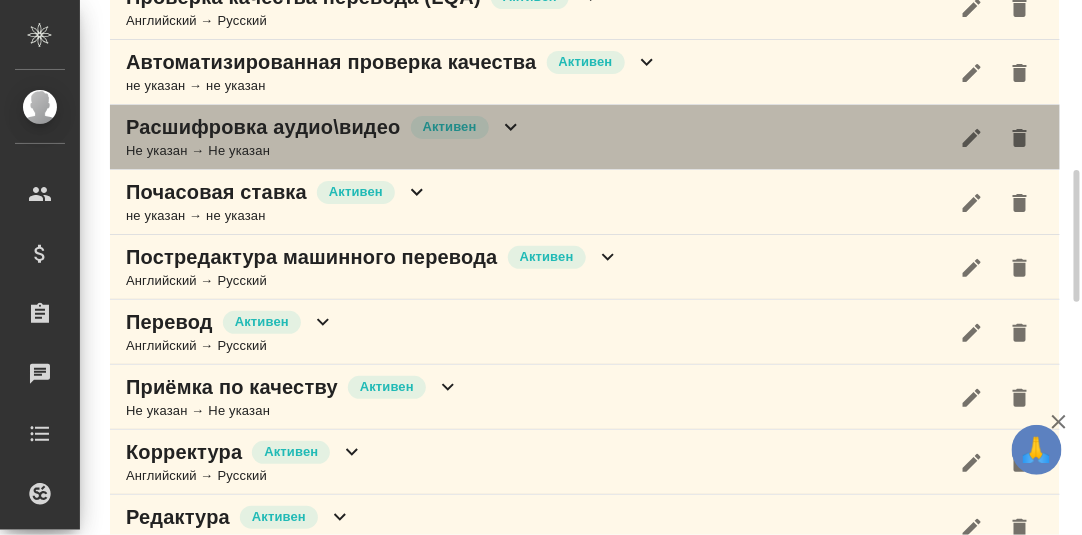 click 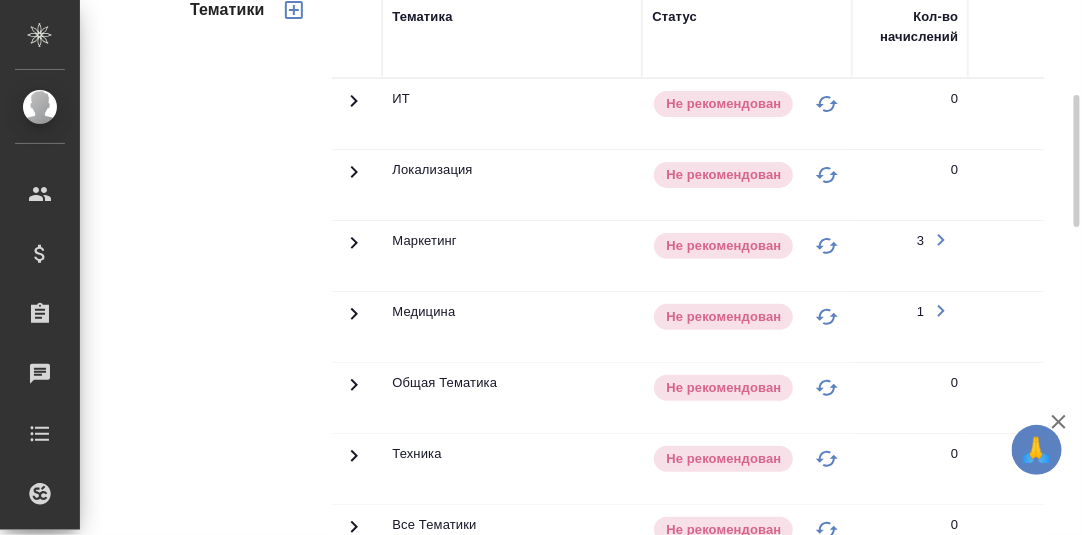 scroll, scrollTop: 786, scrollLeft: 0, axis: vertical 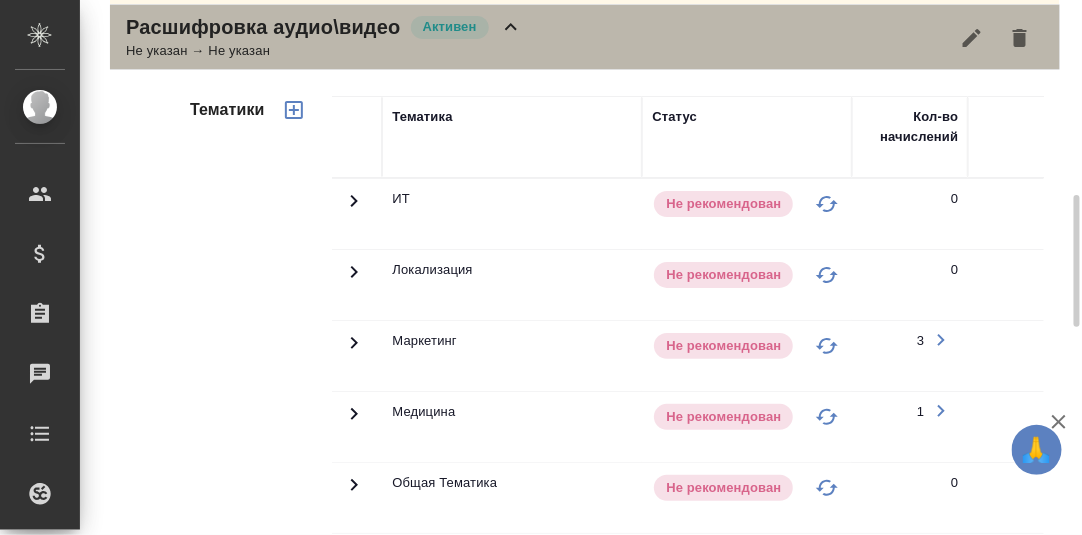 click 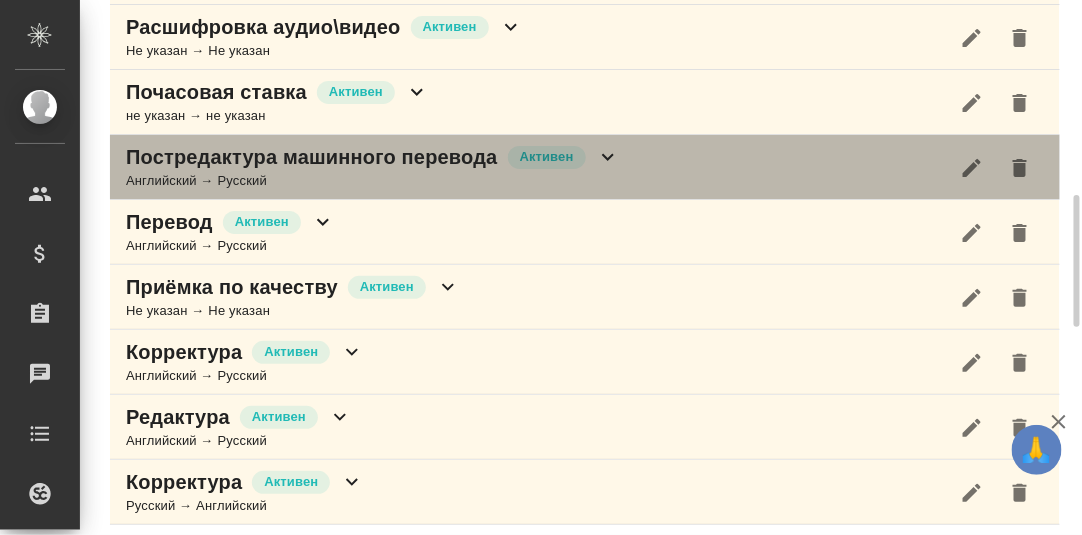 click 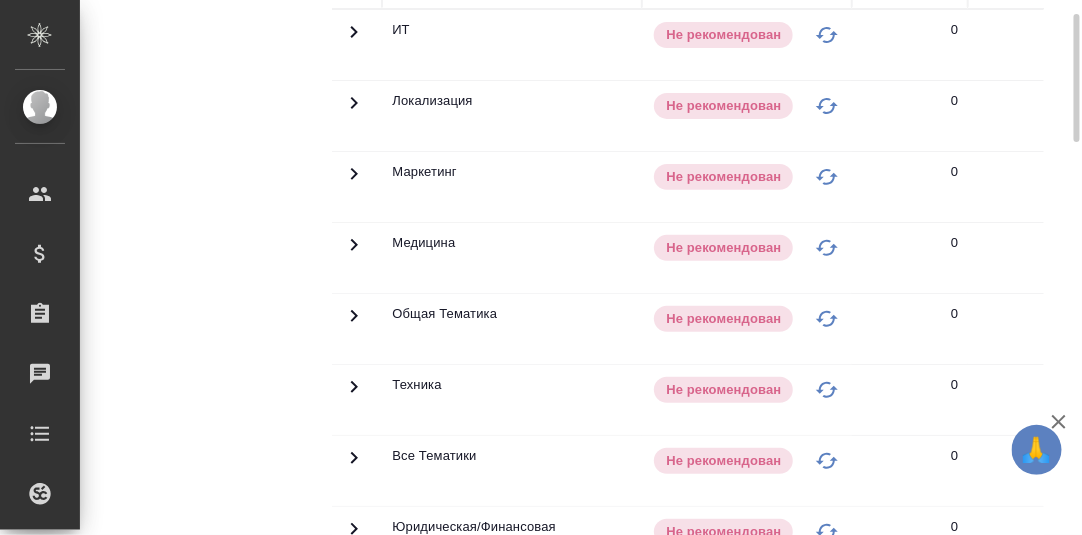 scroll, scrollTop: 886, scrollLeft: 0, axis: vertical 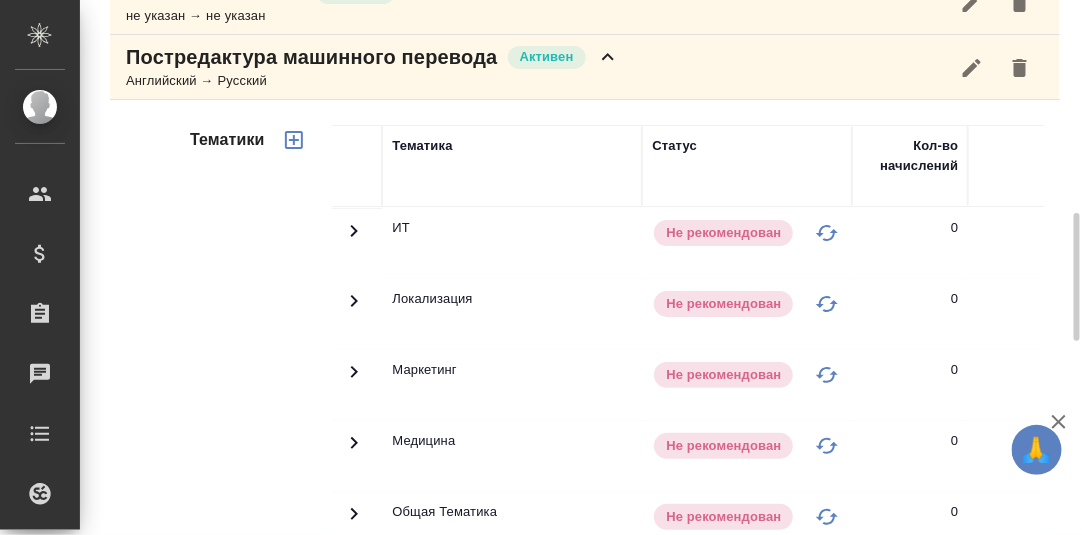 drag, startPoint x: 601, startPoint y: 51, endPoint x: 609, endPoint y: 76, distance: 26.24881 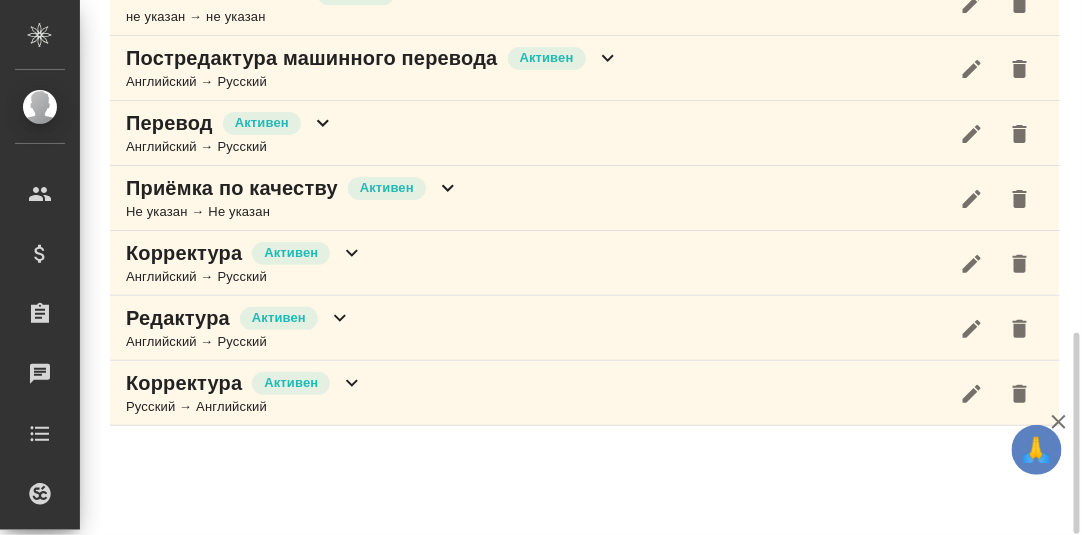 scroll, scrollTop: 885, scrollLeft: 0, axis: vertical 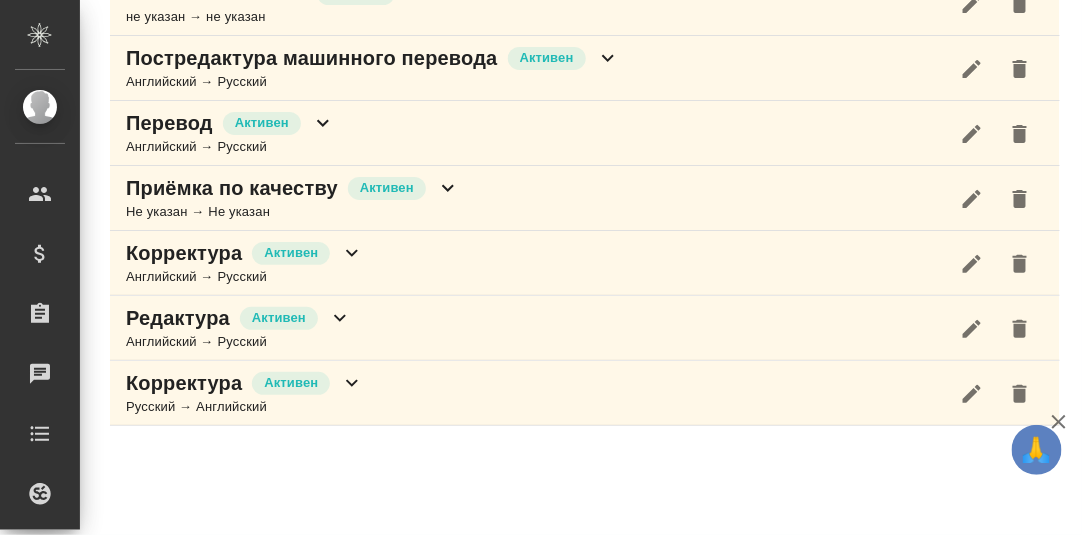 click 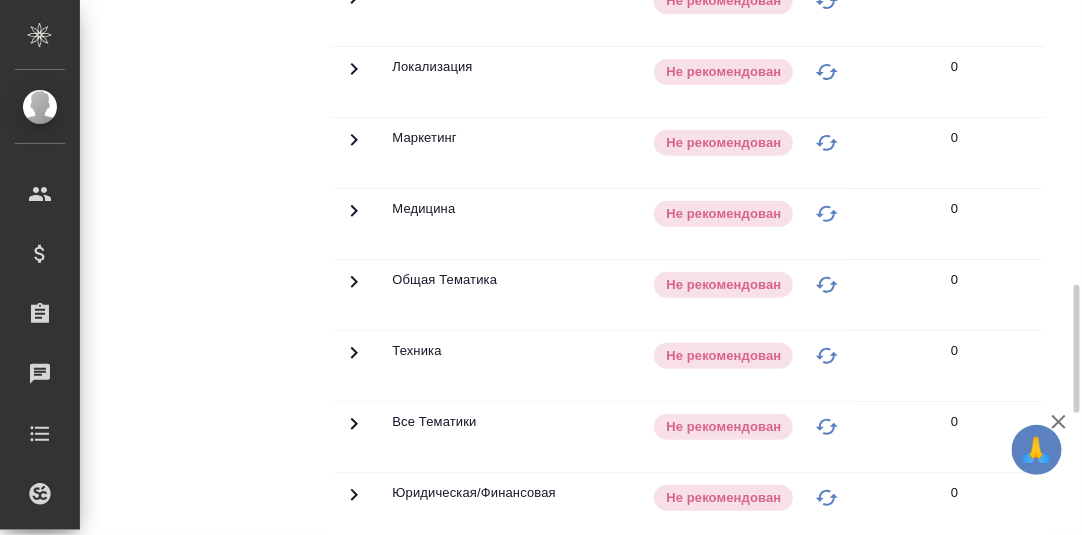 scroll, scrollTop: 885, scrollLeft: 0, axis: vertical 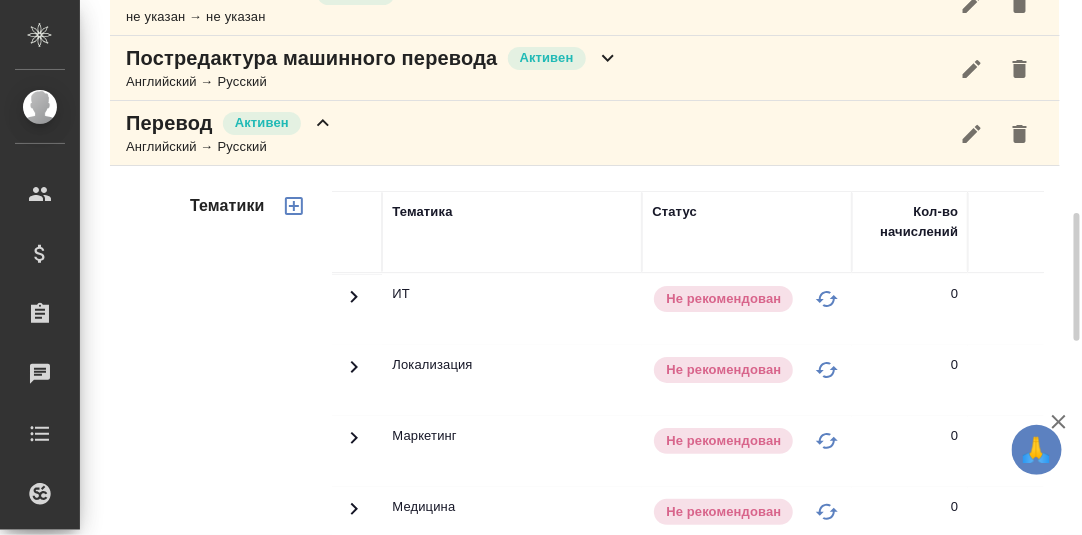 click 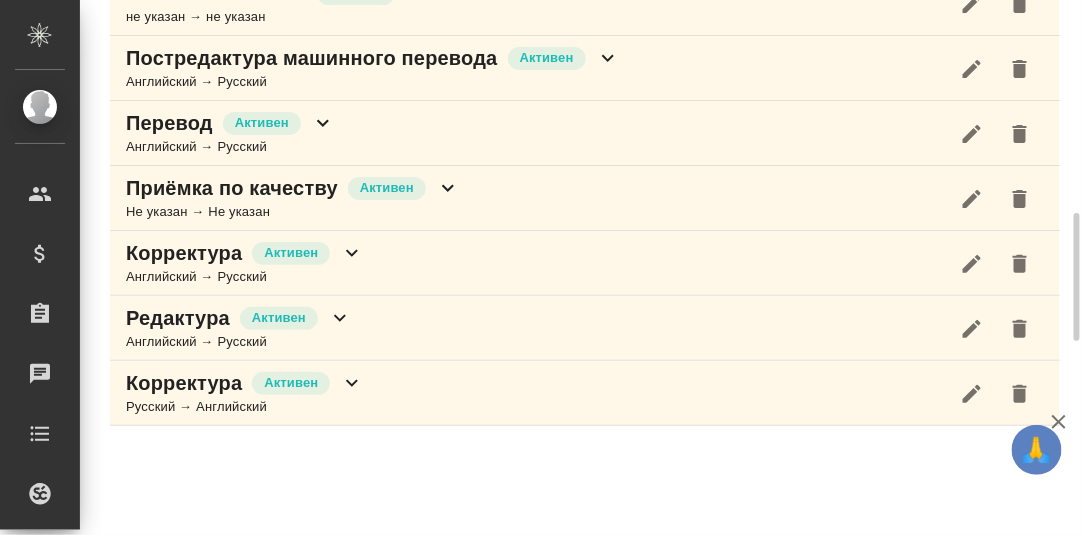 click 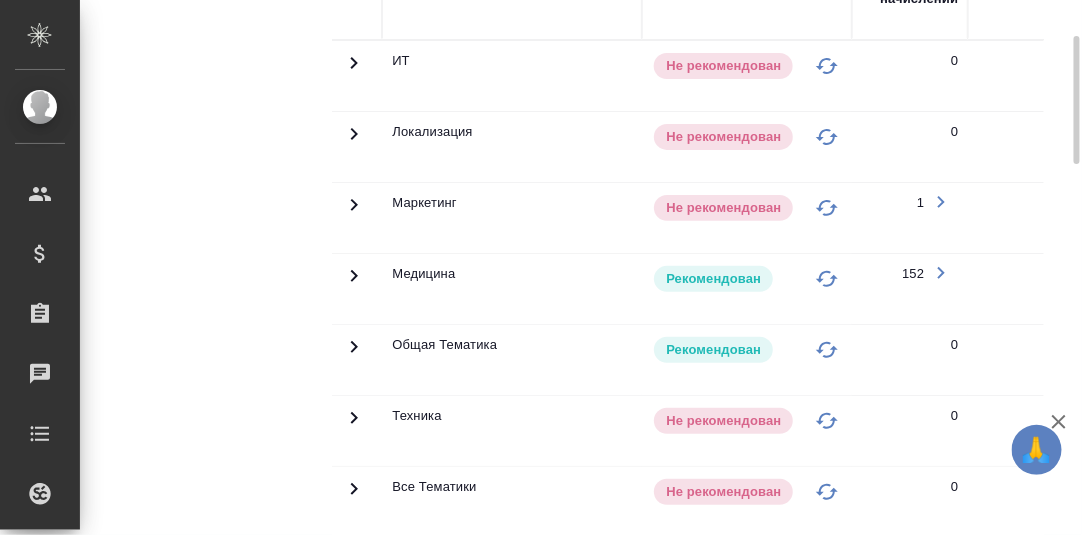 scroll, scrollTop: 885, scrollLeft: 0, axis: vertical 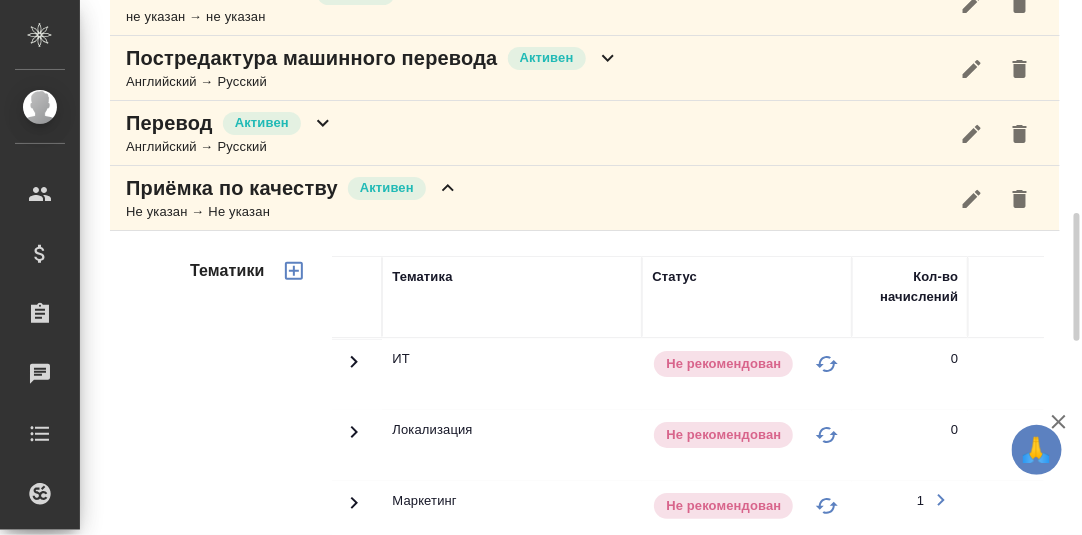 click 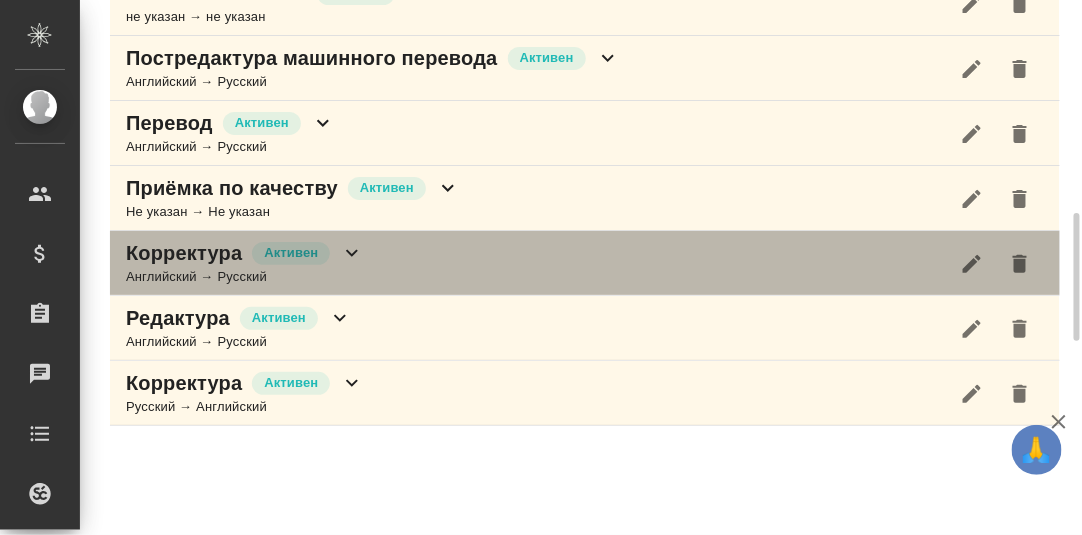 drag, startPoint x: 355, startPoint y: 246, endPoint x: 371, endPoint y: 244, distance: 16.124516 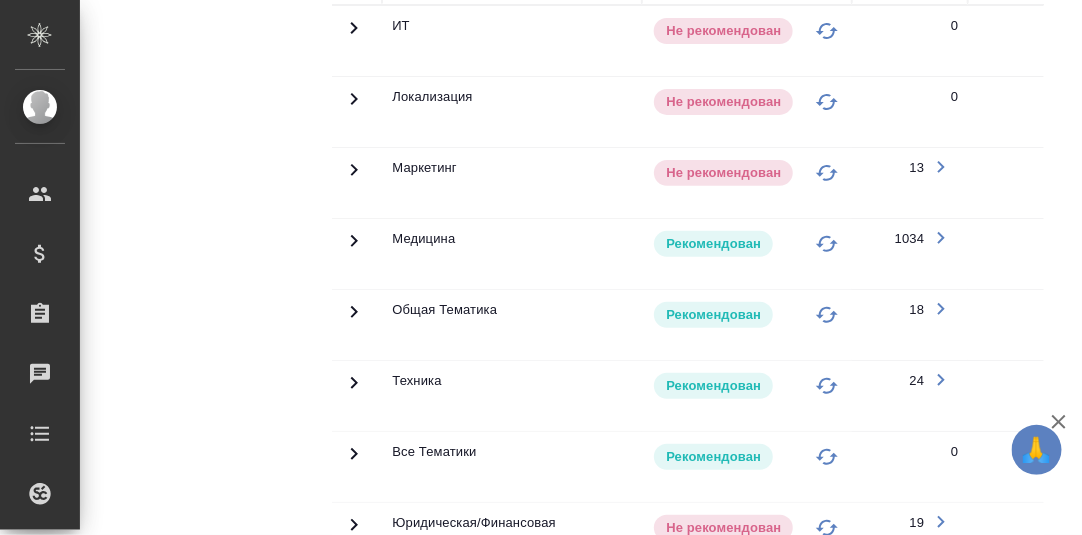 scroll, scrollTop: 1584, scrollLeft: 0, axis: vertical 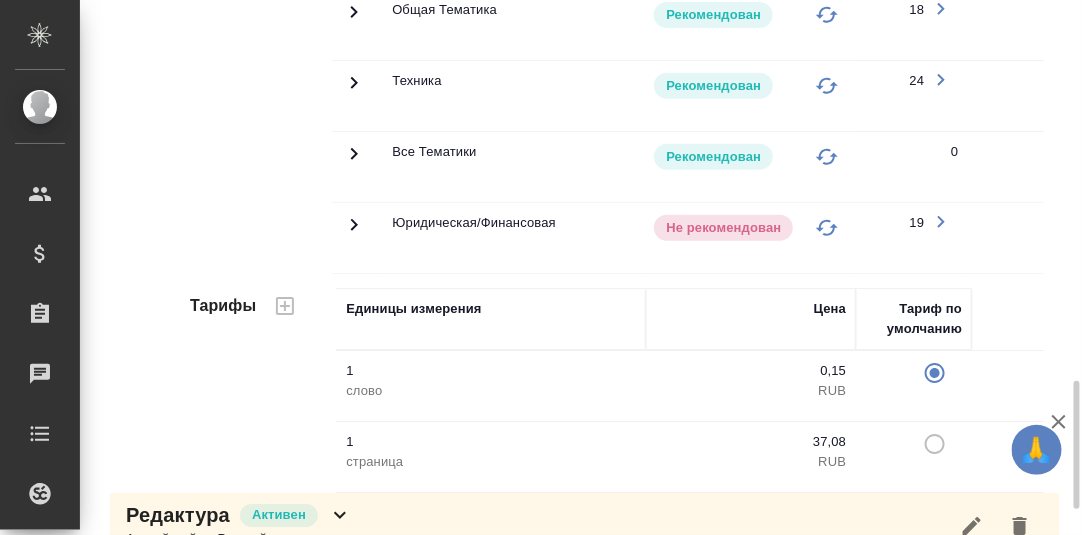 click 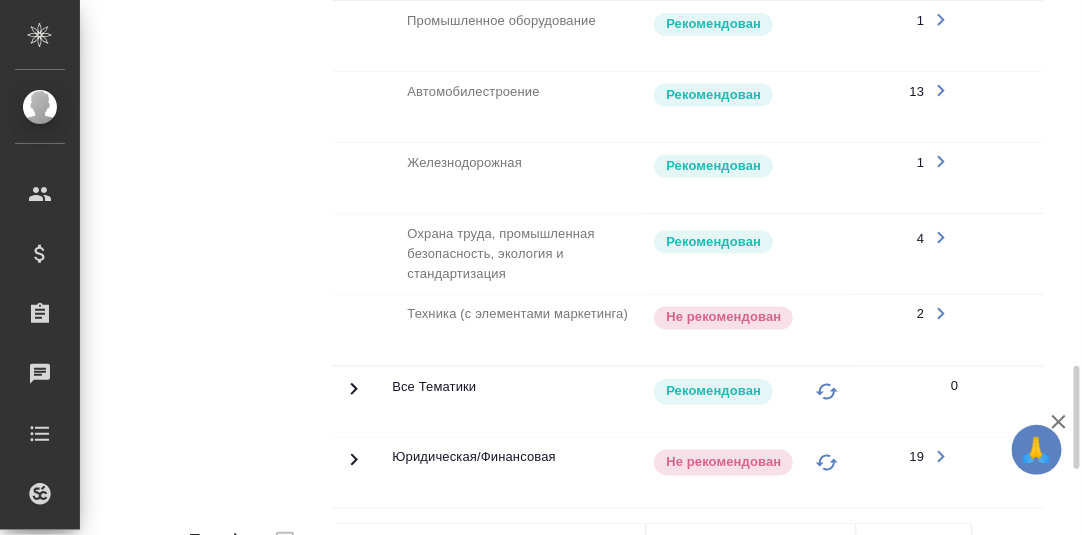 scroll, scrollTop: 1983, scrollLeft: 0, axis: vertical 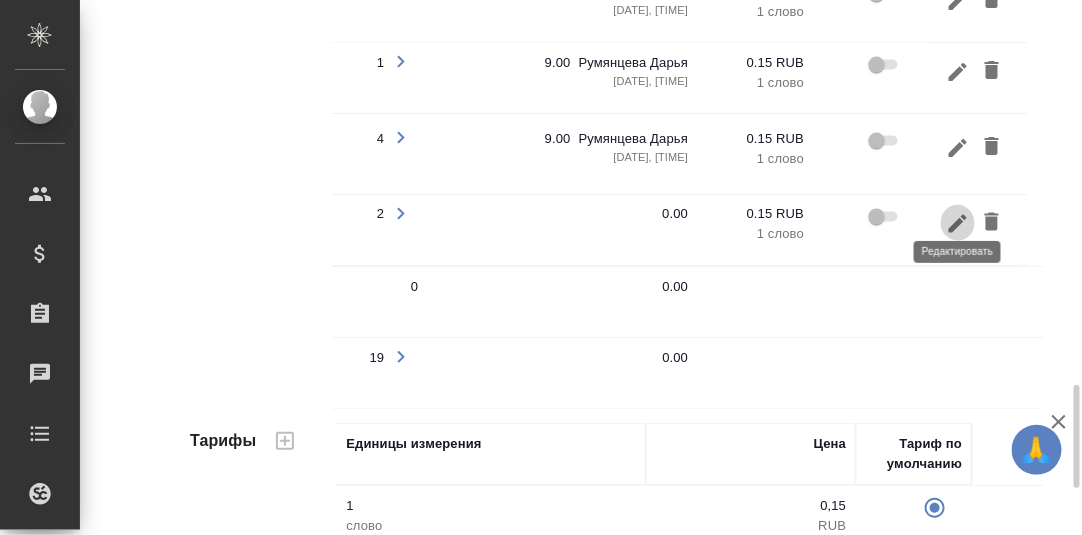 click 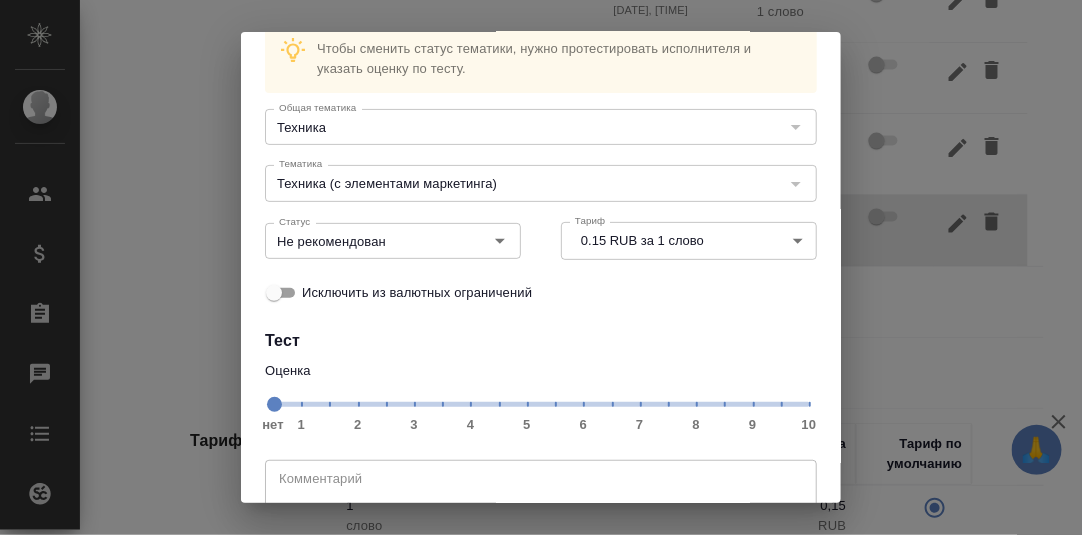 scroll, scrollTop: 183, scrollLeft: 0, axis: vertical 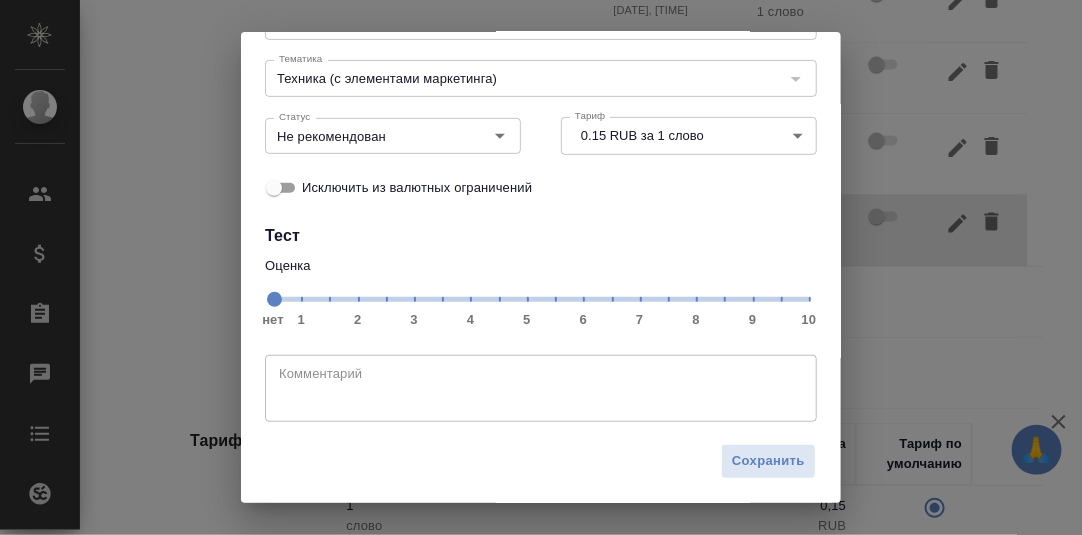 click on "нет 1 2 3 4 5 6 7 8 9 10" at bounding box center (541, 298) 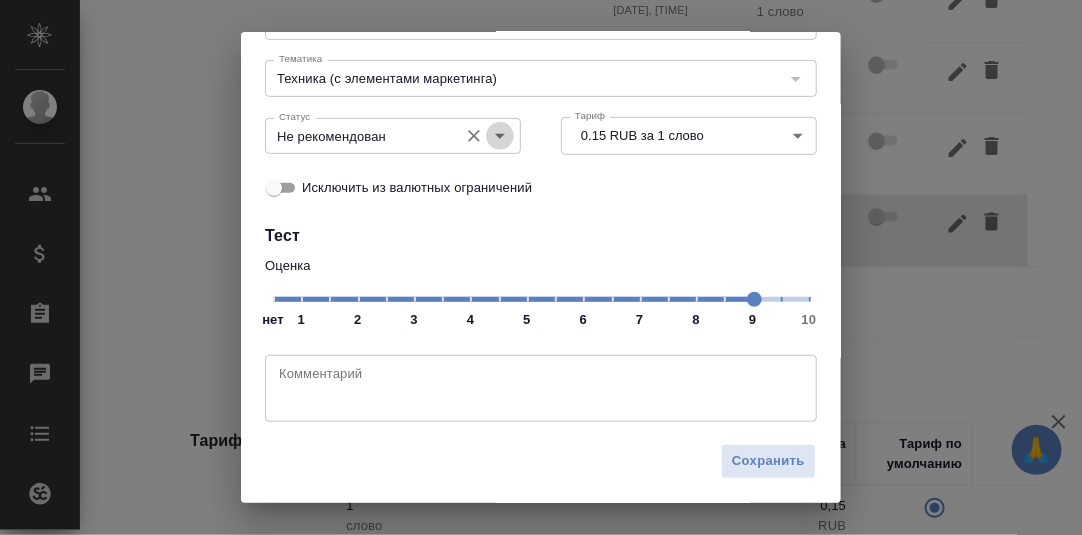 drag, startPoint x: 495, startPoint y: 133, endPoint x: 468, endPoint y: 149, distance: 31.38471 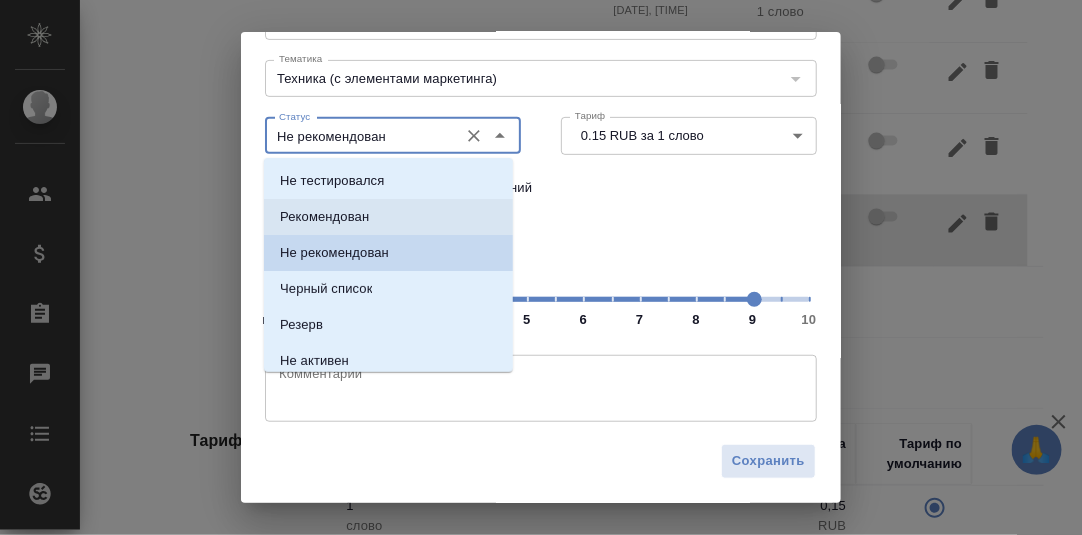 click on "Рекомендован" at bounding box center (324, 217) 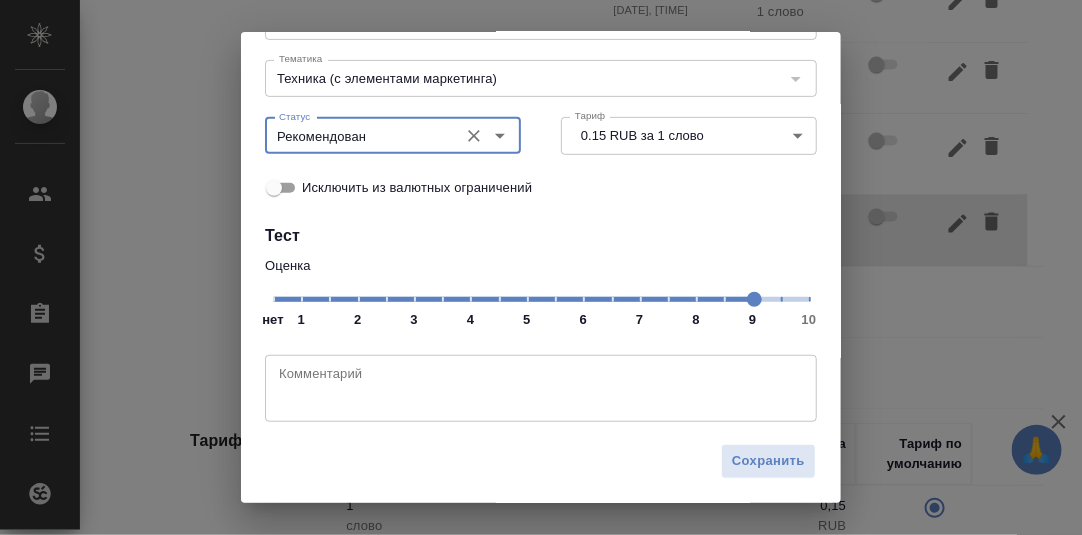 drag, startPoint x: 768, startPoint y: 457, endPoint x: 863, endPoint y: 397, distance: 112.36102 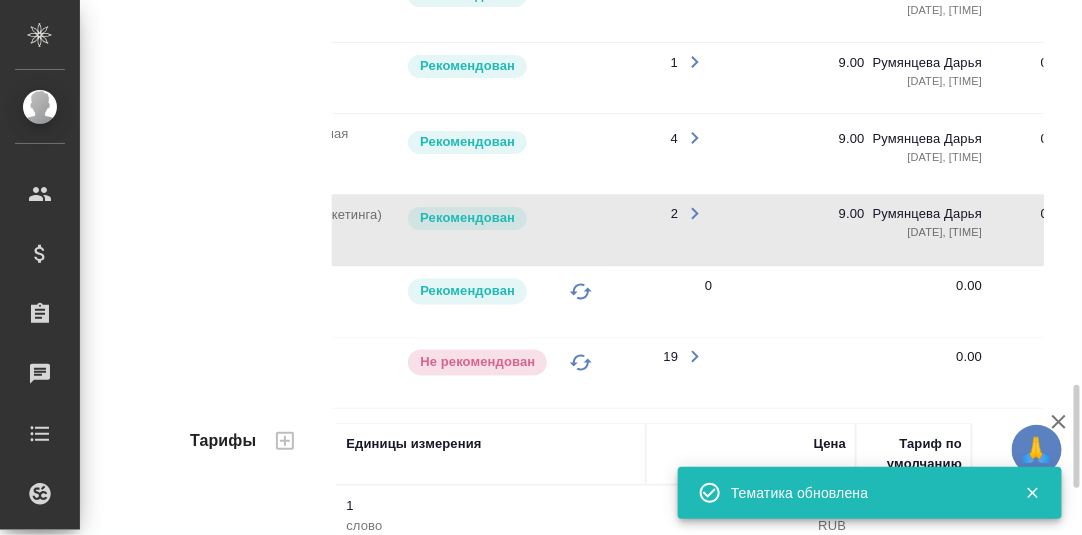 scroll, scrollTop: 0, scrollLeft: 0, axis: both 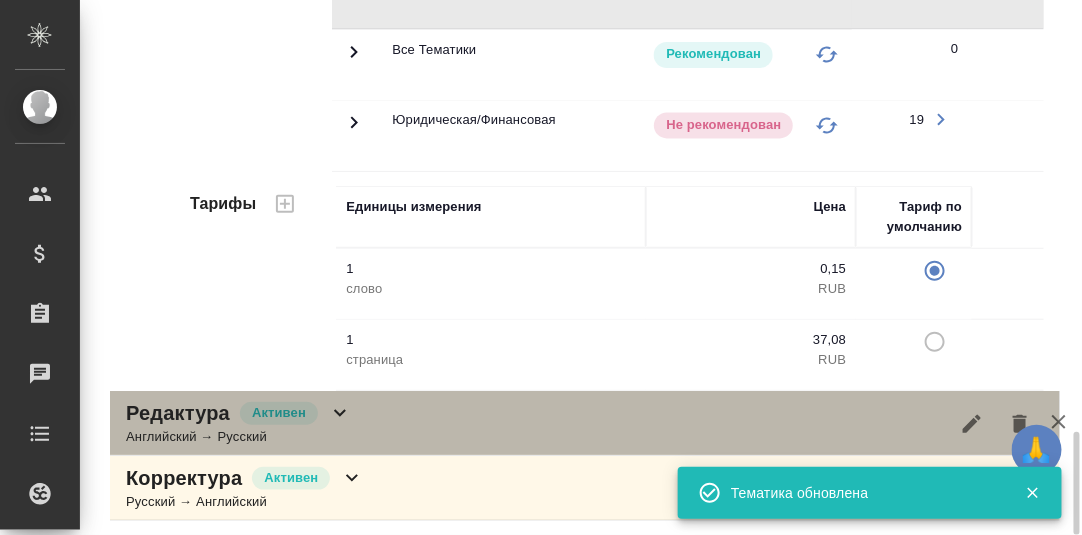 drag, startPoint x: 340, startPoint y: 410, endPoint x: 399, endPoint y: 373, distance: 69.641945 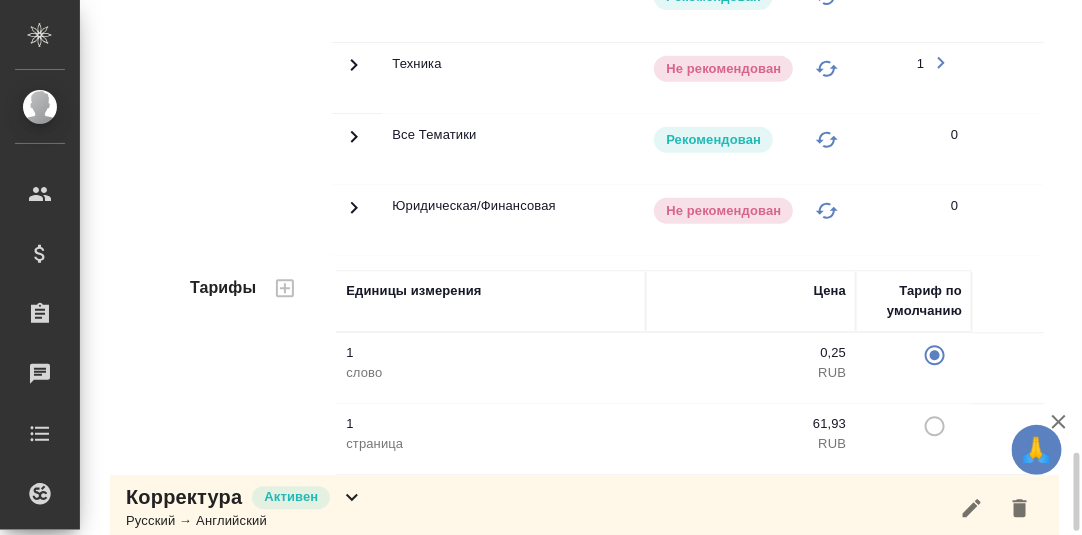 scroll, scrollTop: 2898, scrollLeft: 0, axis: vertical 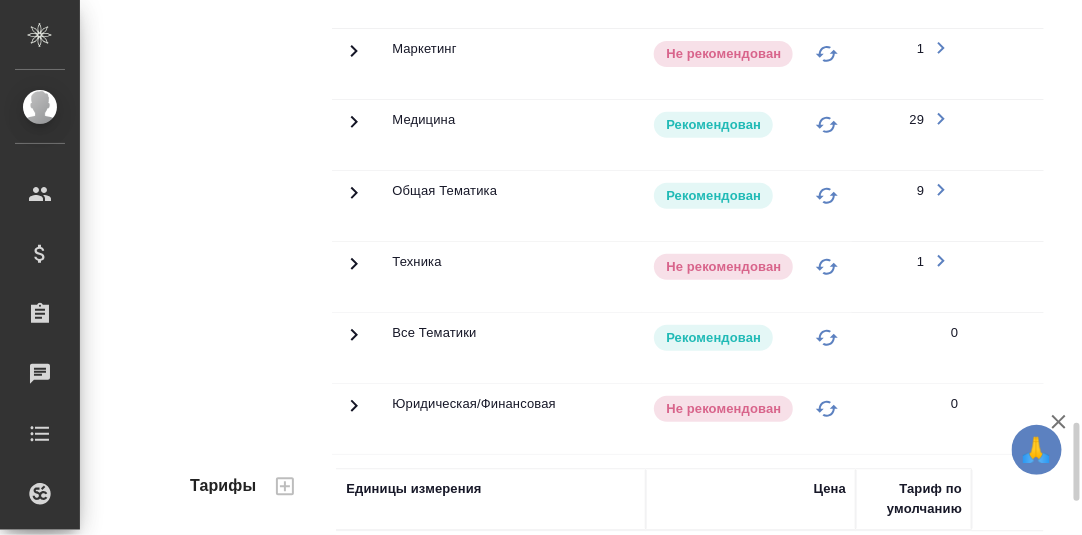 click 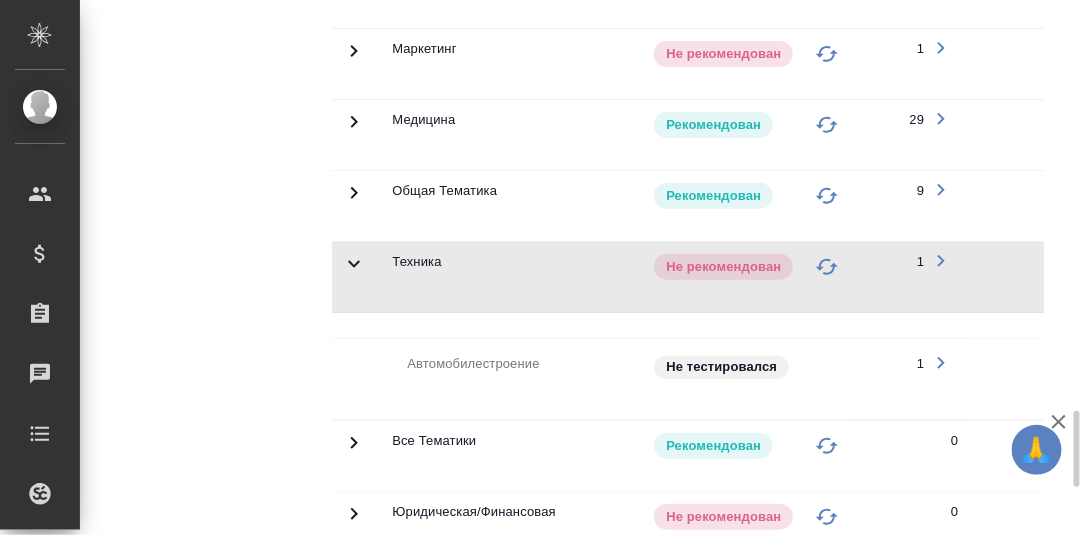 scroll, scrollTop: 2998, scrollLeft: 0, axis: vertical 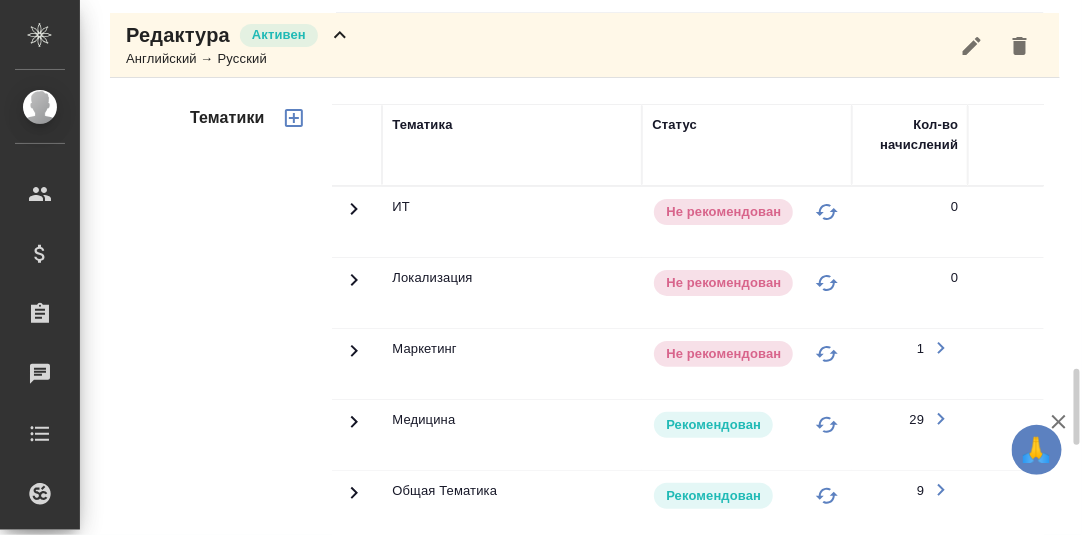 click 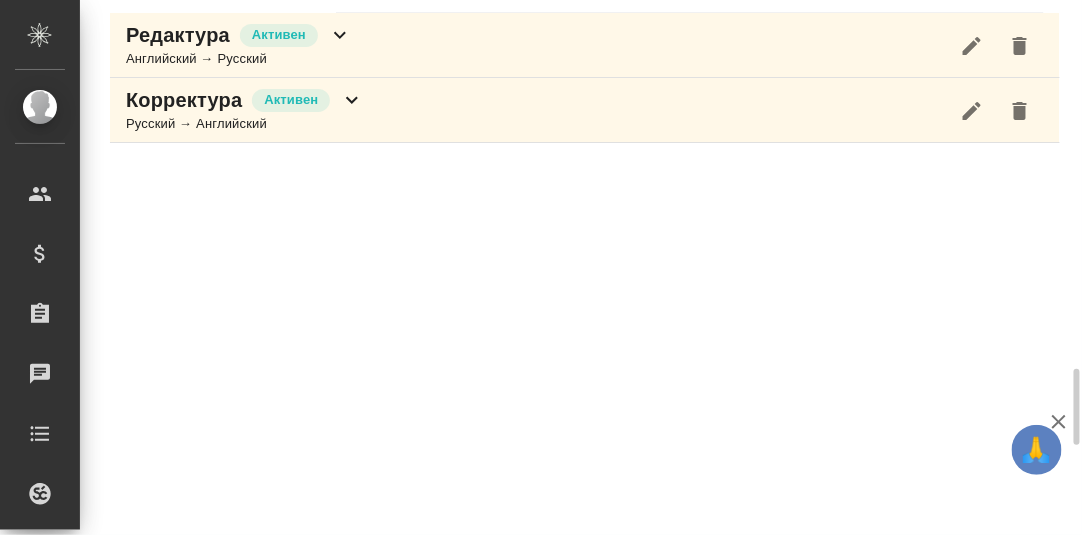 scroll, scrollTop: 2598, scrollLeft: 0, axis: vertical 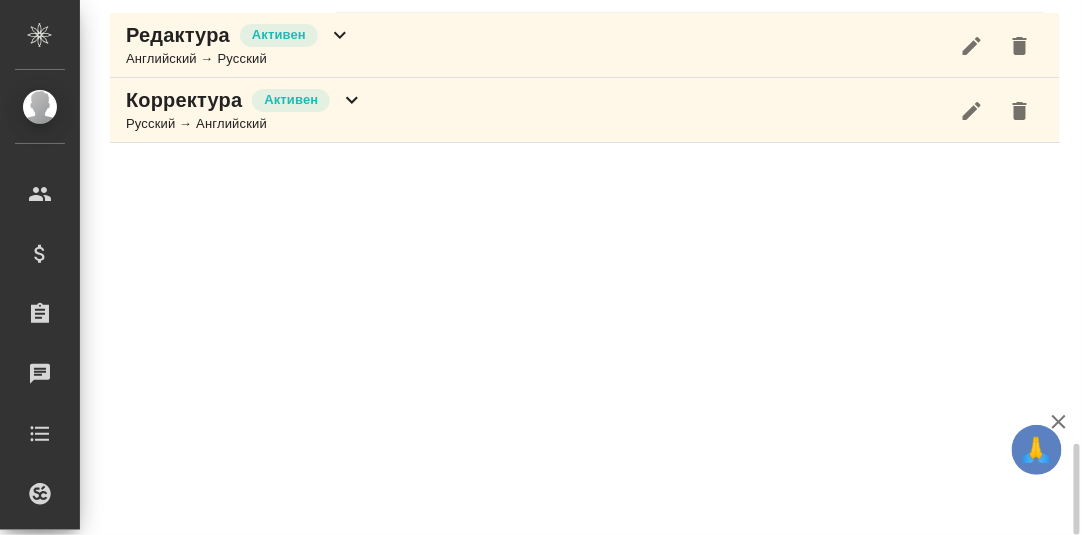 drag, startPoint x: 351, startPoint y: 92, endPoint x: 378, endPoint y: 120, distance: 38.8973 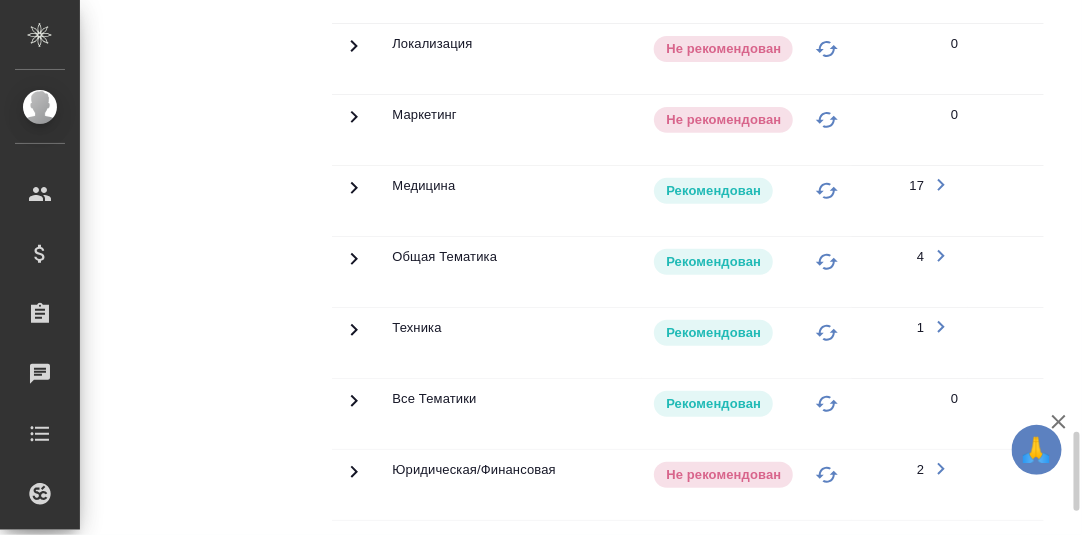 scroll, scrollTop: 2997, scrollLeft: 0, axis: vertical 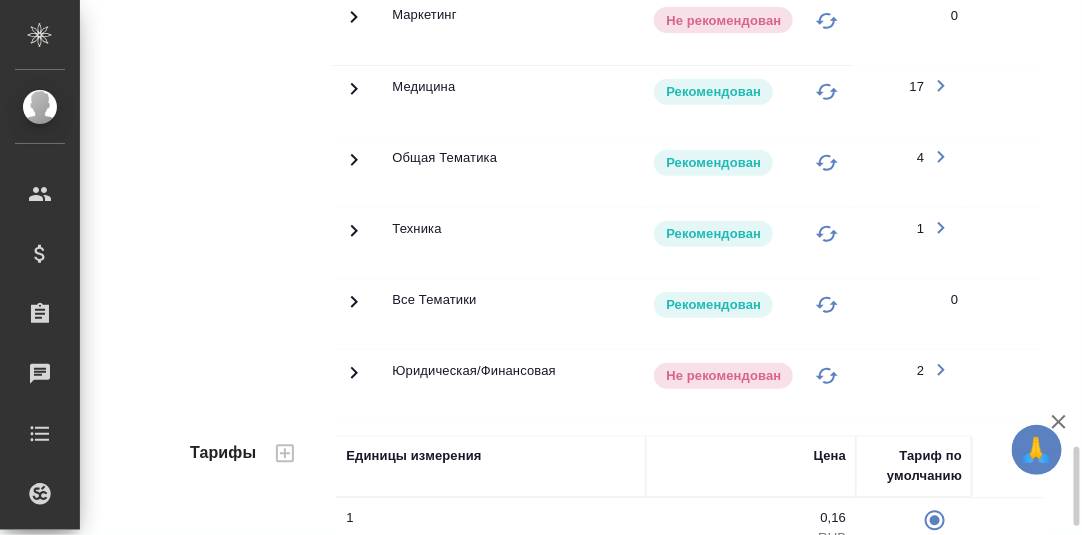 click 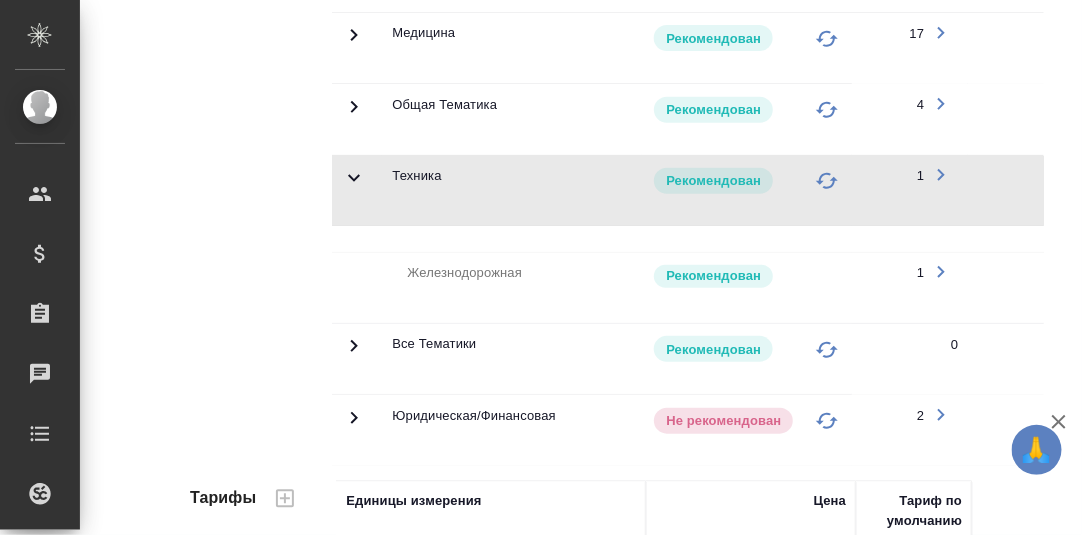 scroll, scrollTop: 3150, scrollLeft: 0, axis: vertical 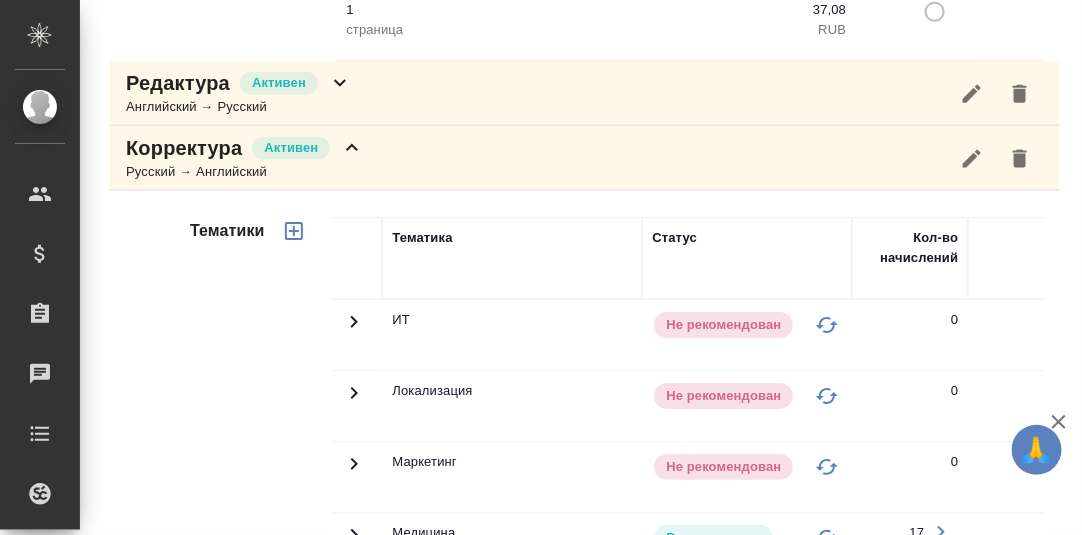 click 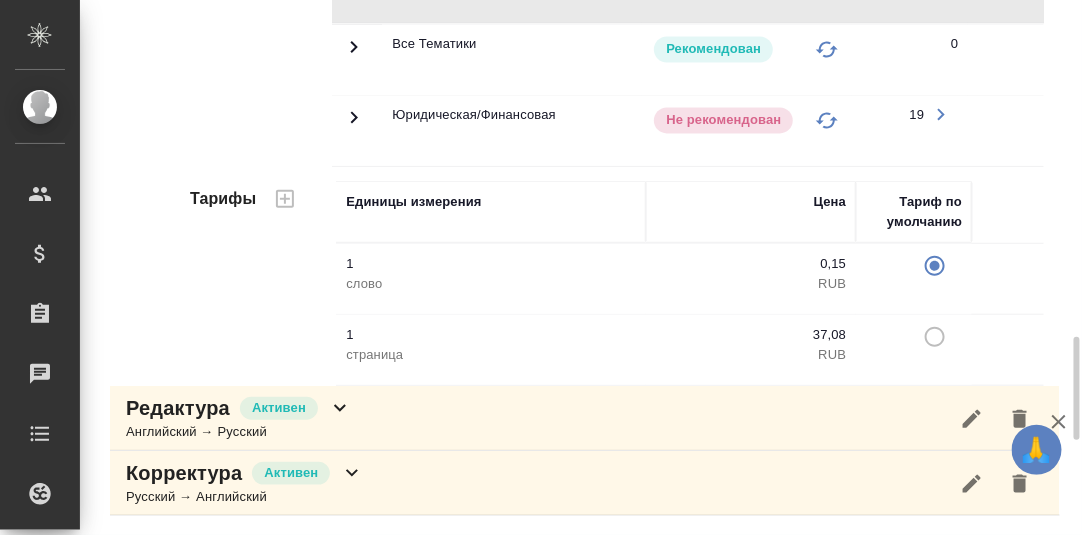 scroll, scrollTop: 2045, scrollLeft: 0, axis: vertical 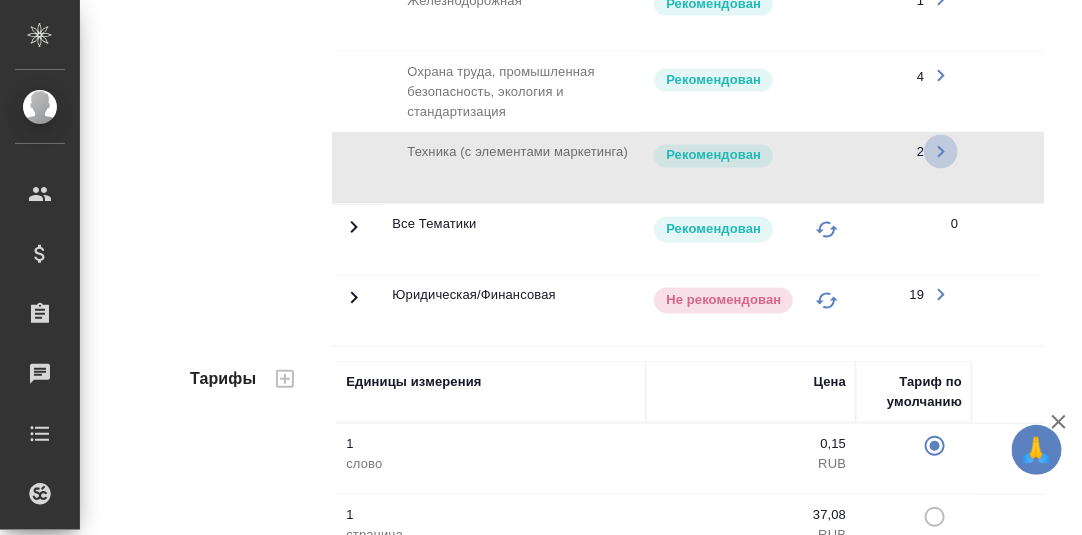 click 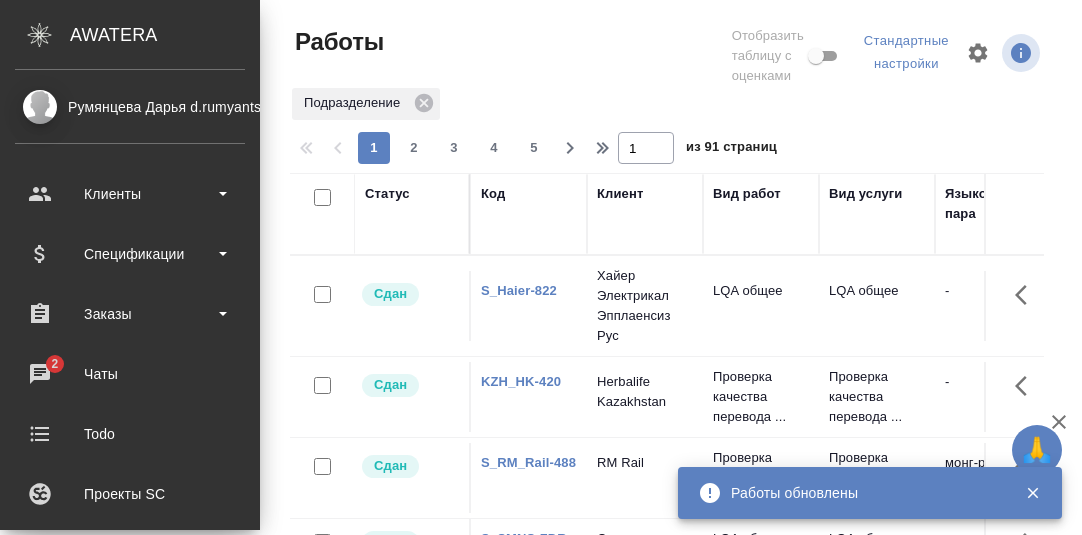 scroll, scrollTop: 0, scrollLeft: 0, axis: both 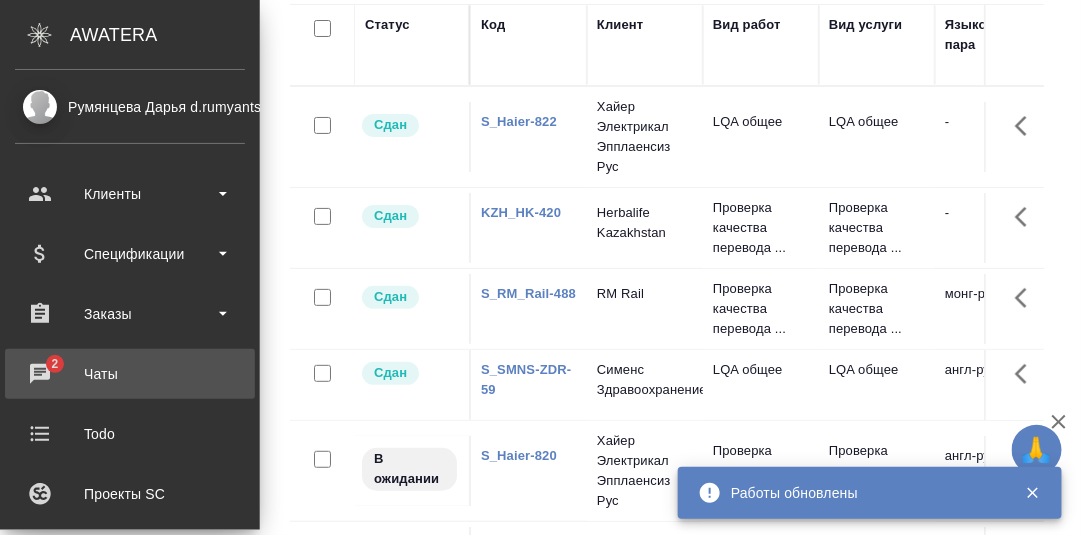 click on "Чаты" at bounding box center (130, 374) 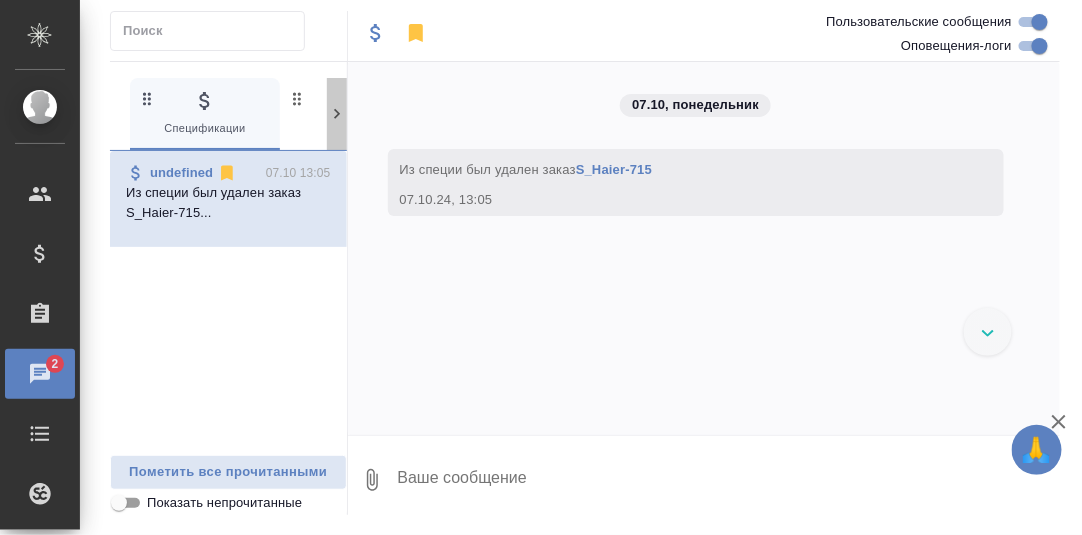 drag, startPoint x: 339, startPoint y: 113, endPoint x: 339, endPoint y: 129, distance: 16 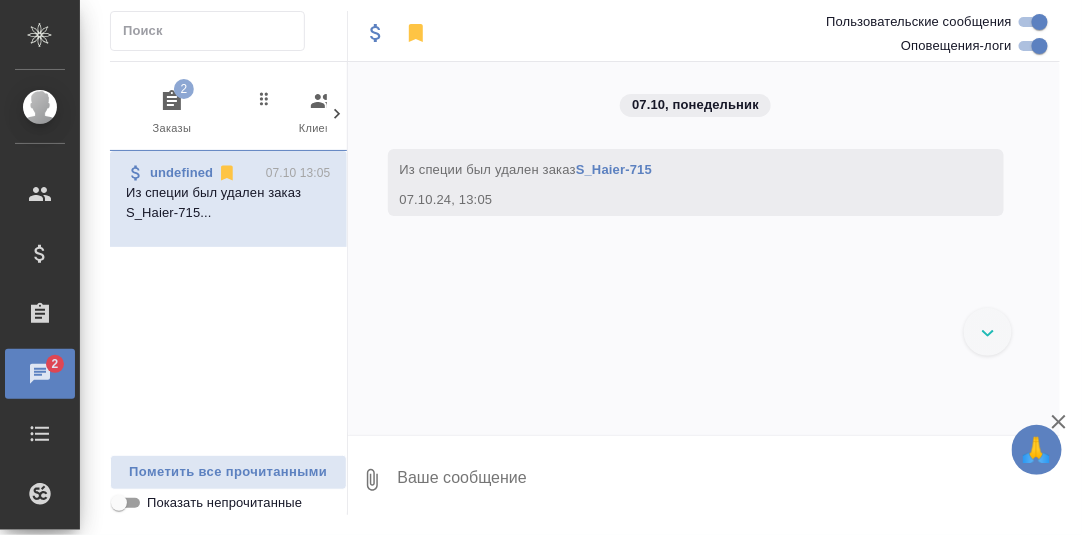 scroll, scrollTop: 0, scrollLeft: 196, axis: horizontal 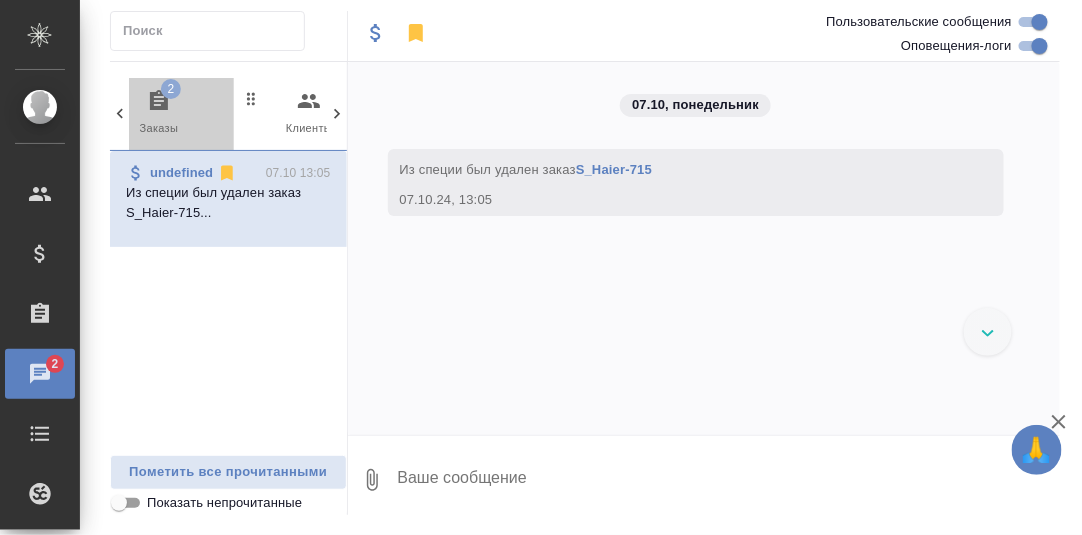 click 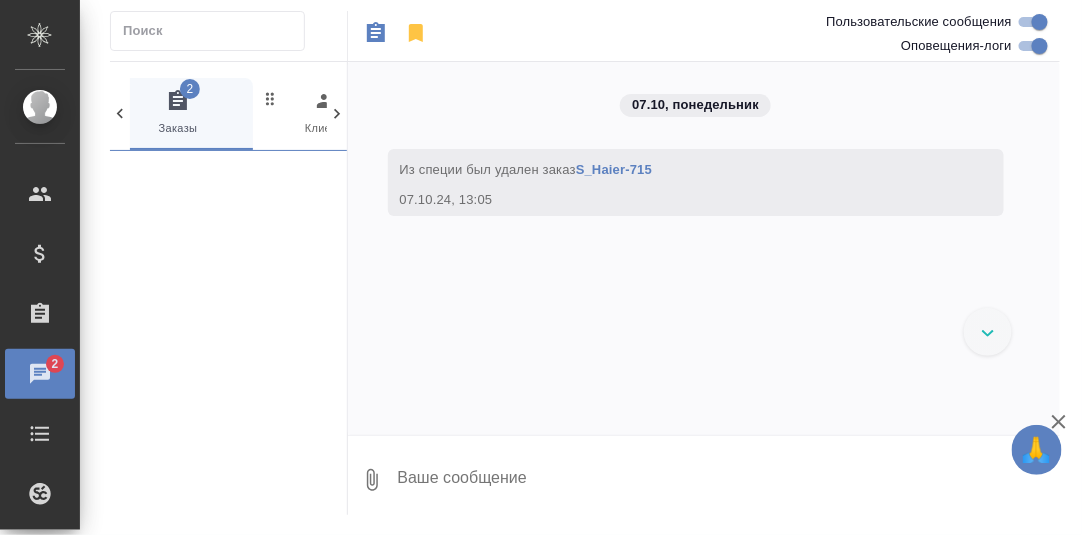 scroll, scrollTop: 0, scrollLeft: 149, axis: horizontal 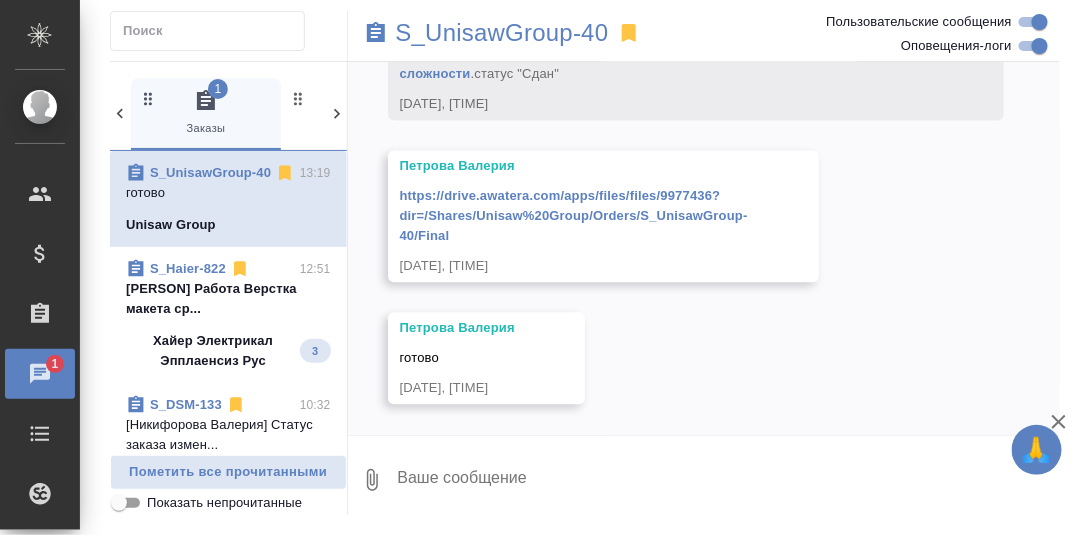 drag, startPoint x: 218, startPoint y: 298, endPoint x: 269, endPoint y: 298, distance: 51 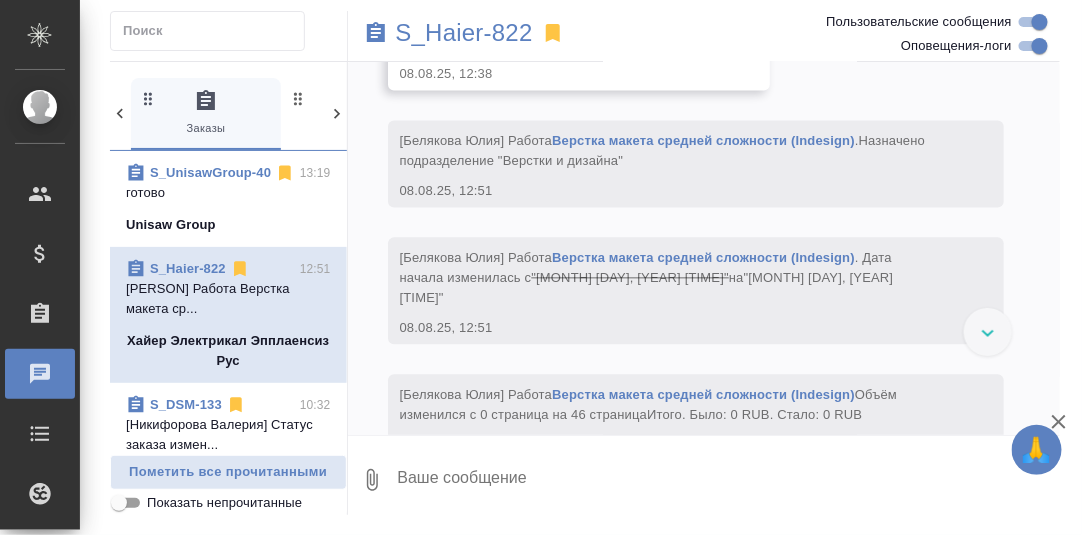 scroll, scrollTop: 16213, scrollLeft: 0, axis: vertical 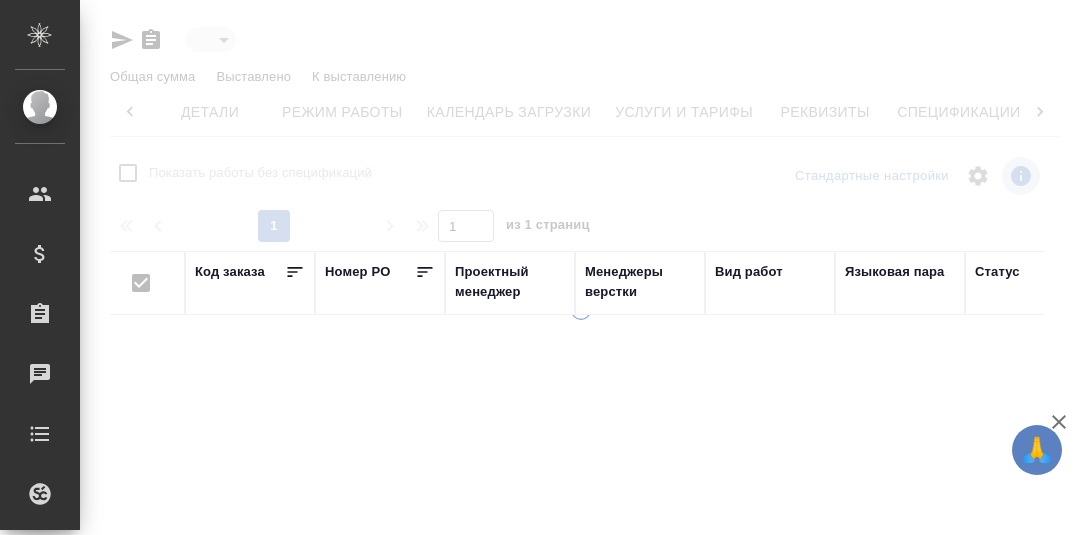 type on "active" 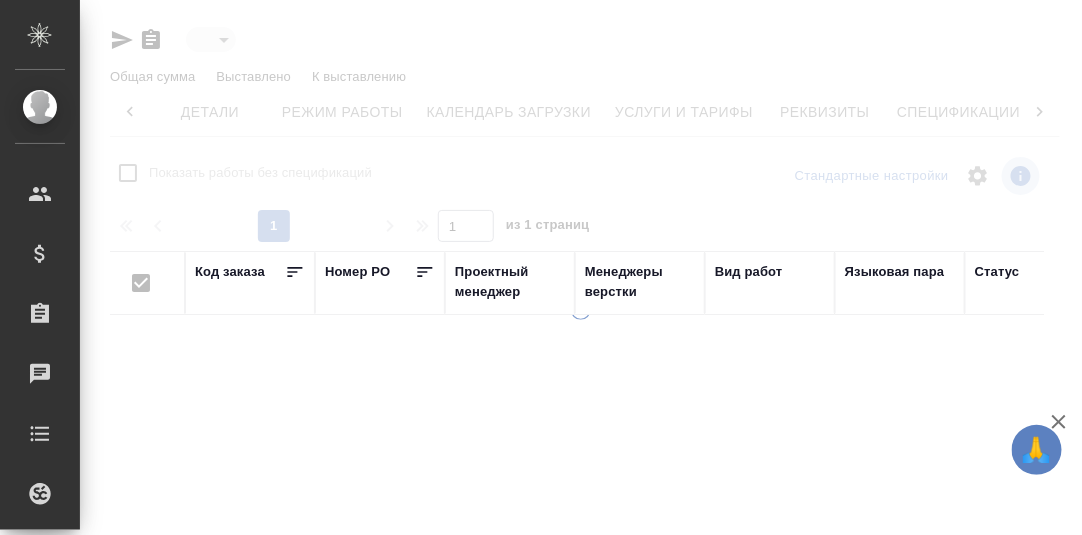 scroll, scrollTop: 0, scrollLeft: 131, axis: horizontal 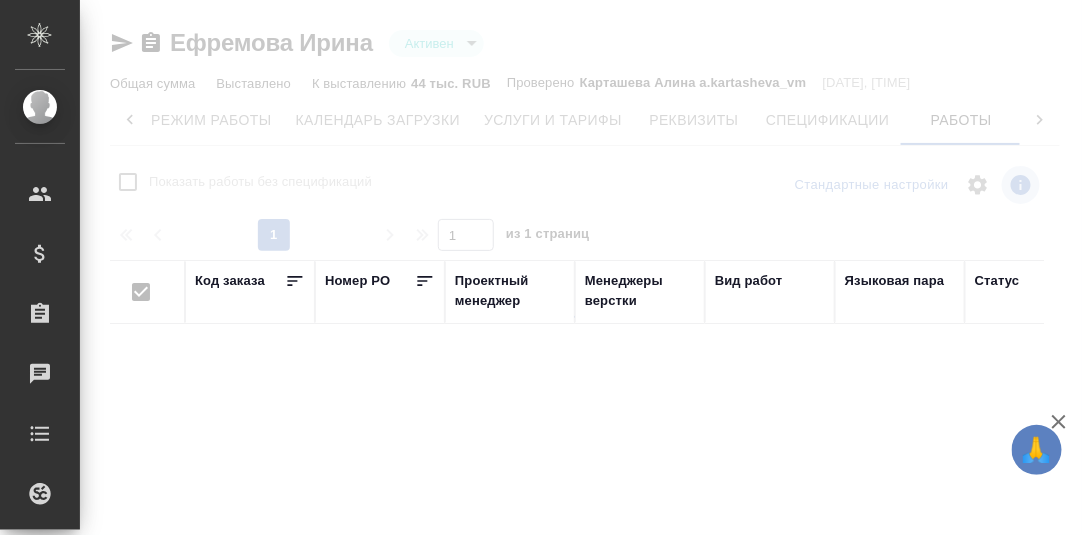 checkbox on "false" 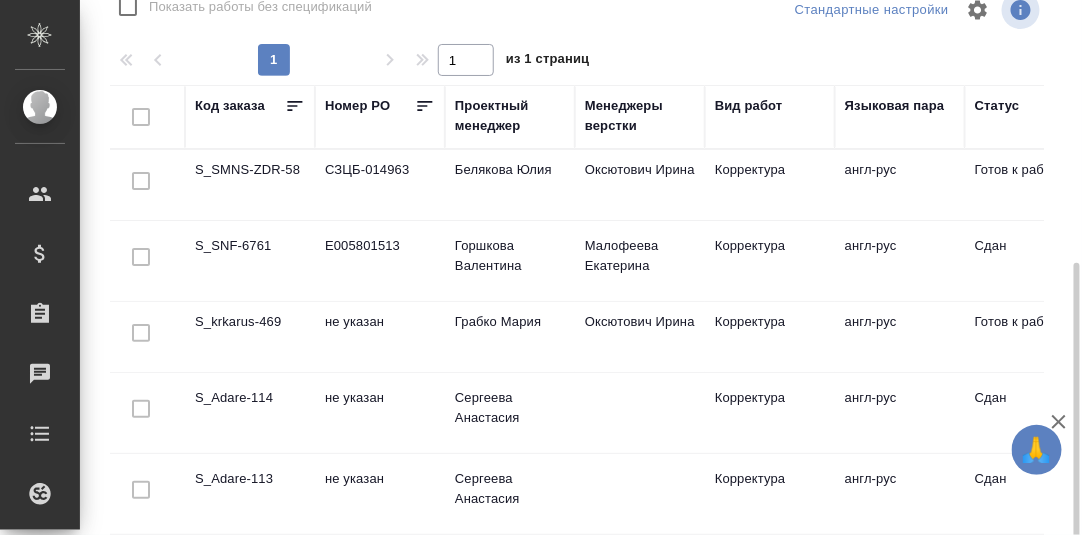 scroll, scrollTop: 279, scrollLeft: 0, axis: vertical 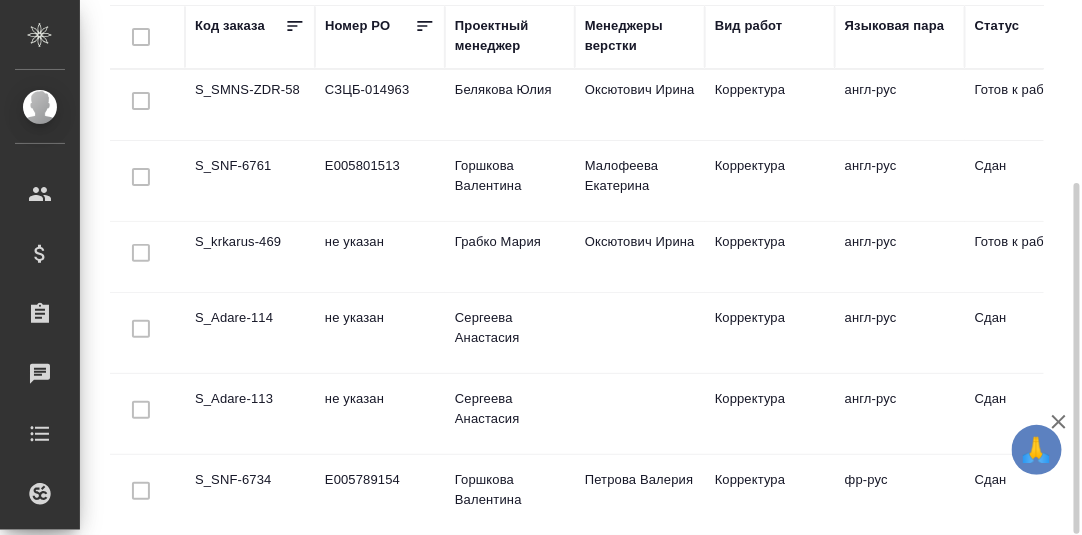 click on "S_Adare-114" at bounding box center (250, 105) 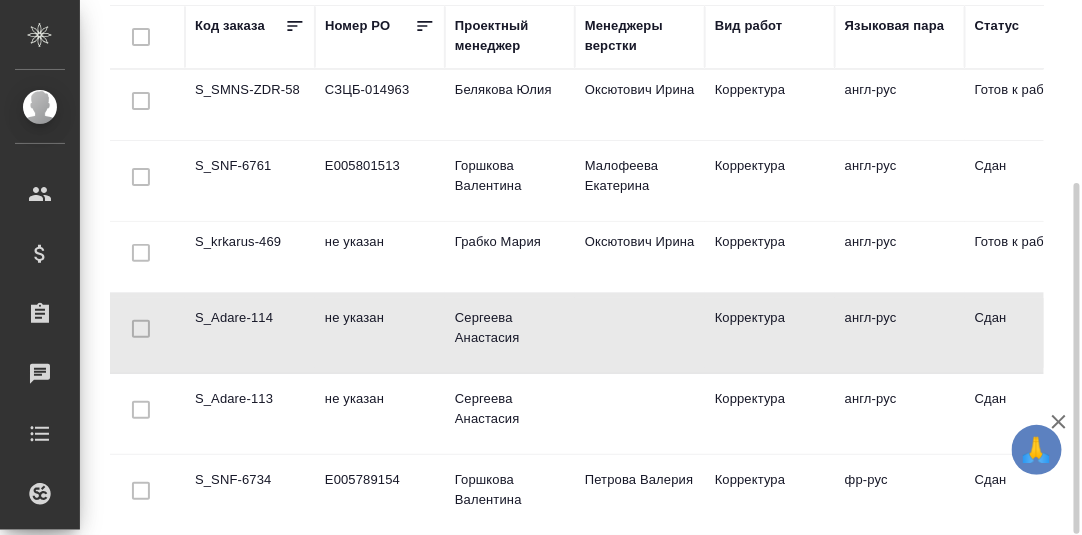 click on "S_Adare-114" at bounding box center [250, 105] 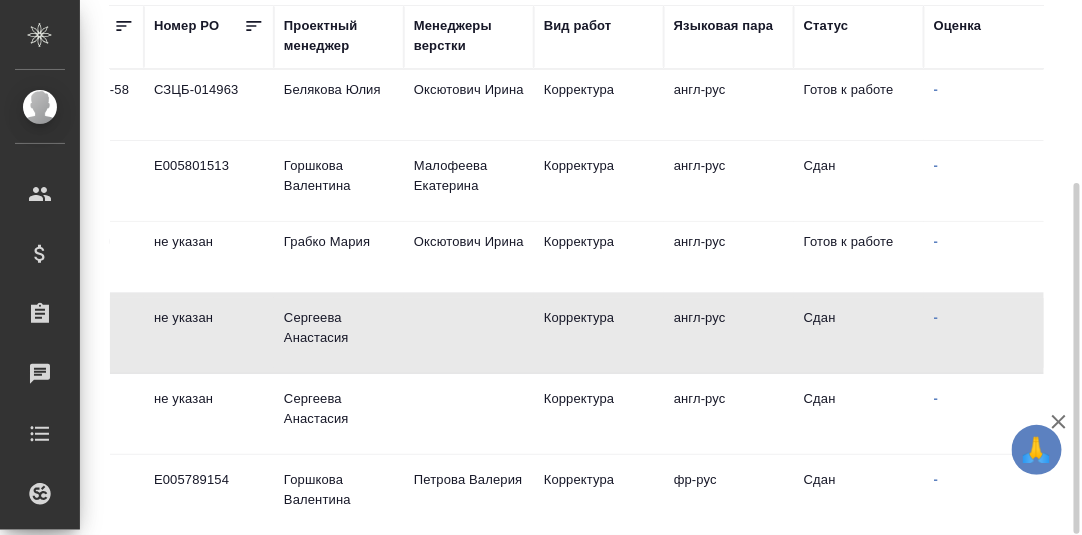 scroll, scrollTop: 0, scrollLeft: 0, axis: both 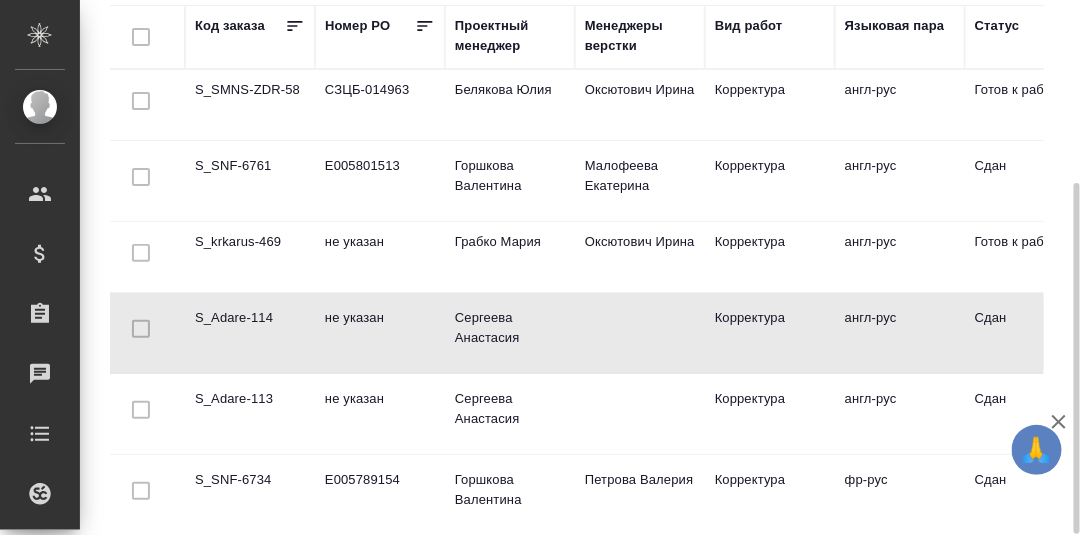 click on "S_Adare-113" at bounding box center [250, 105] 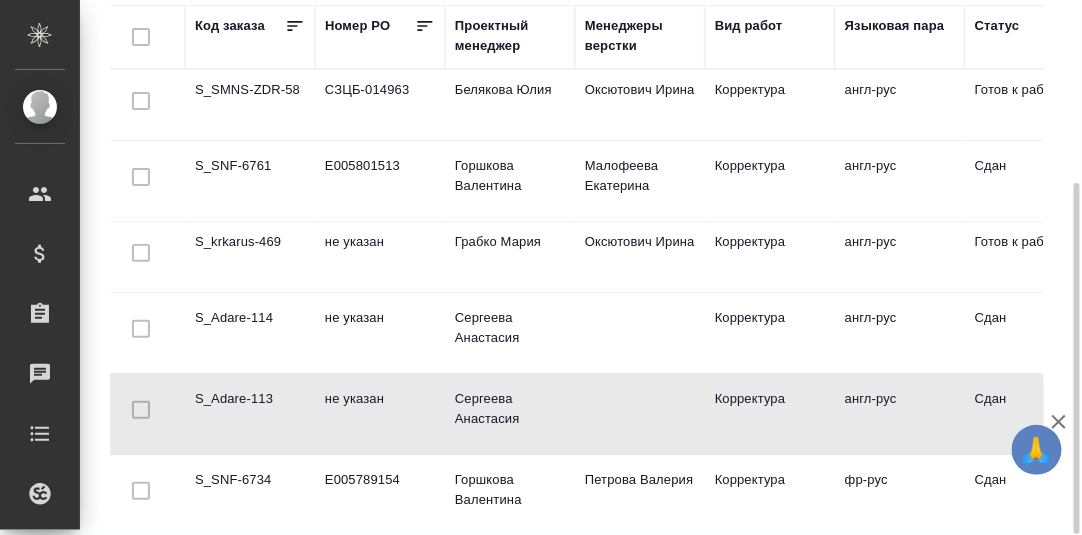 click on "S_Adare-113" at bounding box center [250, 105] 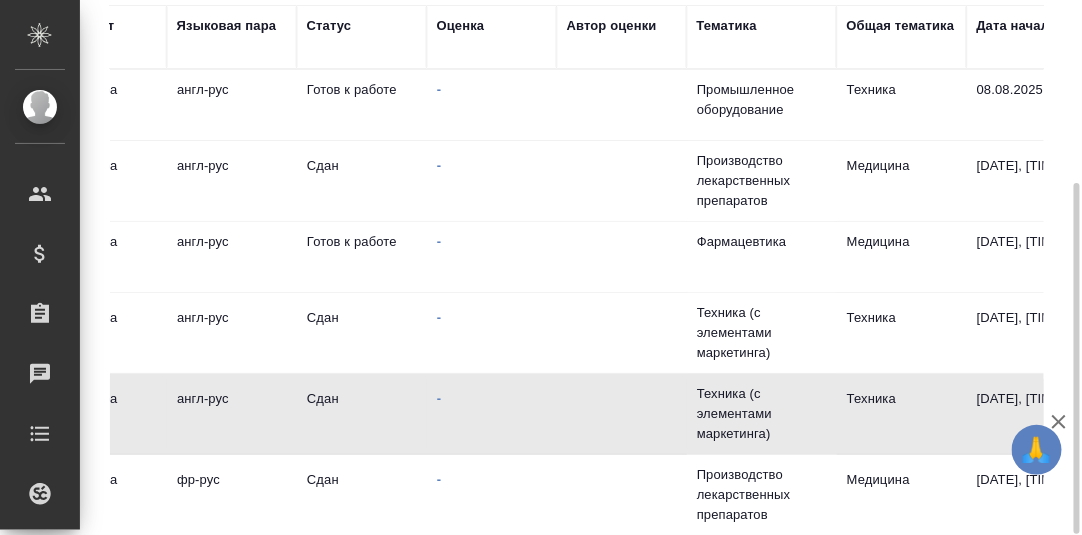 scroll, scrollTop: 0, scrollLeft: 668, axis: horizontal 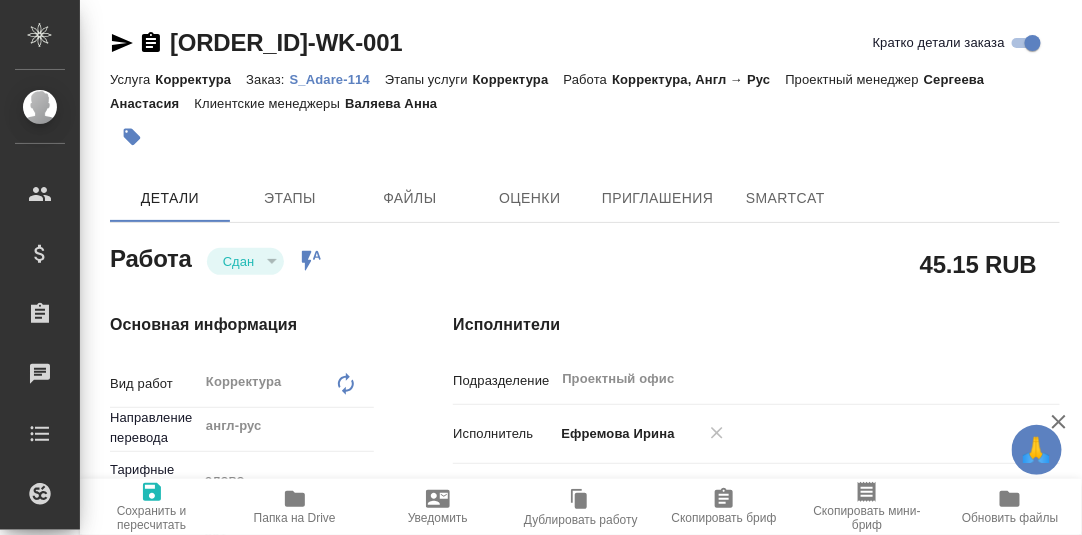 type on "x" 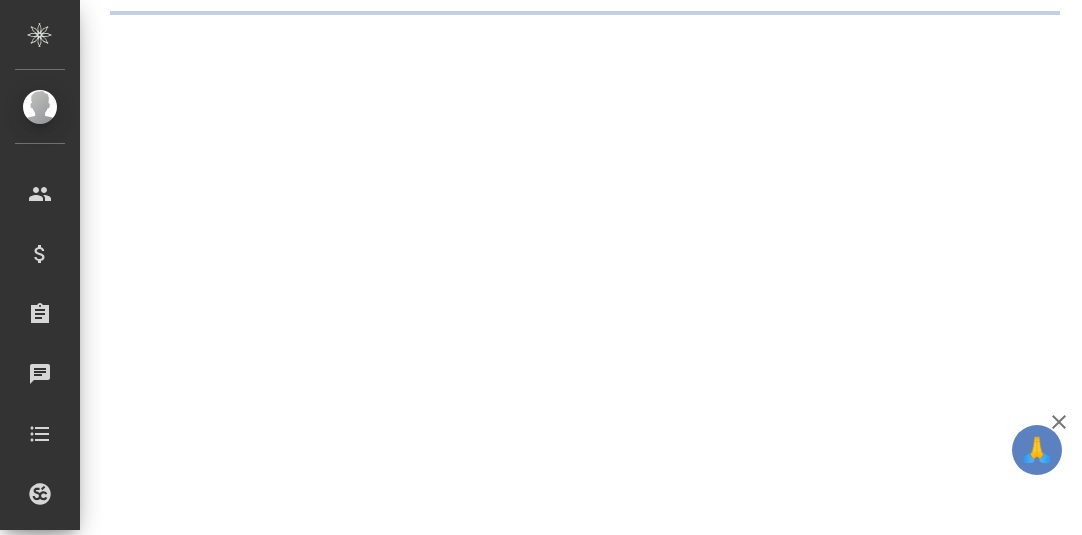 scroll, scrollTop: 0, scrollLeft: 0, axis: both 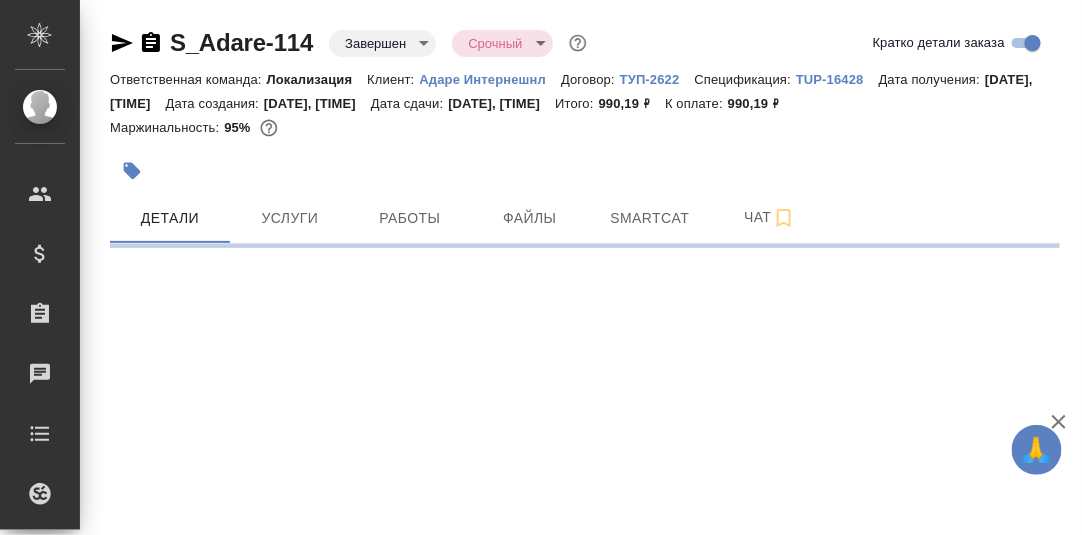 select on "RU" 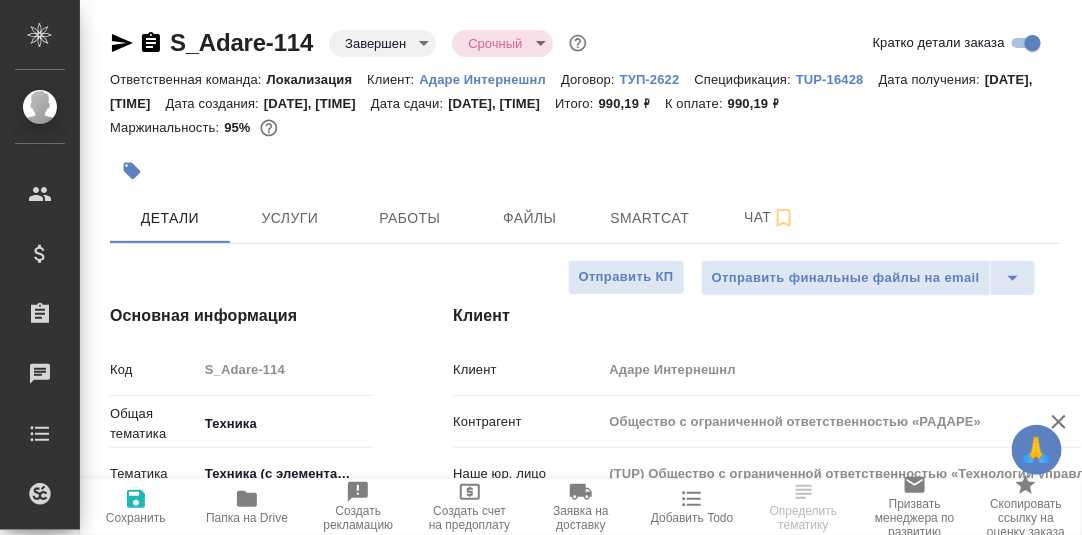 type on "x" 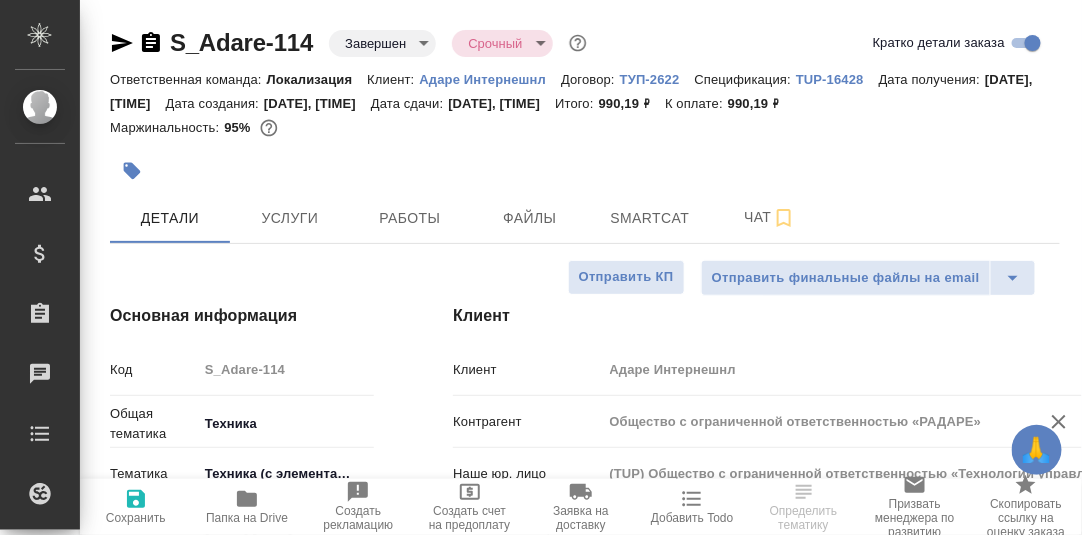 type on "x" 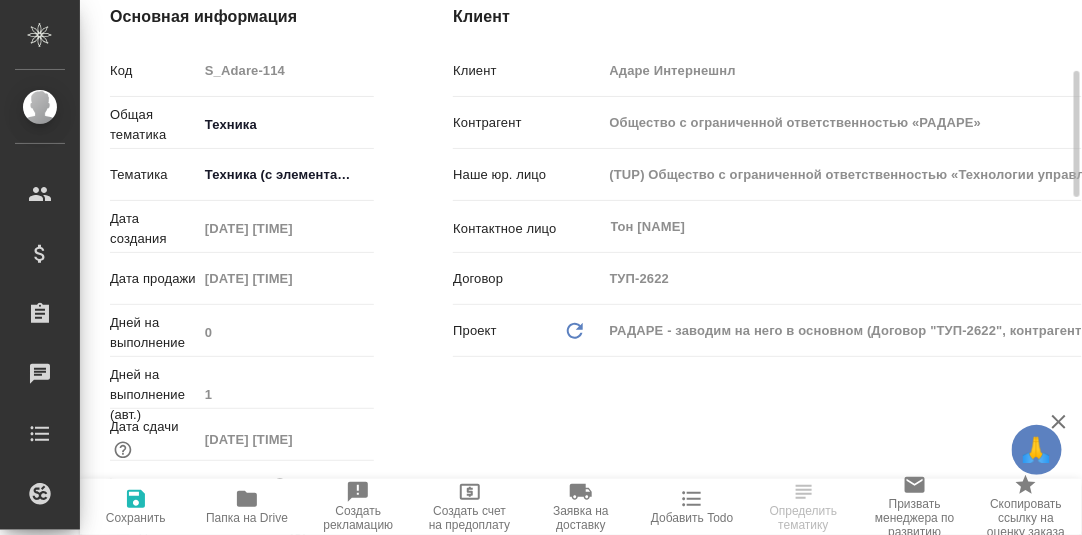 scroll, scrollTop: 699, scrollLeft: 0, axis: vertical 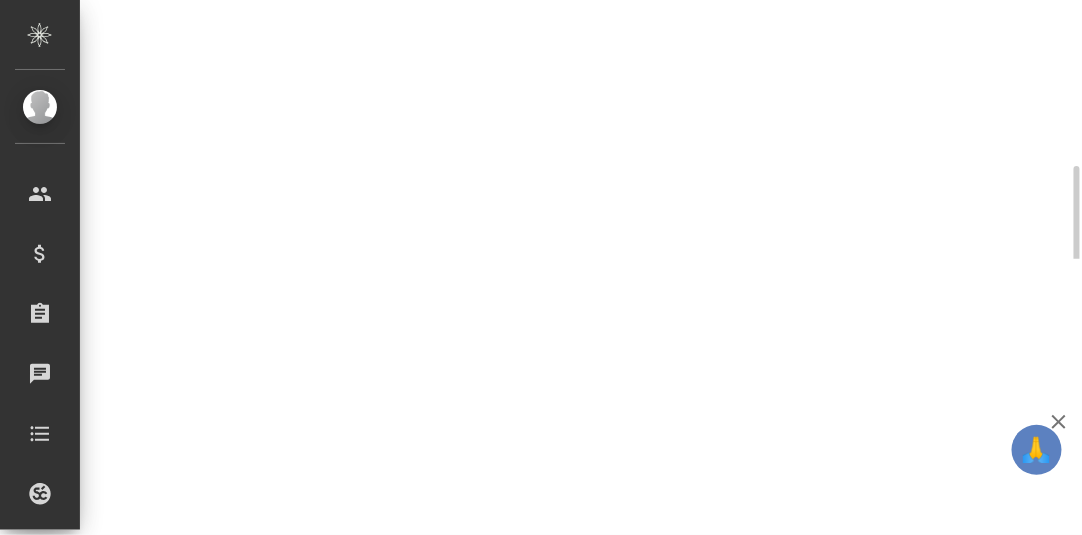 select on "RU" 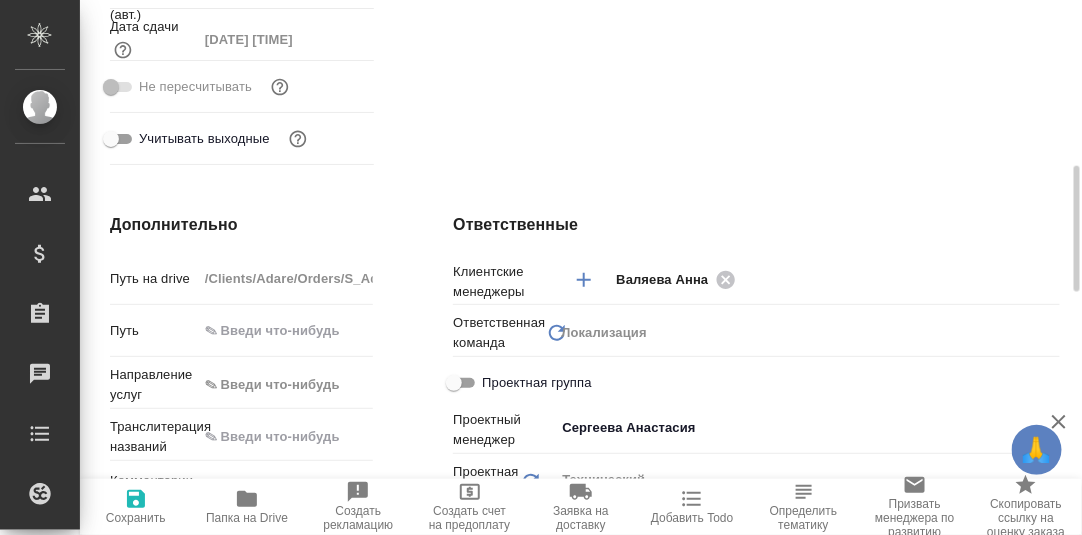 type on "x" 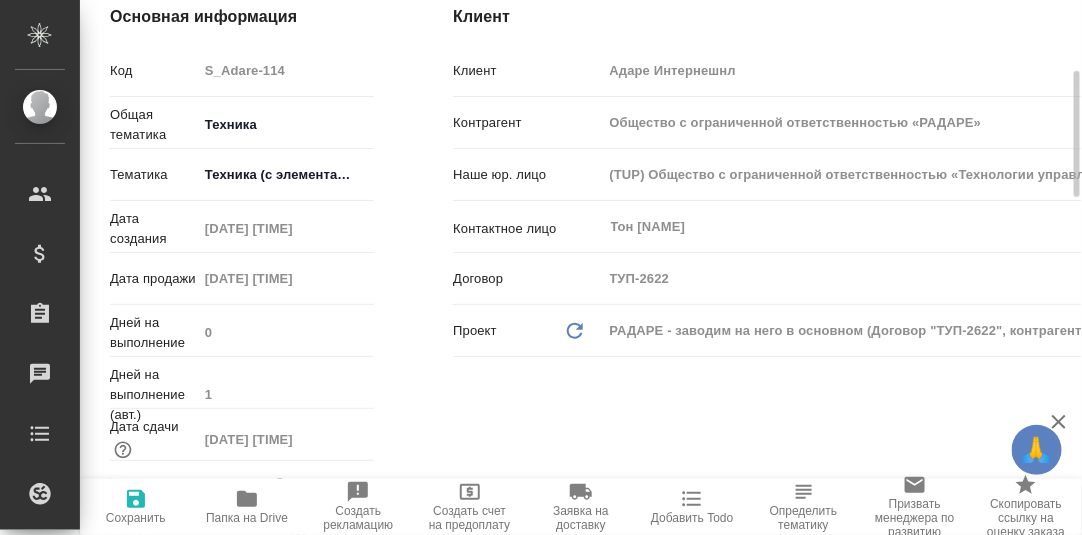 scroll, scrollTop: 0, scrollLeft: 0, axis: both 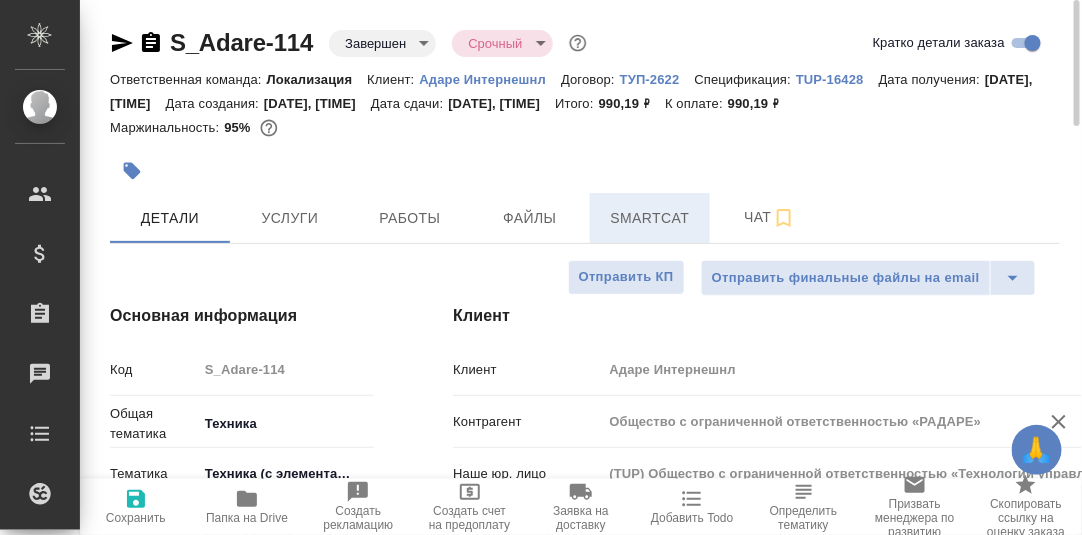 click on "Smartcat" at bounding box center (650, 218) 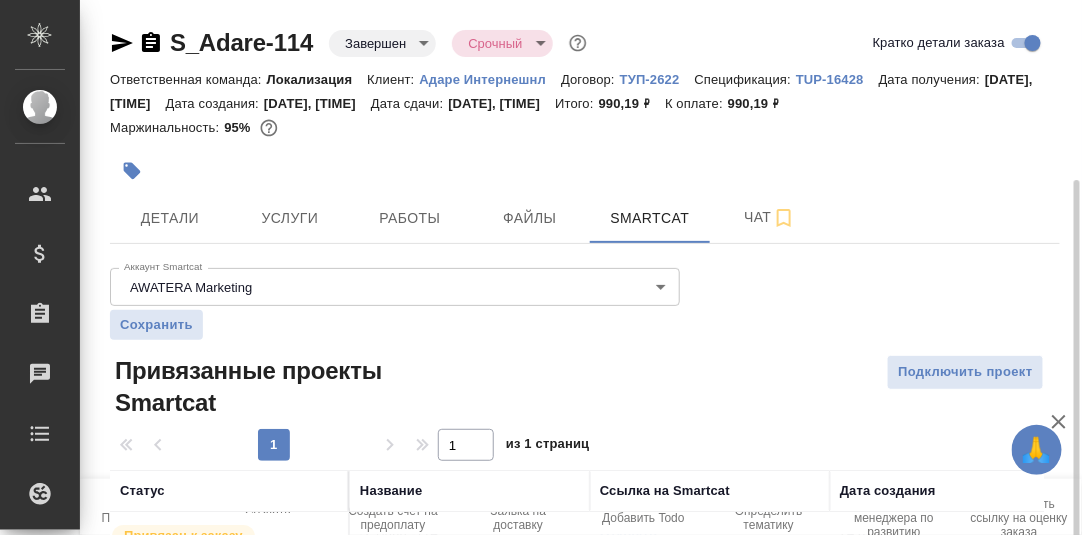 scroll, scrollTop: 114, scrollLeft: 0, axis: vertical 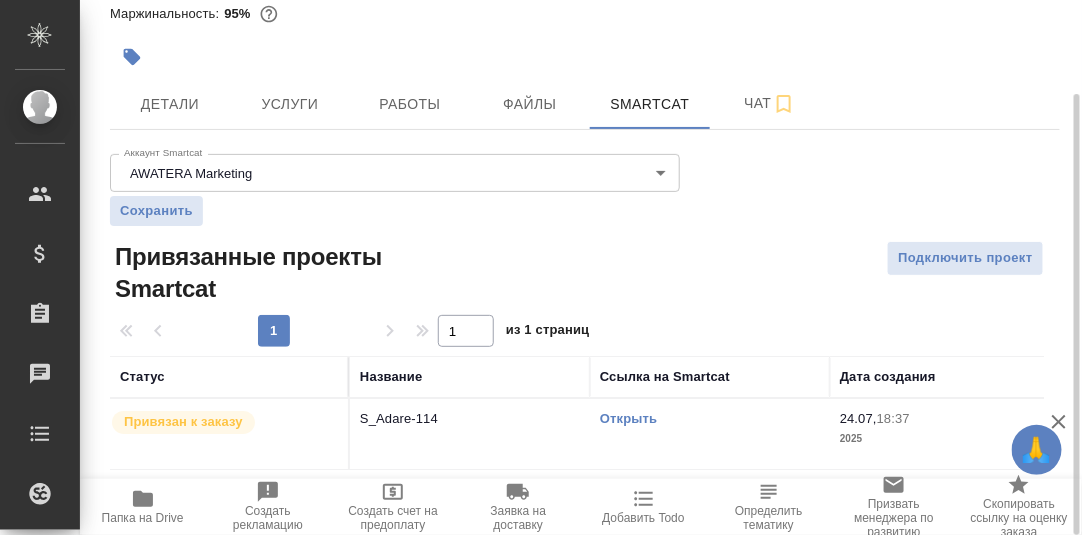 click on "Открыть" at bounding box center (628, 418) 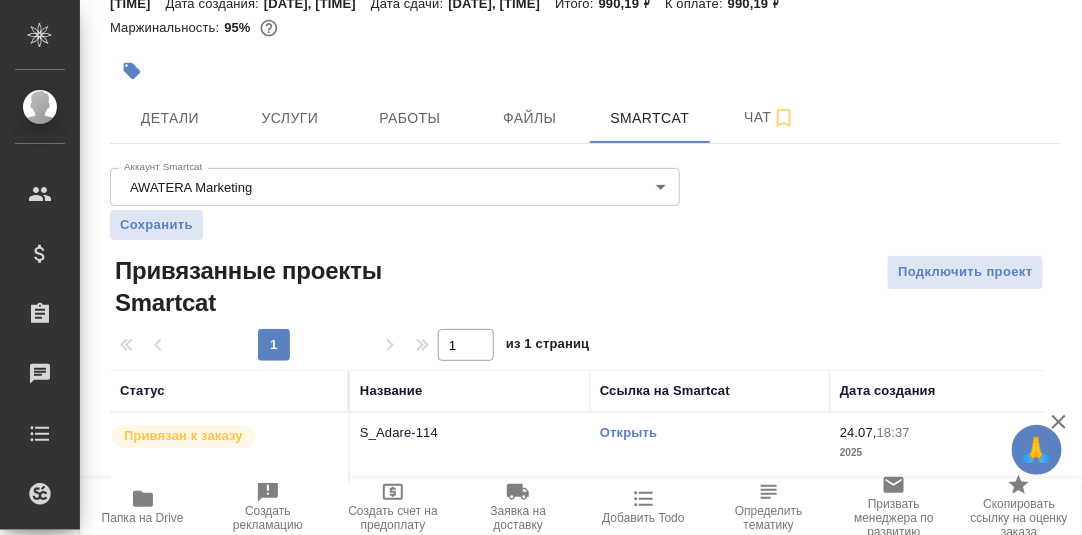 click 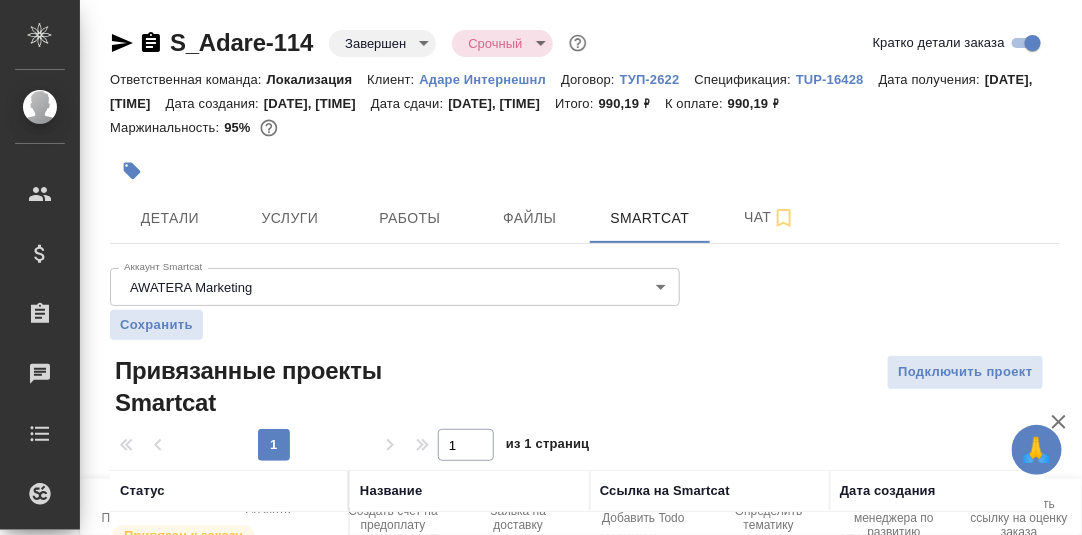 scroll, scrollTop: 137, scrollLeft: 0, axis: vertical 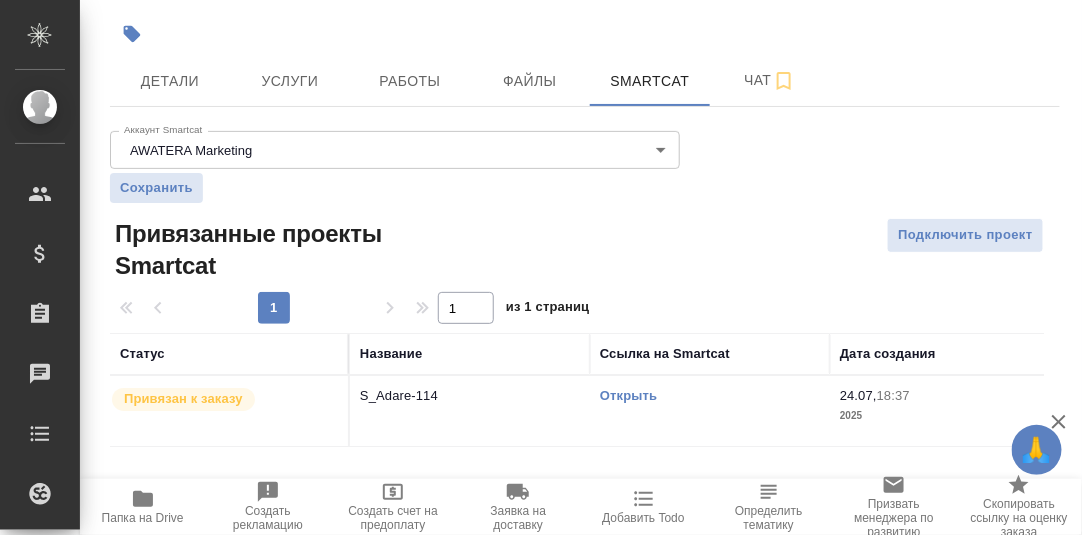 click on "Открыть" at bounding box center [628, 395] 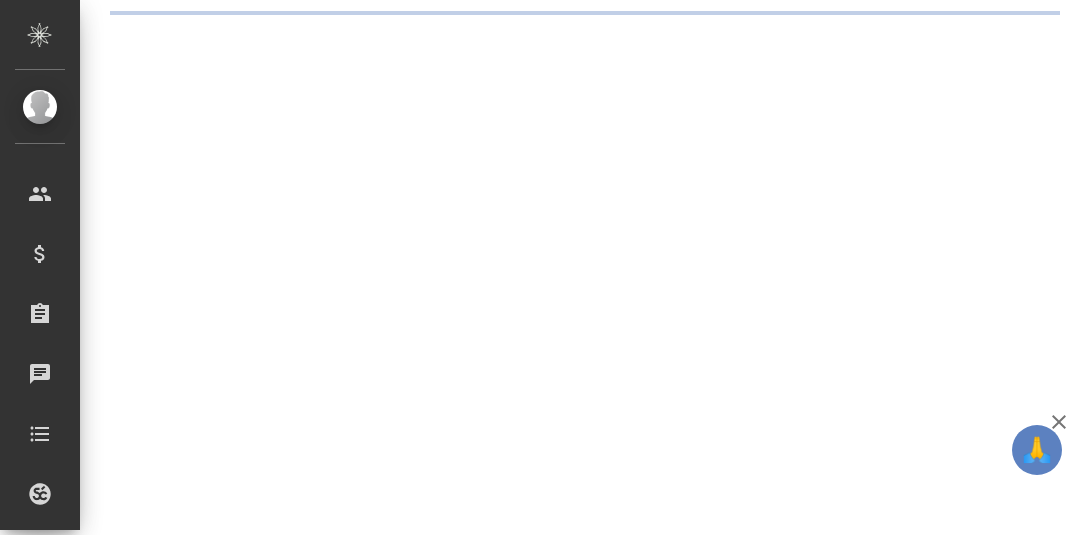 scroll, scrollTop: 0, scrollLeft: 0, axis: both 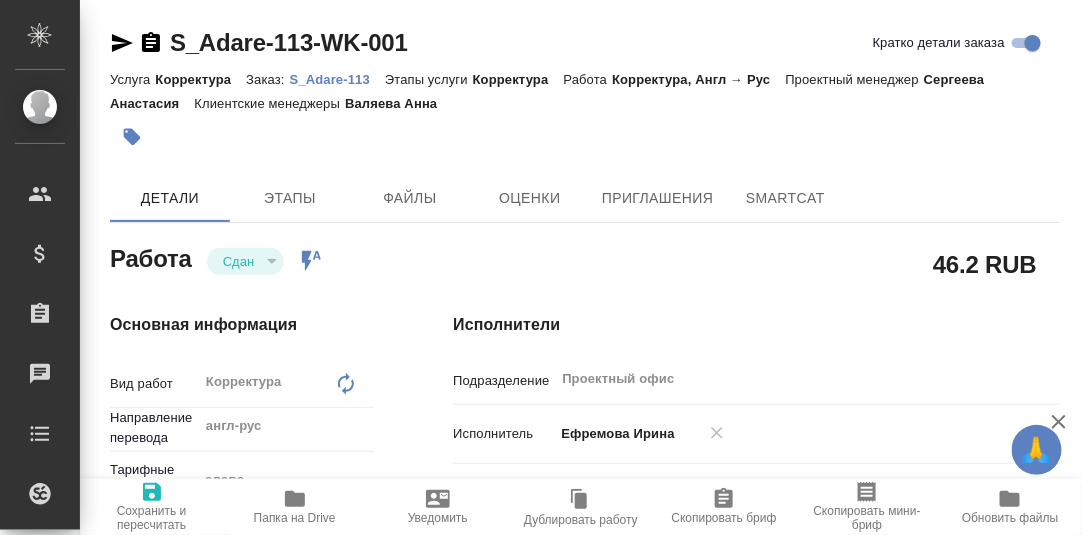 type on "x" 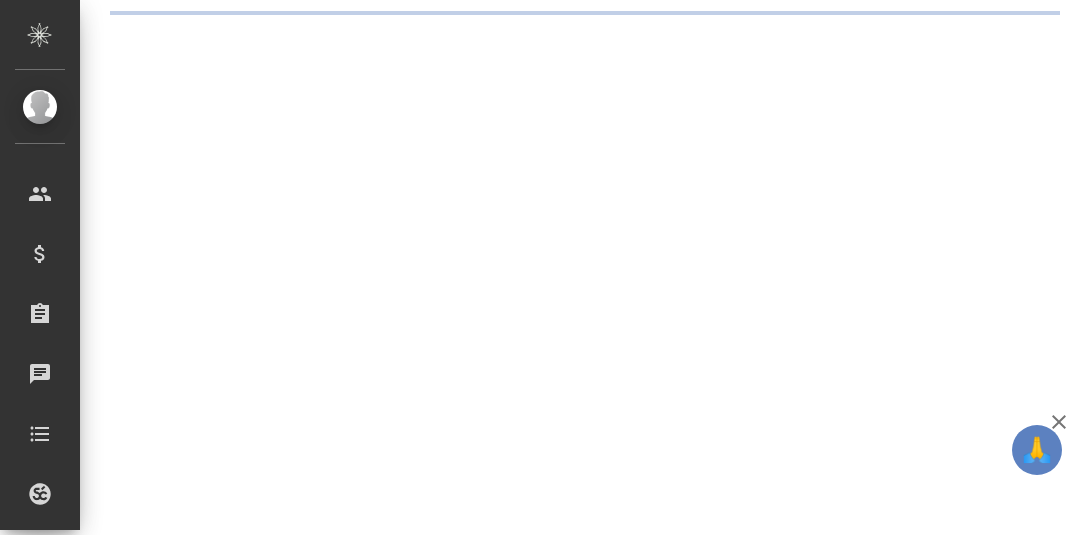 scroll, scrollTop: 0, scrollLeft: 0, axis: both 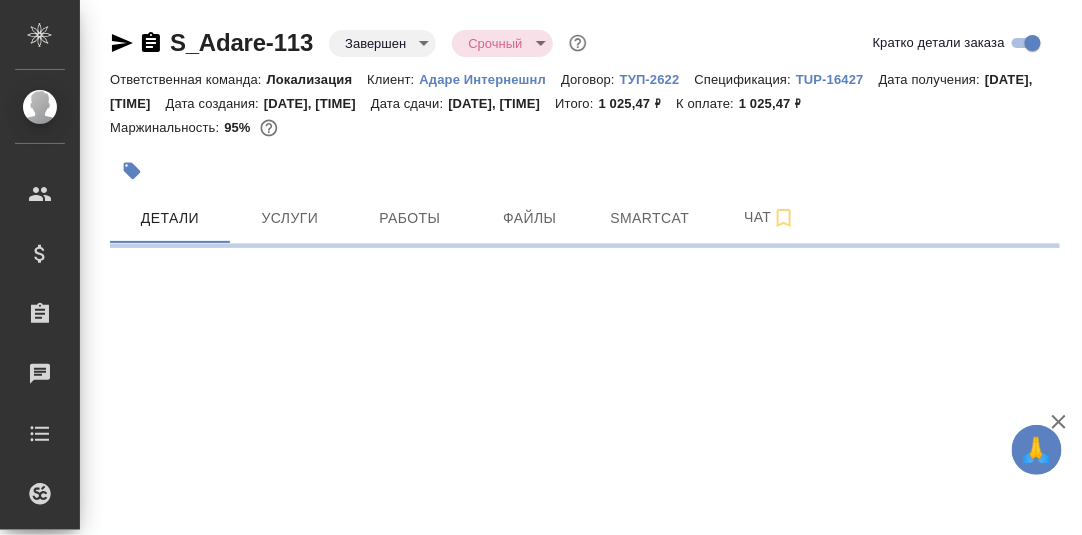 select on "RU" 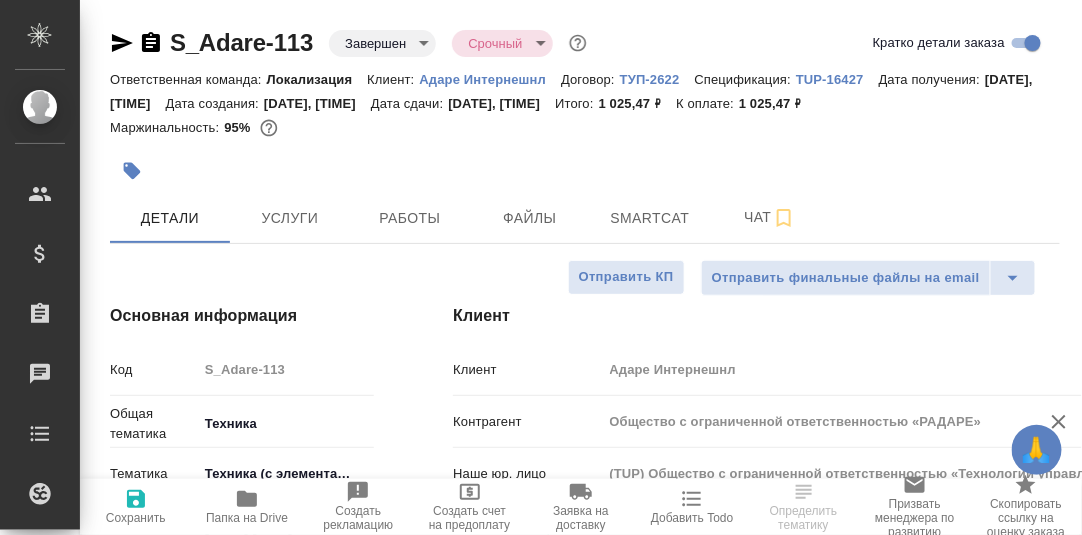 type on "x" 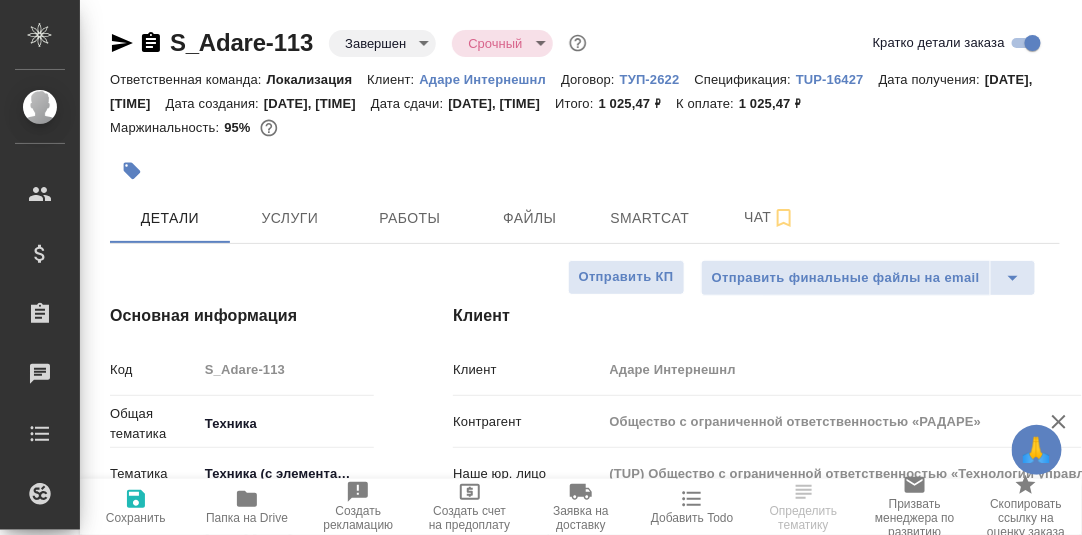 type on "x" 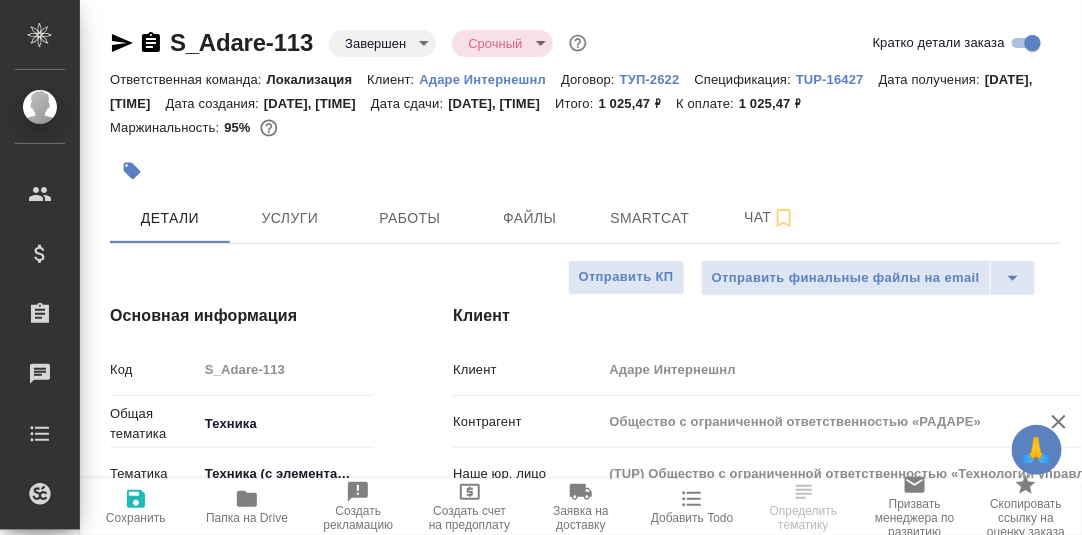 scroll, scrollTop: 99, scrollLeft: 0, axis: vertical 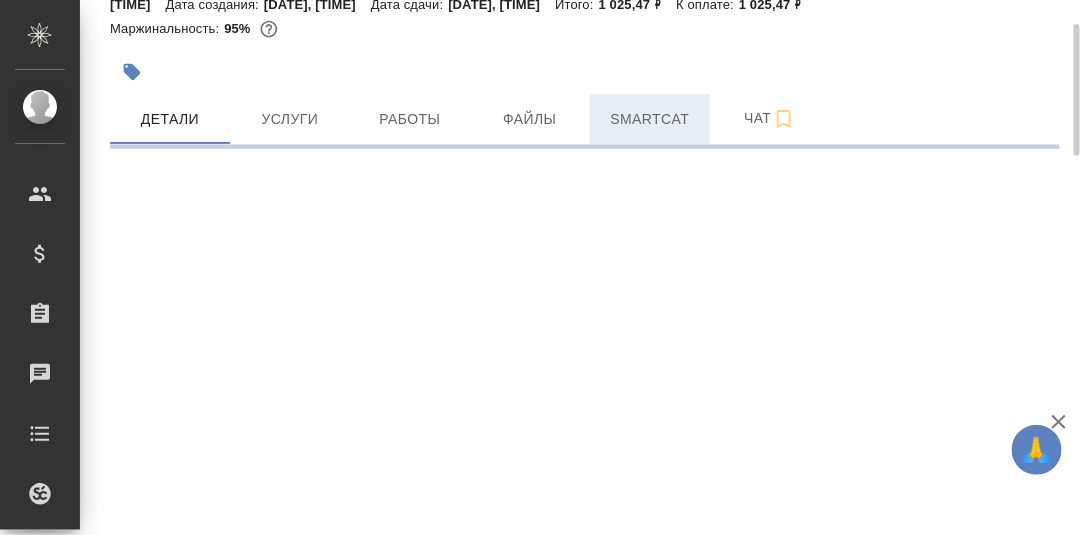 select on "RU" 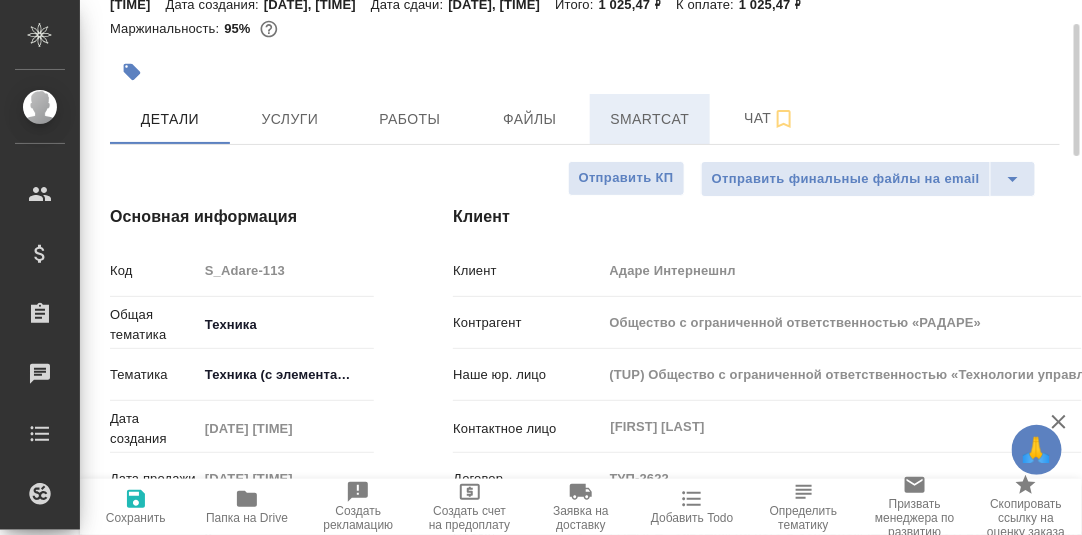 type on "x" 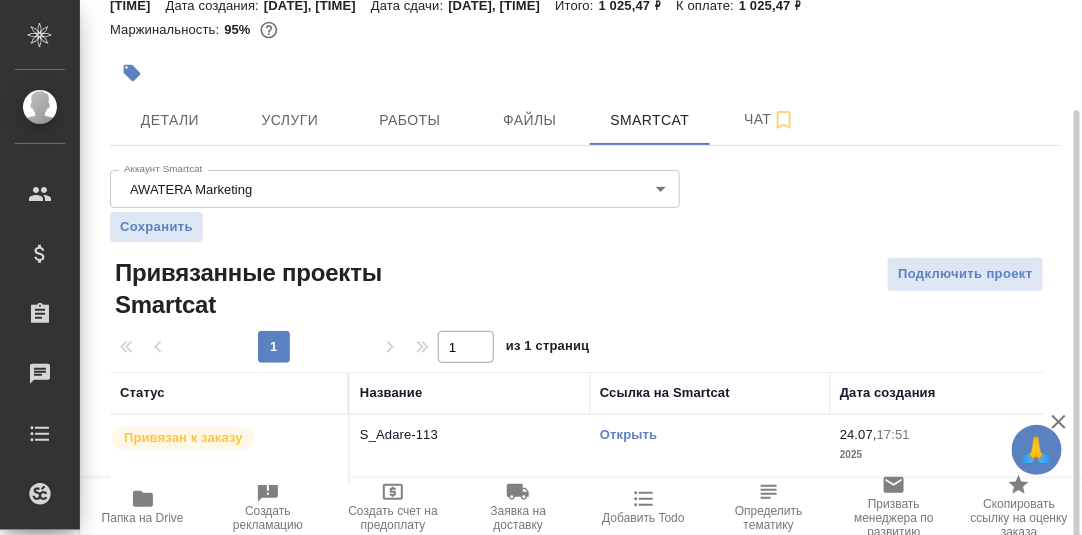 scroll, scrollTop: 114, scrollLeft: 0, axis: vertical 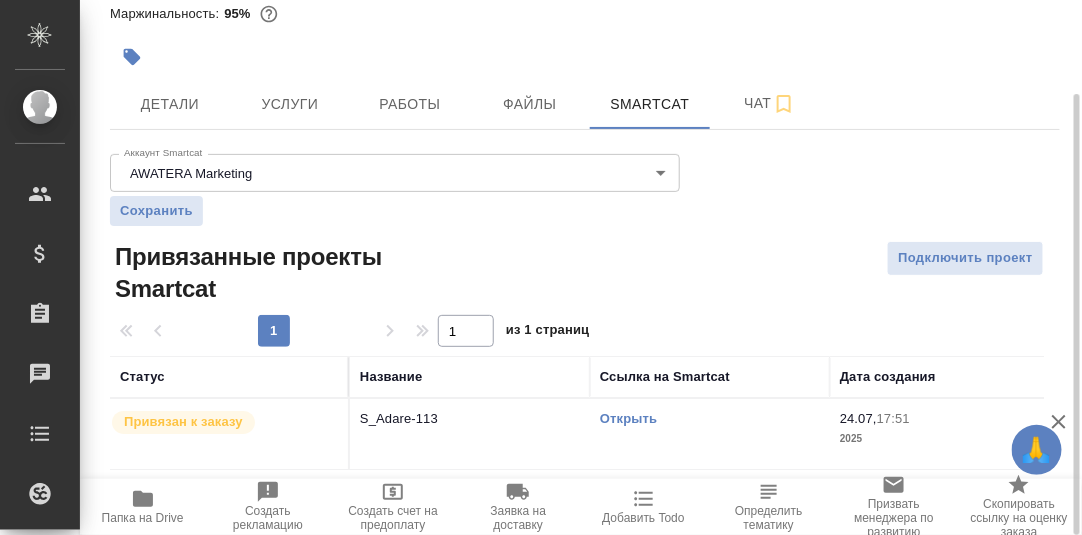 click on "Открыть" at bounding box center (628, 418) 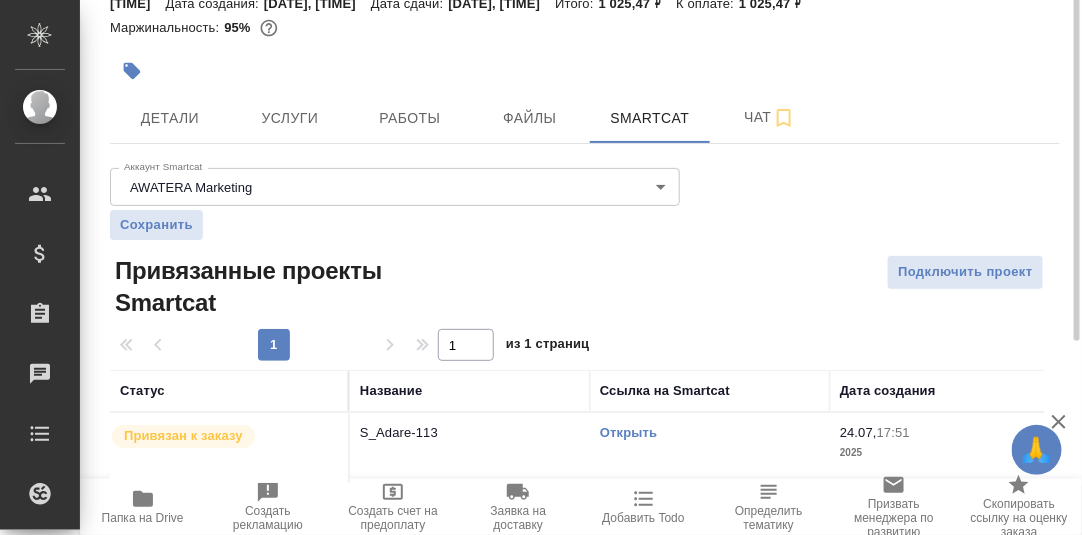 scroll, scrollTop: 0, scrollLeft: 0, axis: both 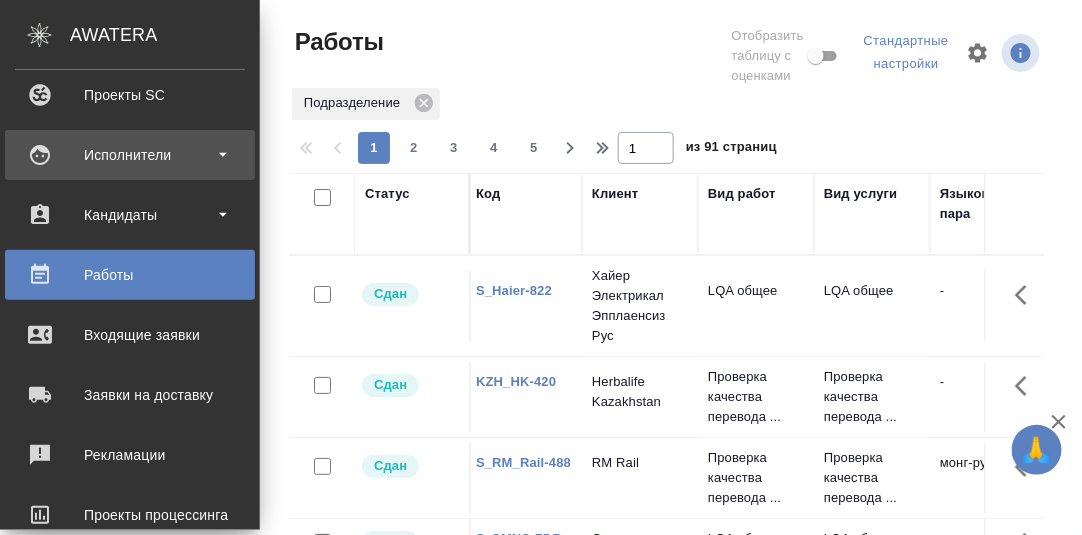 click on "Исполнители" at bounding box center [130, 155] 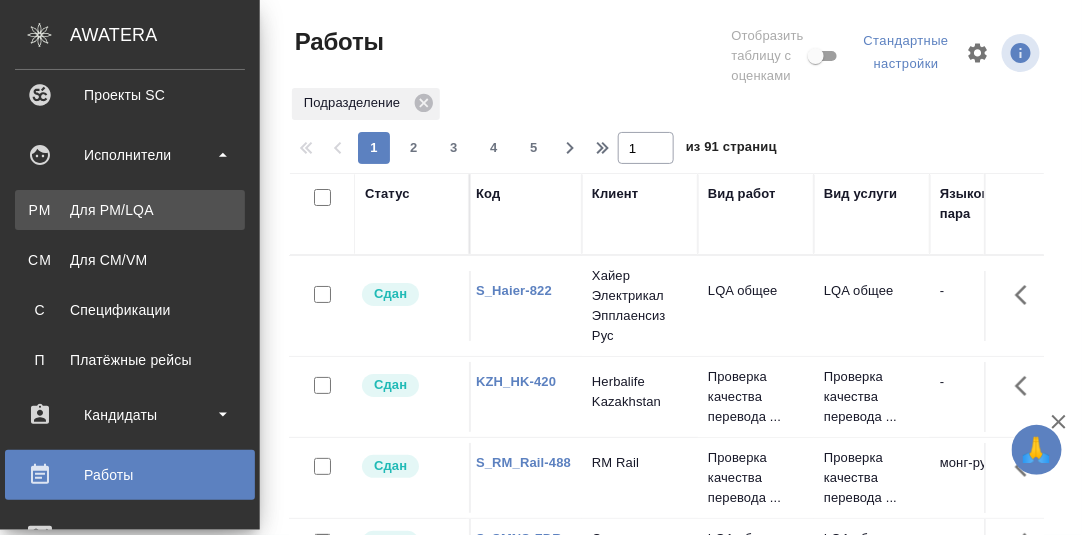 click on "Для PM/LQA" at bounding box center [130, 210] 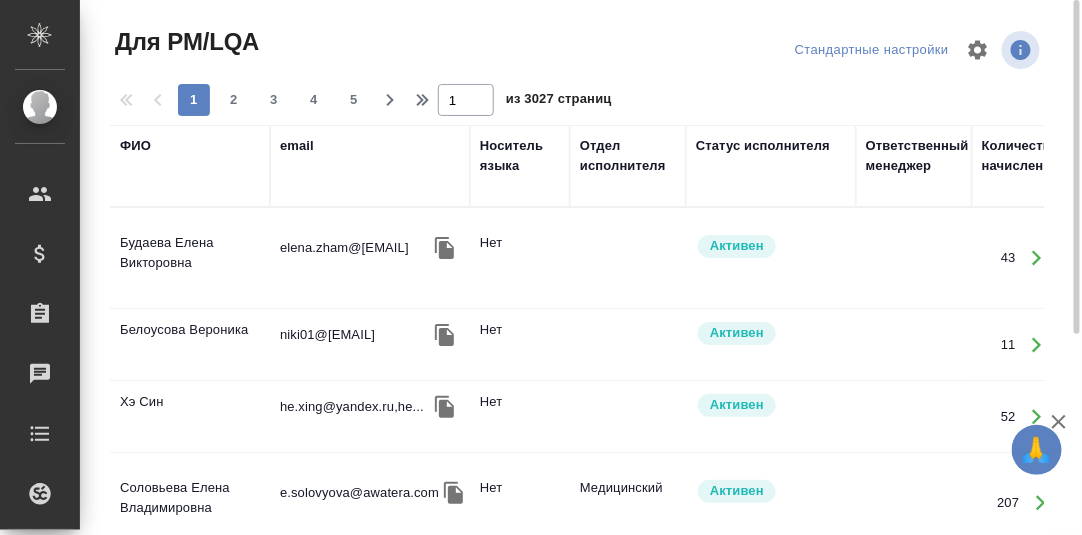click on "ФИО" at bounding box center (135, 146) 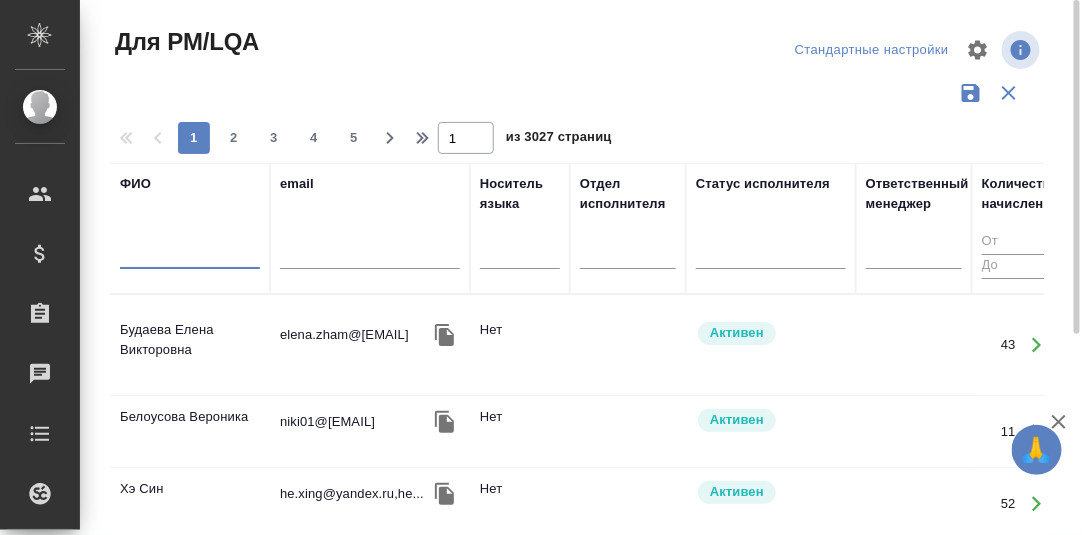 click at bounding box center [190, 256] 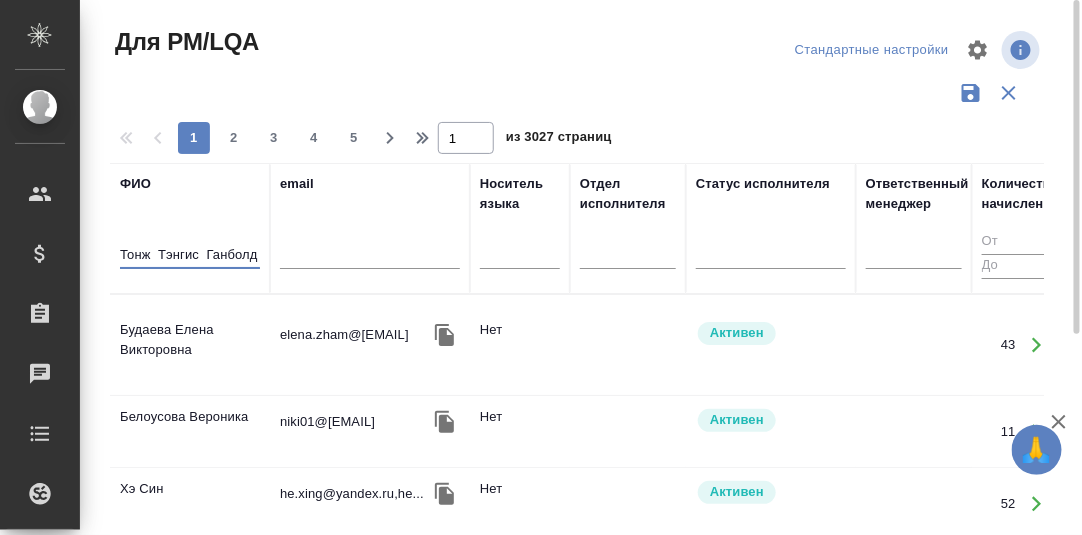 type on "Тонж  Тэнгис  Ганболд" 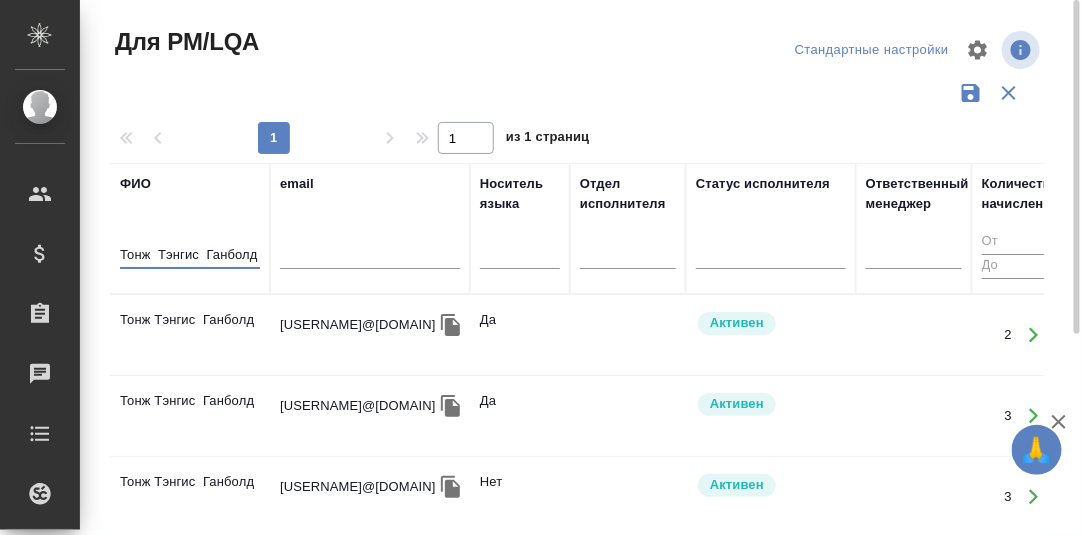 click on "Тонж  Тэнгис  Ганболд" at bounding box center (190, 335) 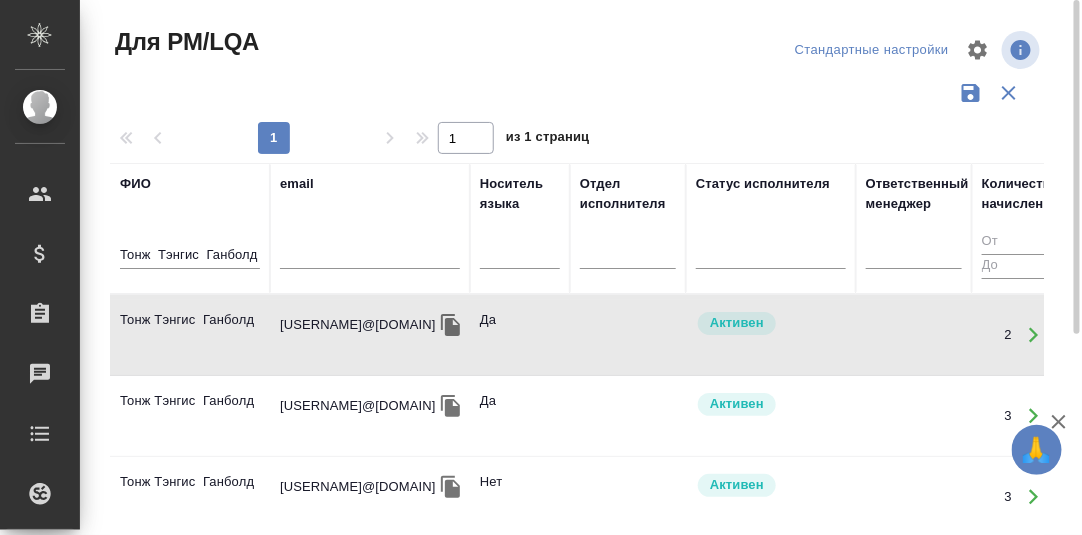 click on "Тонж  Тэнгис  Ганболд" at bounding box center [190, 335] 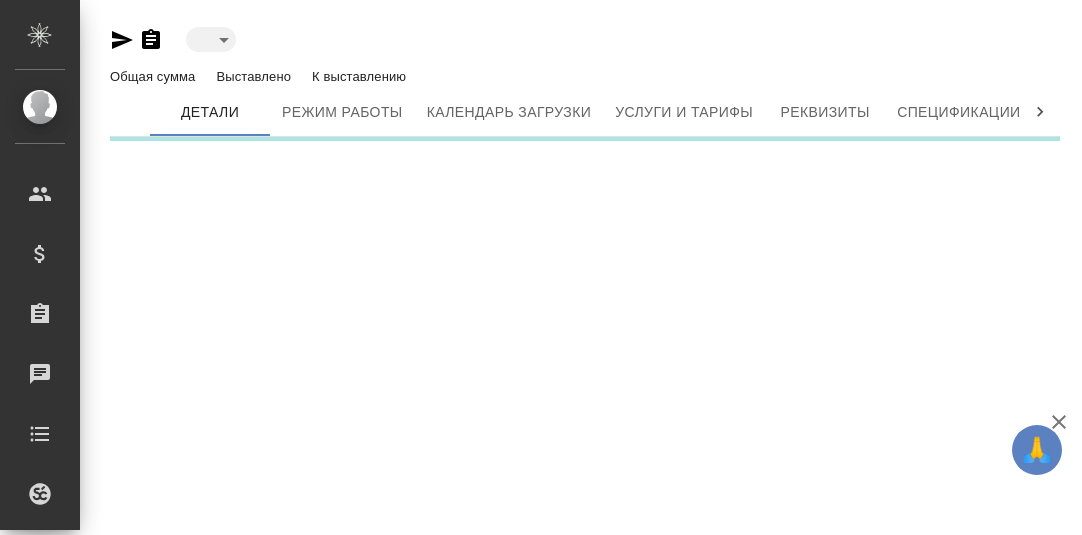 scroll, scrollTop: 0, scrollLeft: 0, axis: both 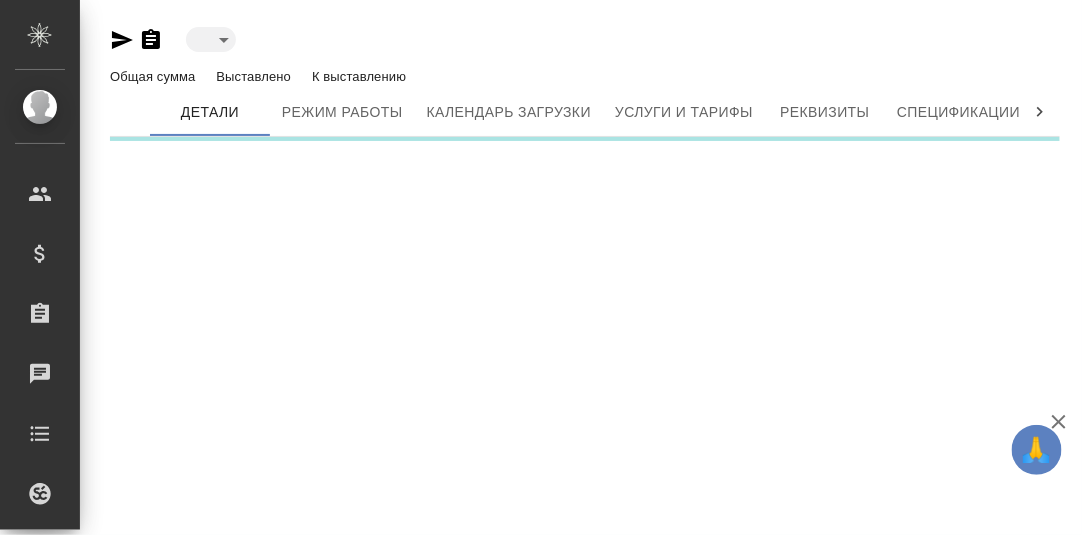 type on "active" 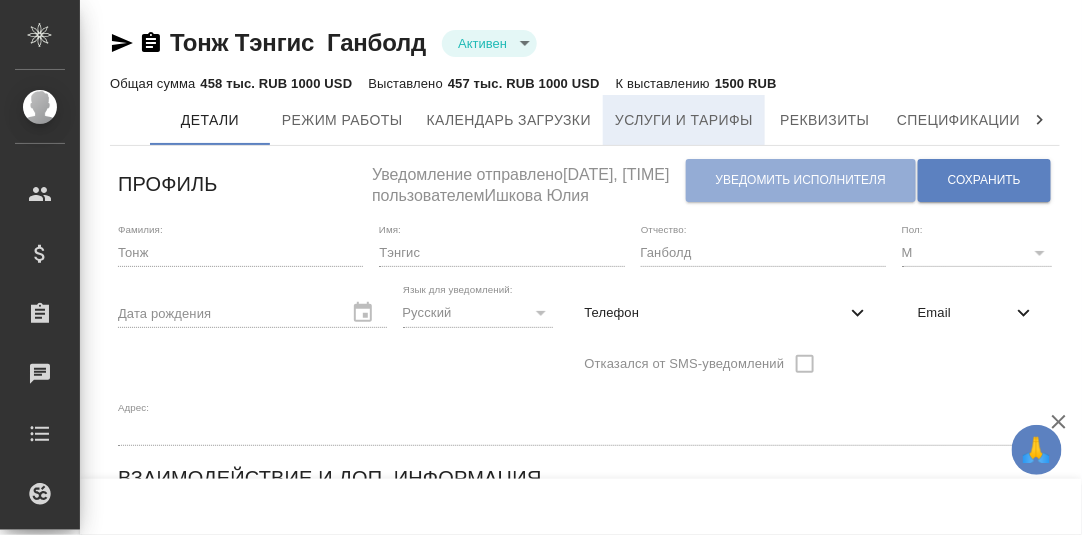 click on "Услуги и тарифы" at bounding box center (684, 120) 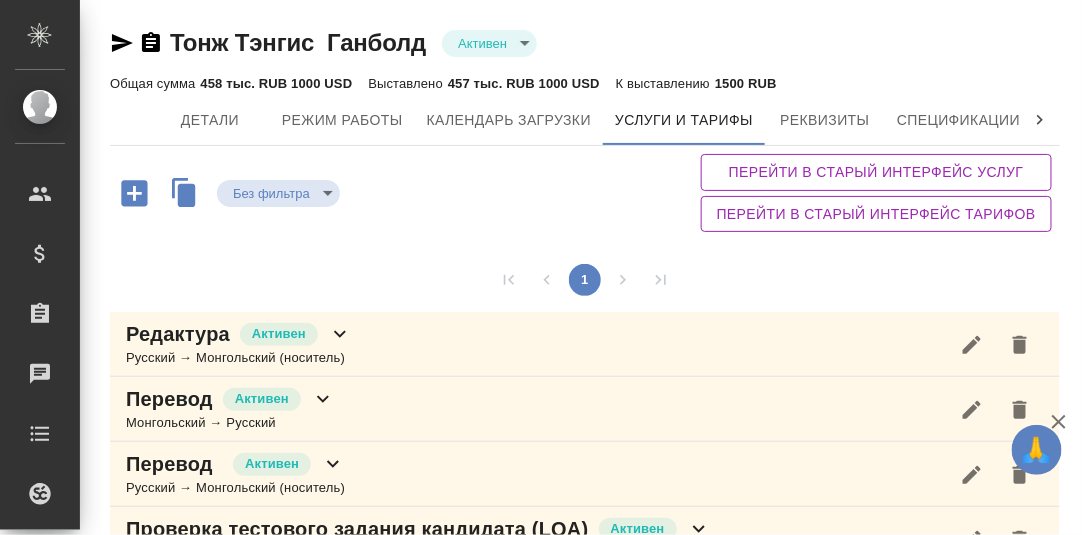 scroll, scrollTop: 181, scrollLeft: 0, axis: vertical 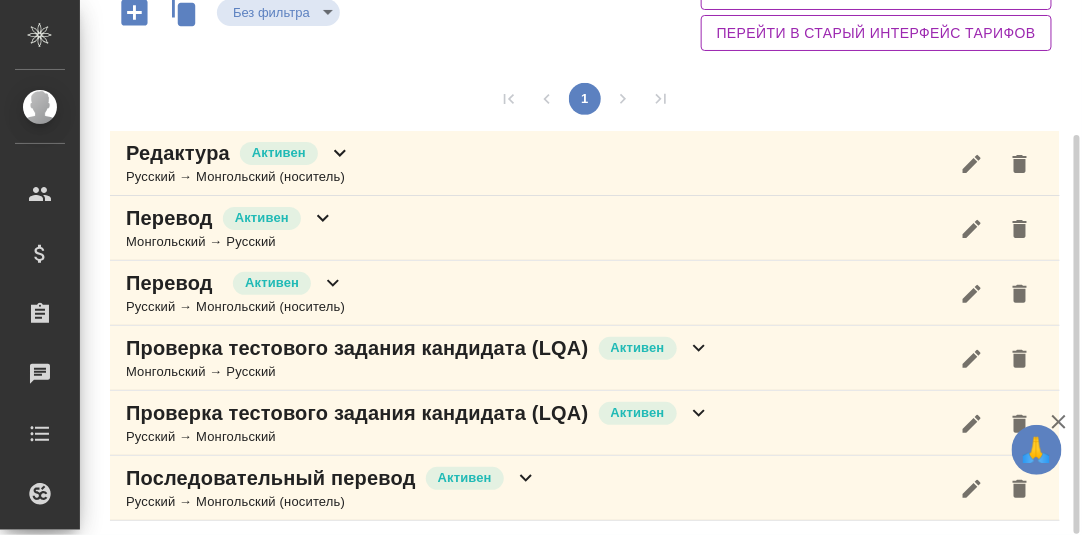 click 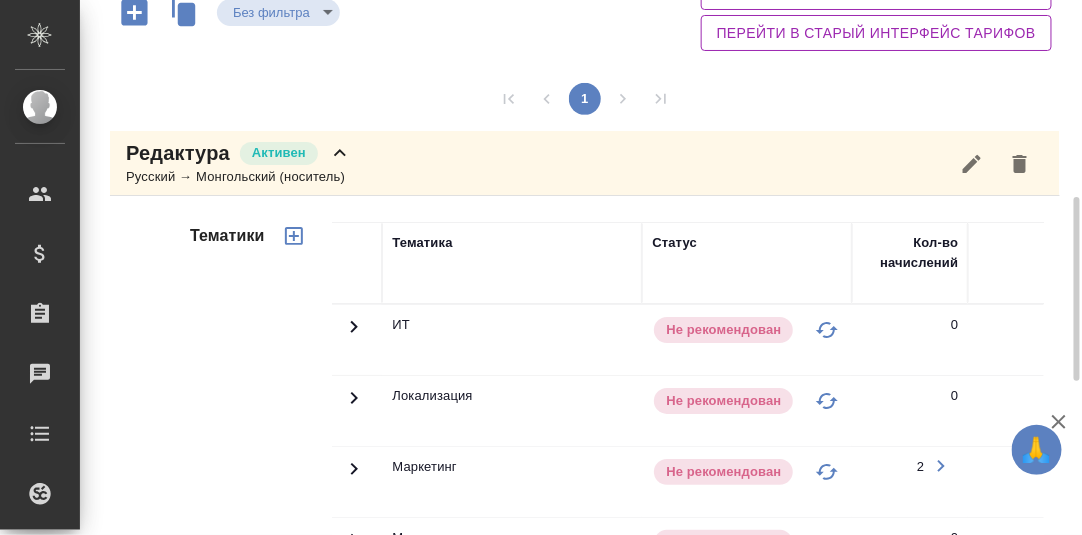 scroll, scrollTop: 481, scrollLeft: 0, axis: vertical 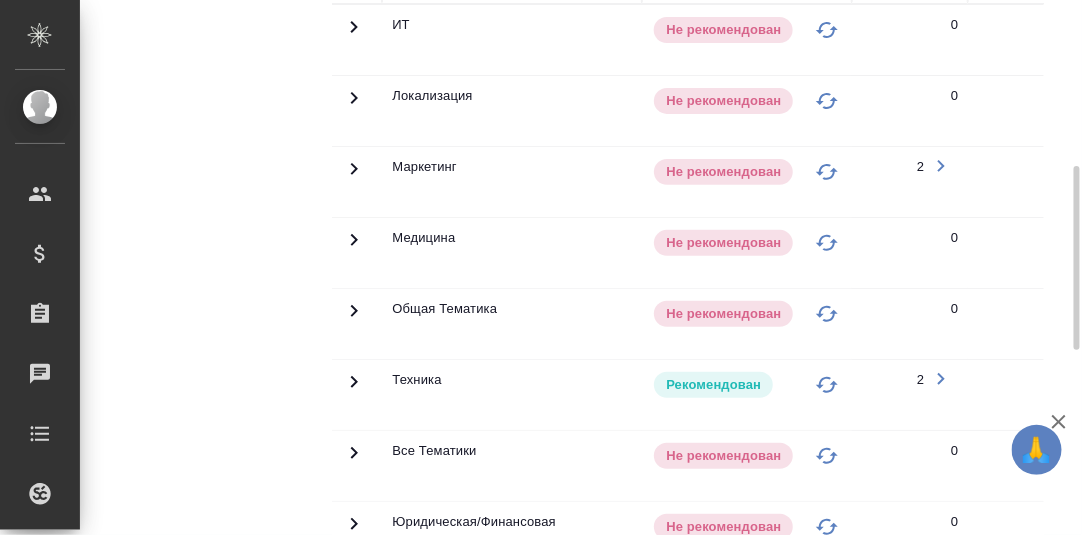 click 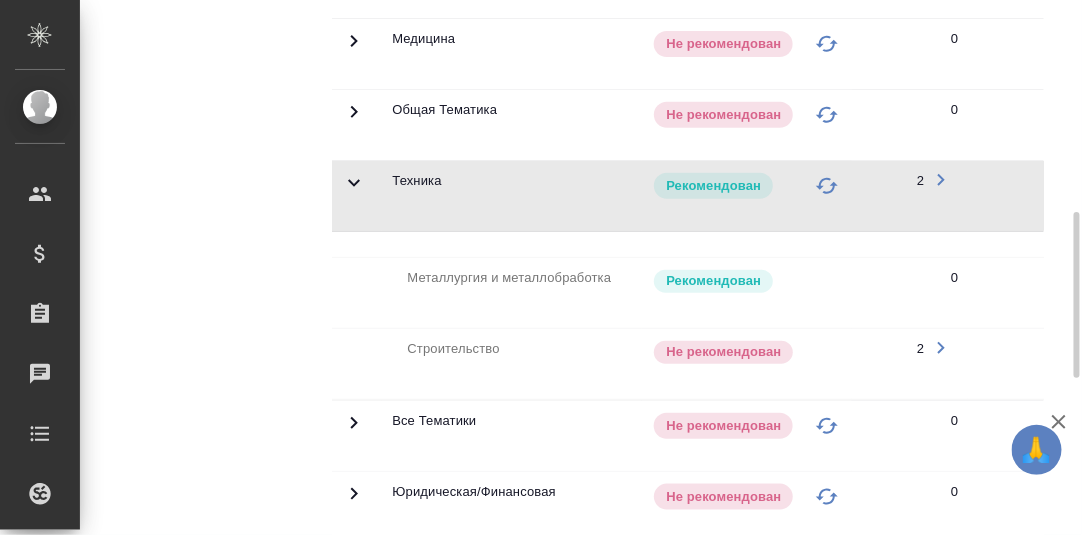 scroll, scrollTop: 780, scrollLeft: 0, axis: vertical 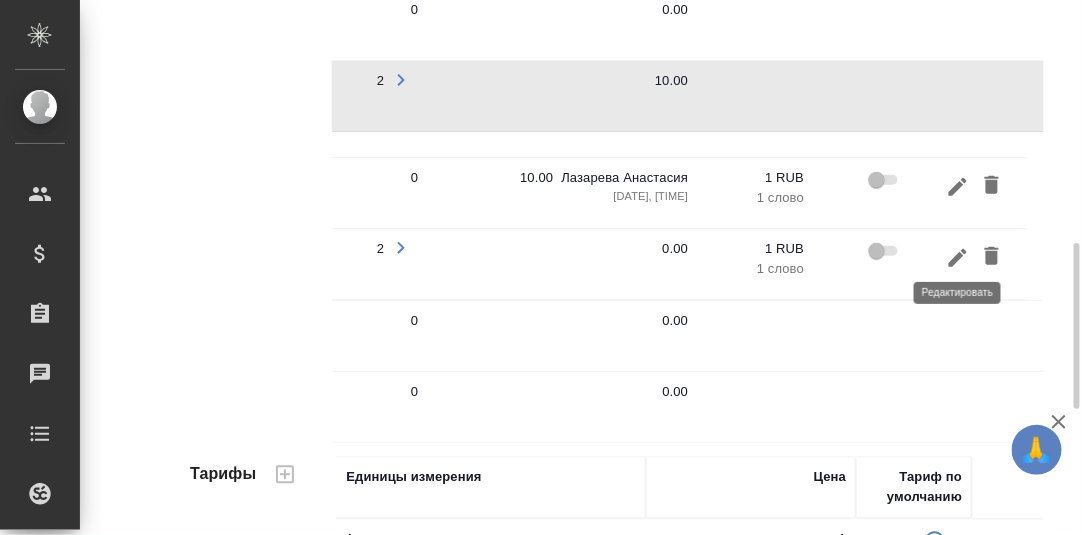 click 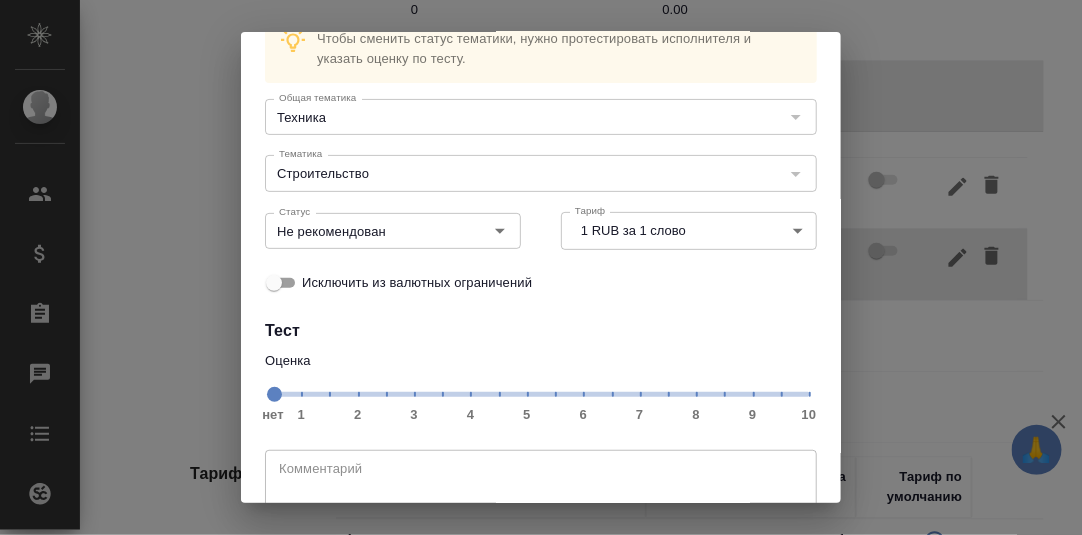 scroll, scrollTop: 183, scrollLeft: 0, axis: vertical 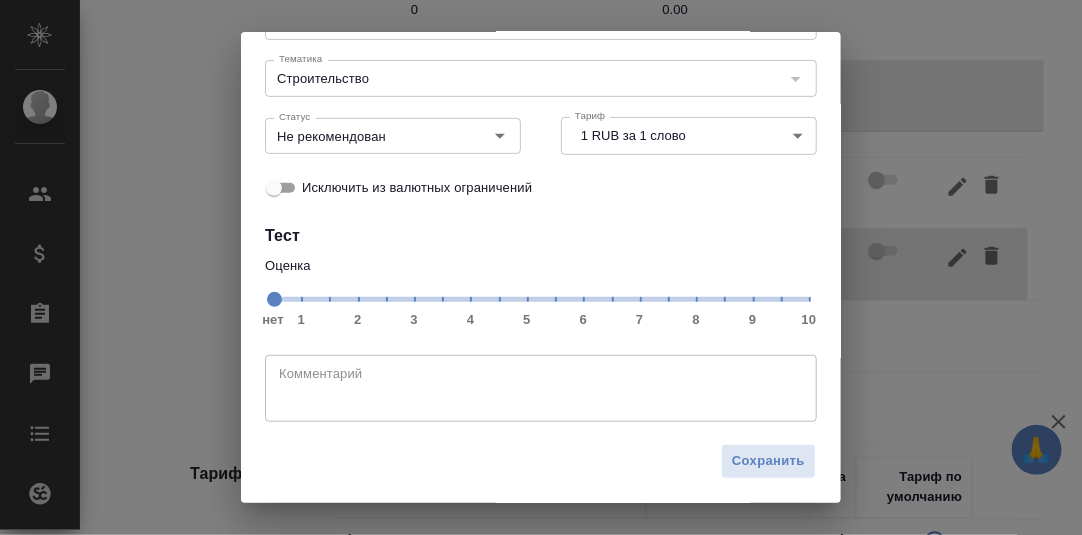 click on "нет 1 2 3 4 5 6 7 8 9 10" at bounding box center (541, 298) 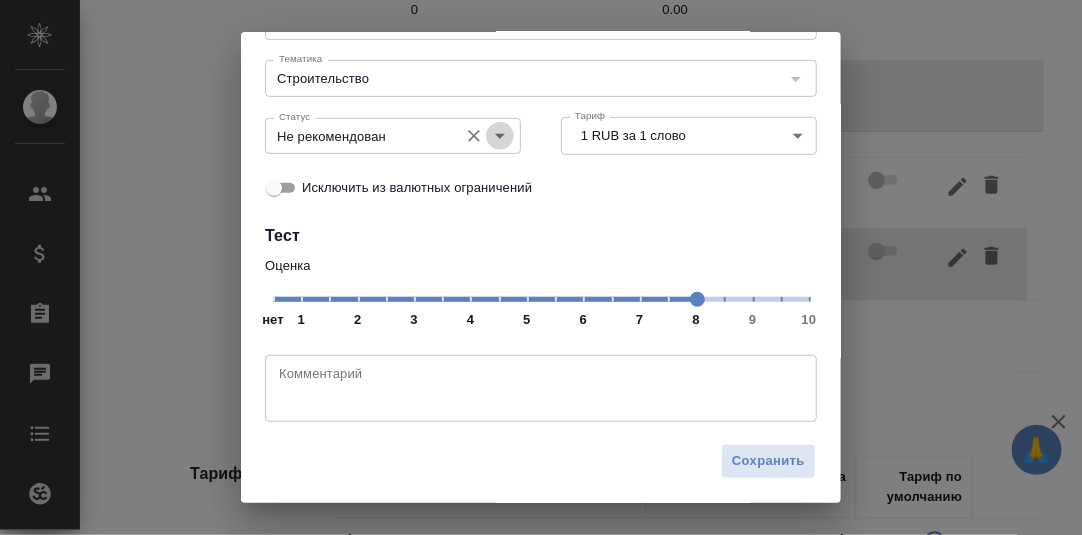 drag, startPoint x: 495, startPoint y: 137, endPoint x: 464, endPoint y: 151, distance: 34.0147 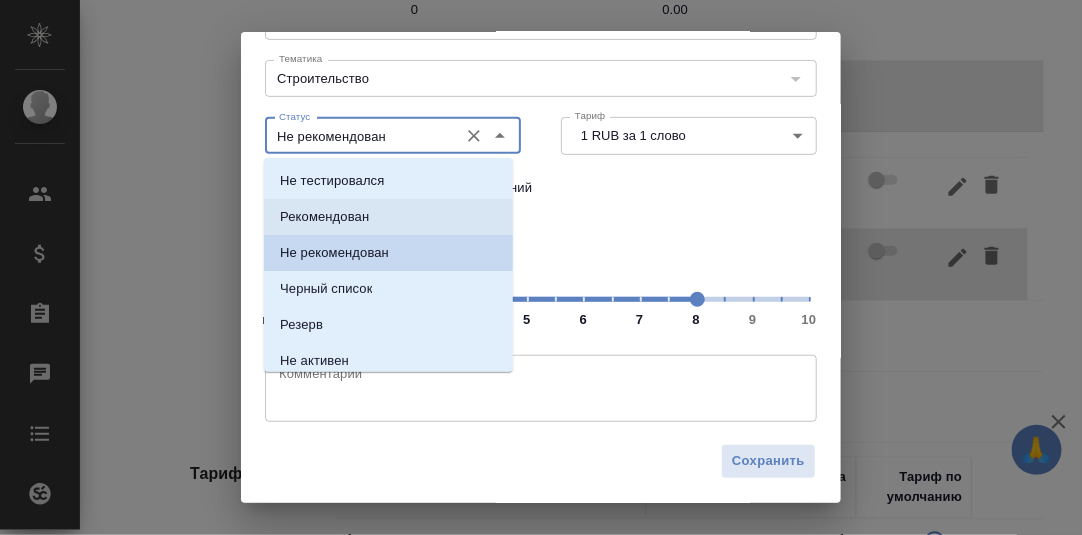 click on "Рекомендован" at bounding box center (324, 217) 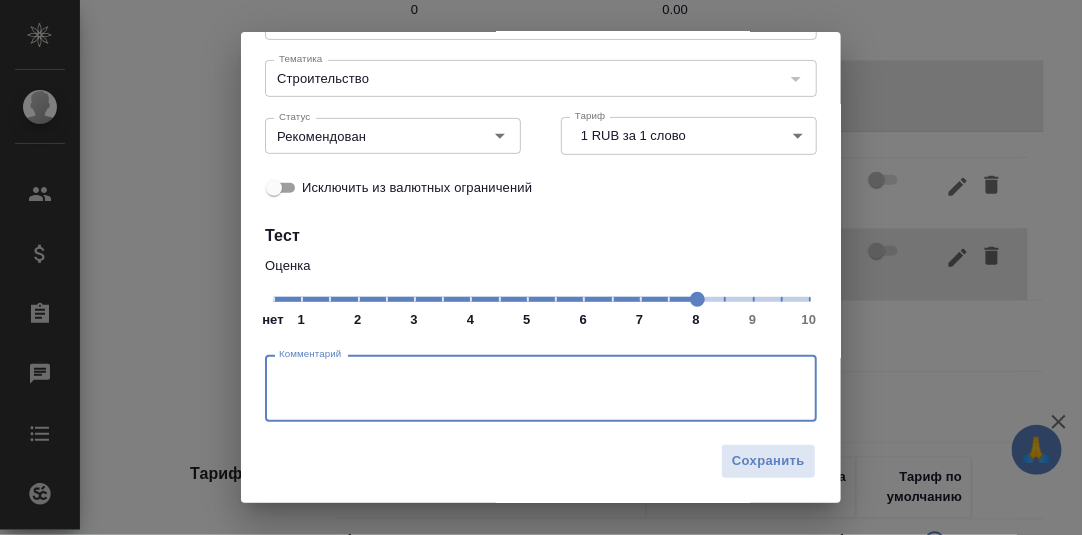 drag, startPoint x: 327, startPoint y: 382, endPoint x: 355, endPoint y: 305, distance: 81.9329 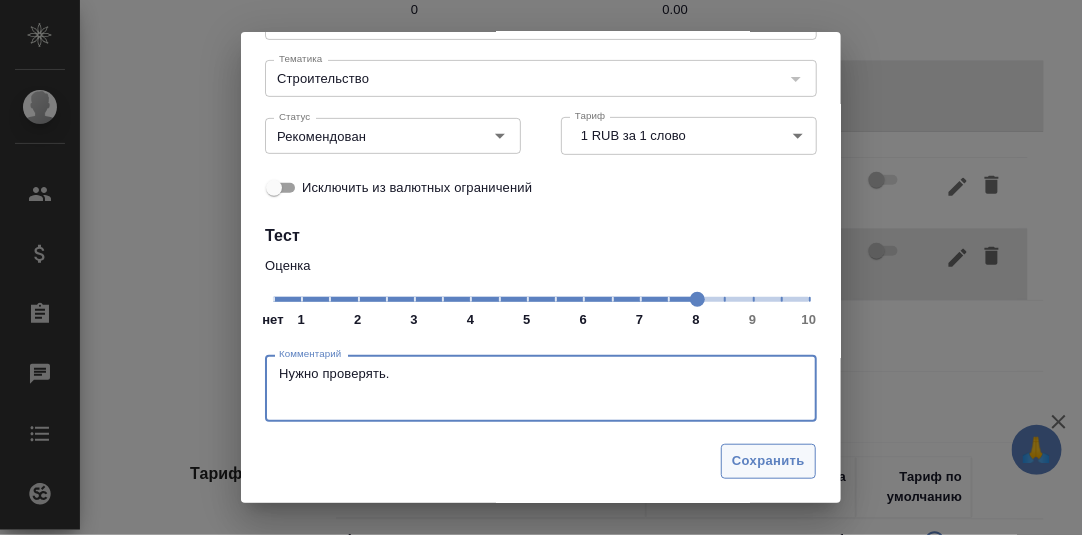 type on "Нужно проверять." 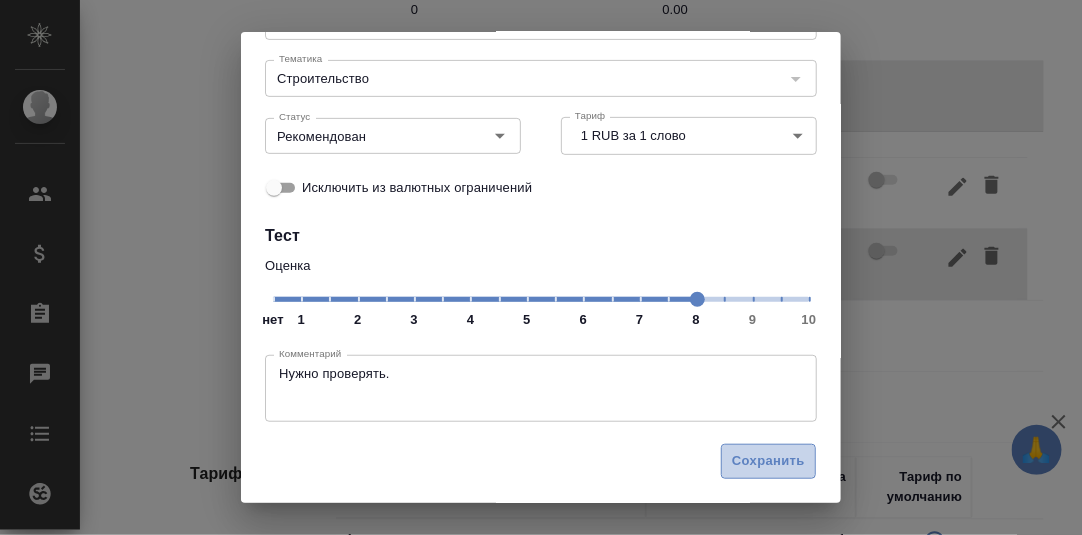 click on "Сохранить" at bounding box center [768, 461] 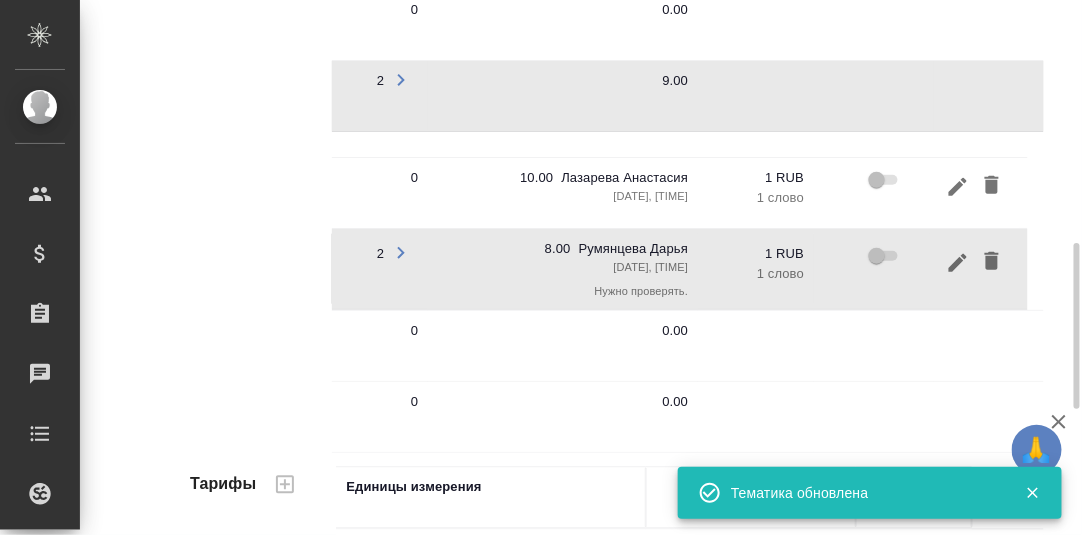 scroll, scrollTop: 0, scrollLeft: 0, axis: both 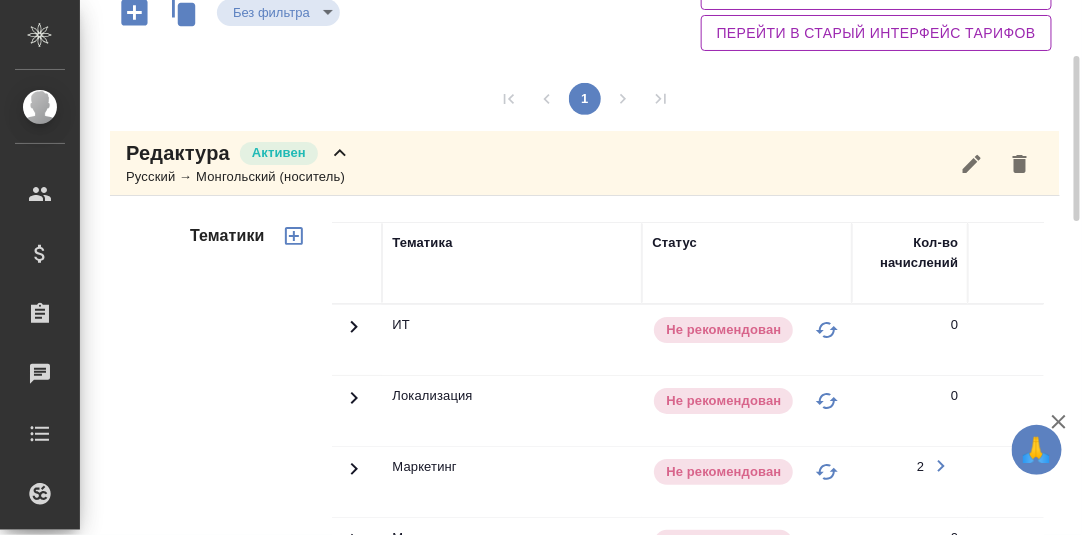 click 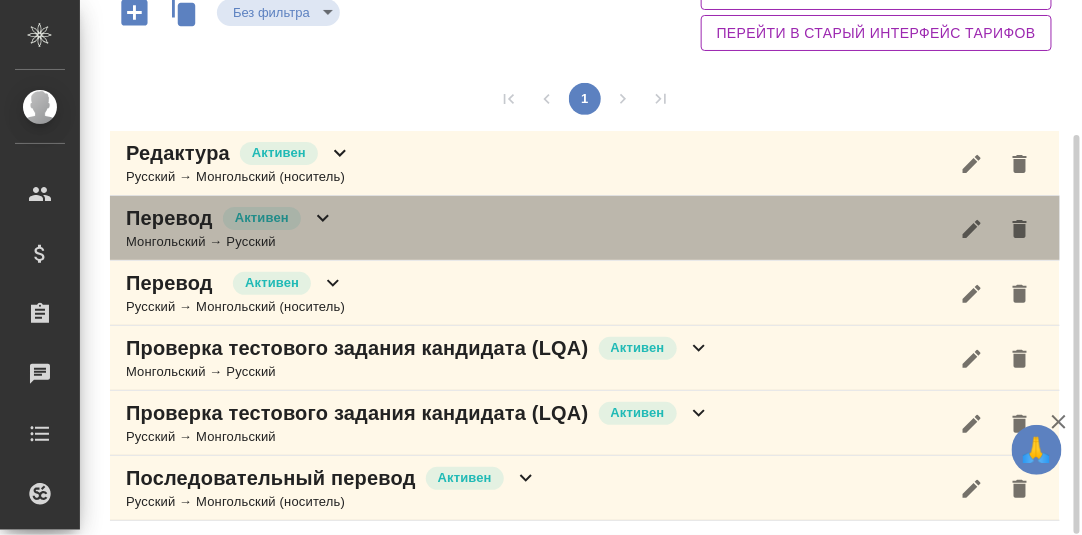 click 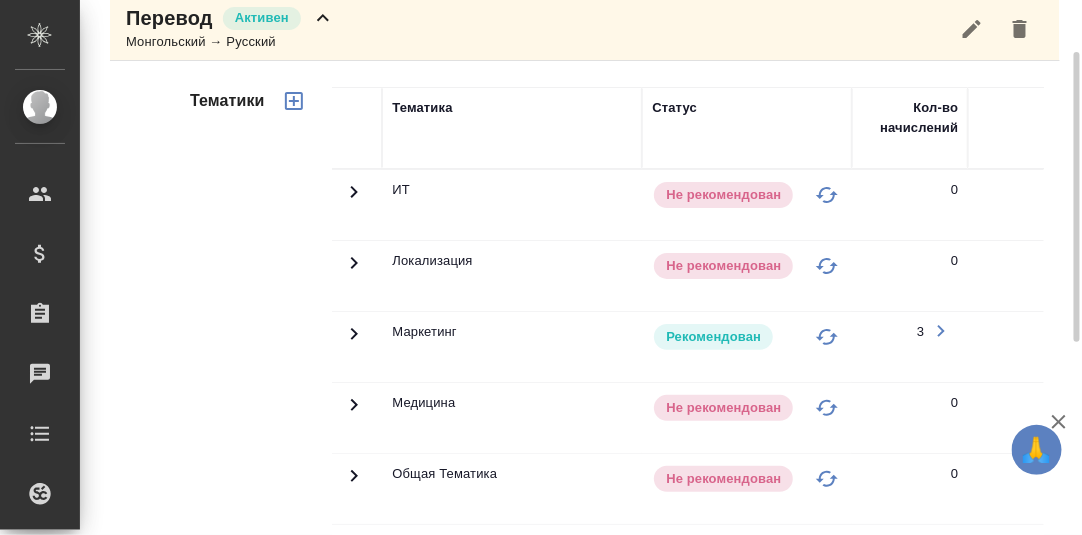 scroll, scrollTop: 580, scrollLeft: 0, axis: vertical 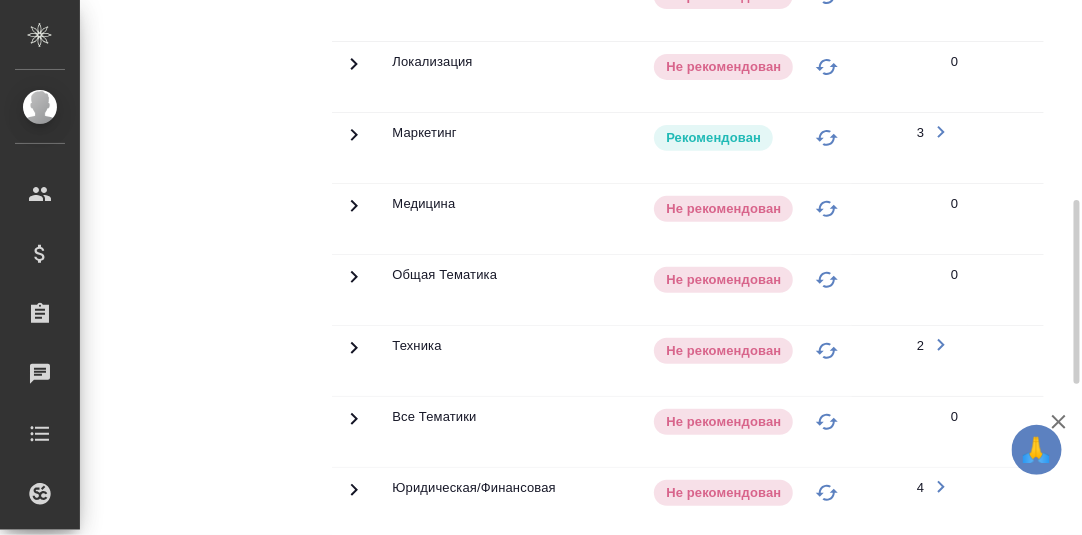 click 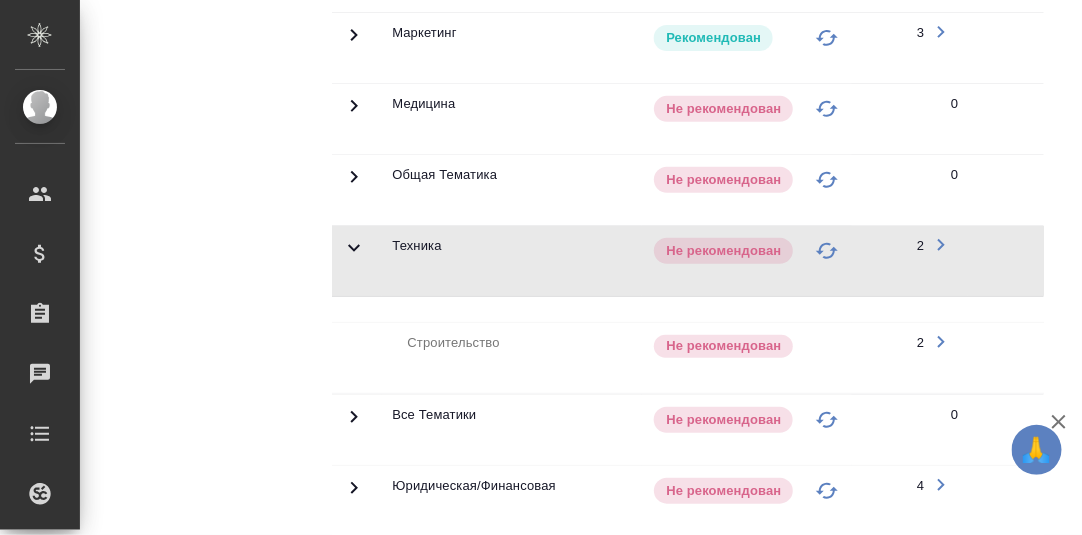 scroll, scrollTop: 1080, scrollLeft: 0, axis: vertical 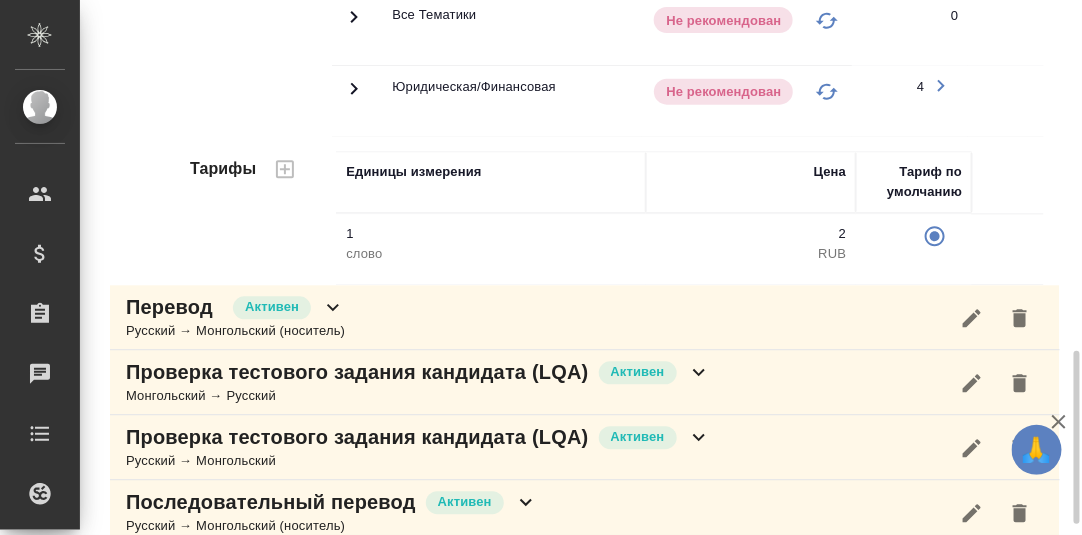 click 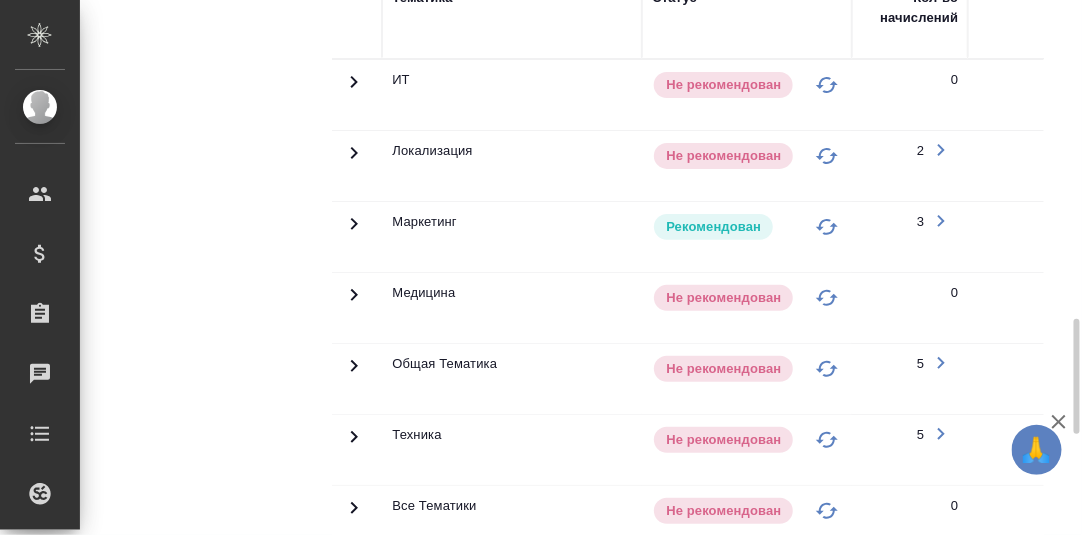 scroll, scrollTop: 1679, scrollLeft: 0, axis: vertical 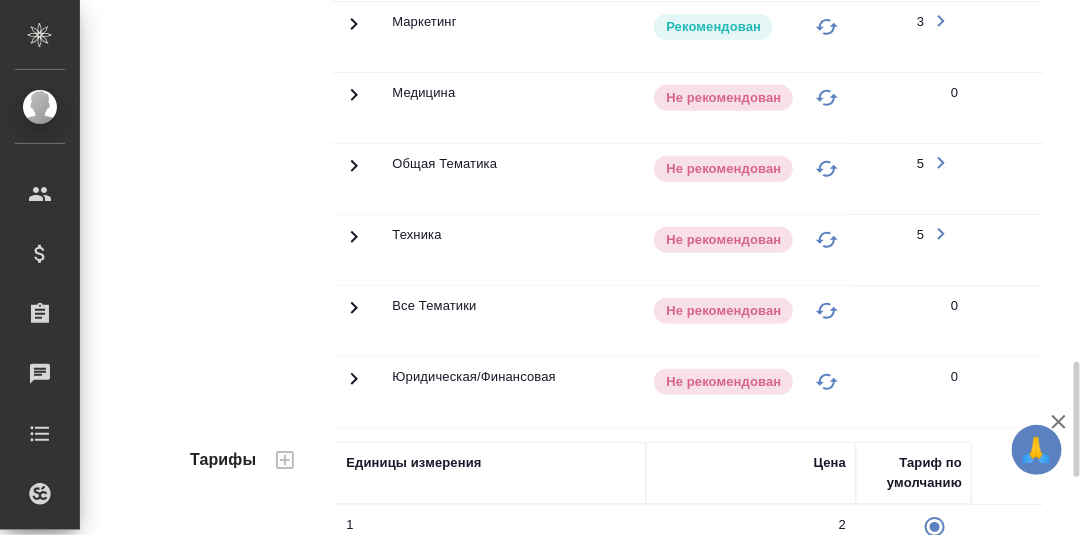 click 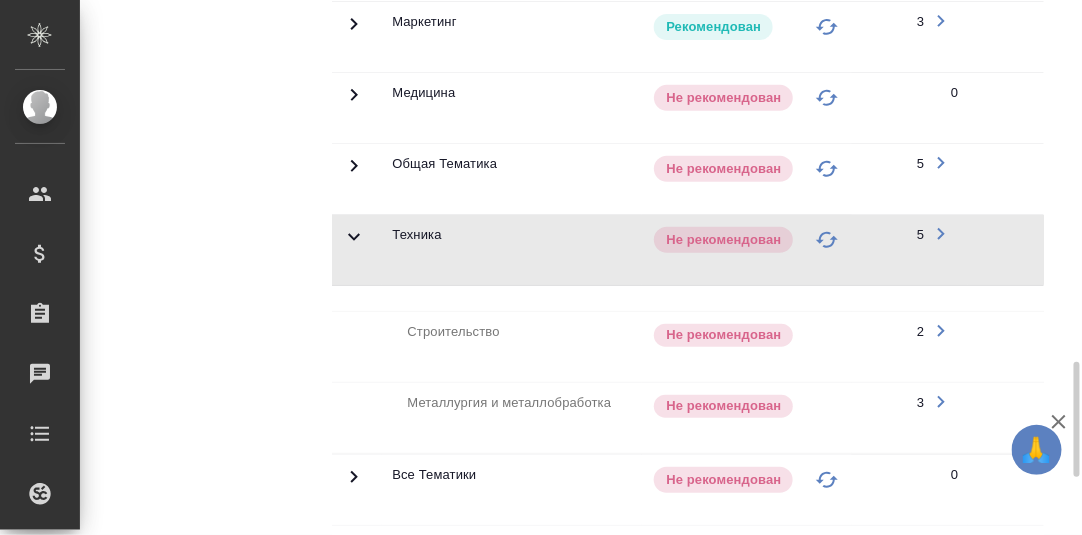 scroll, scrollTop: 1879, scrollLeft: 0, axis: vertical 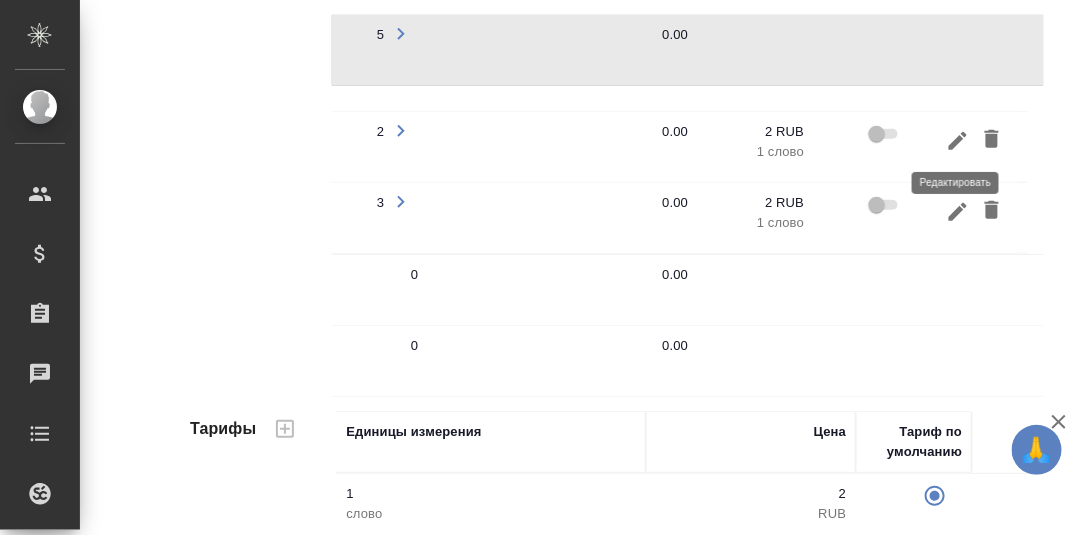 click 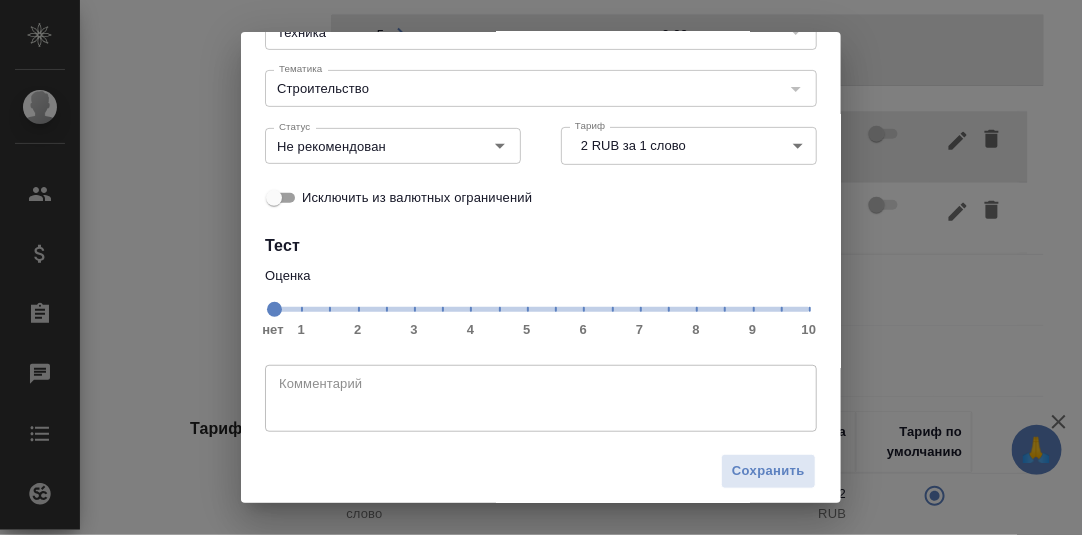 scroll, scrollTop: 183, scrollLeft: 0, axis: vertical 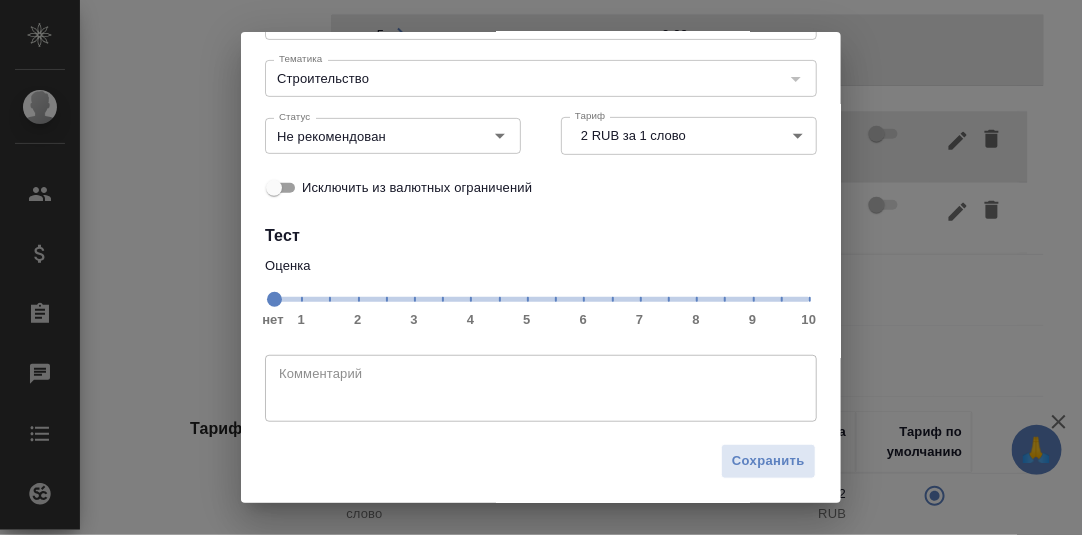 click on "нет 1 2 3 4 5 6 7 8 9 10" at bounding box center [541, 298] 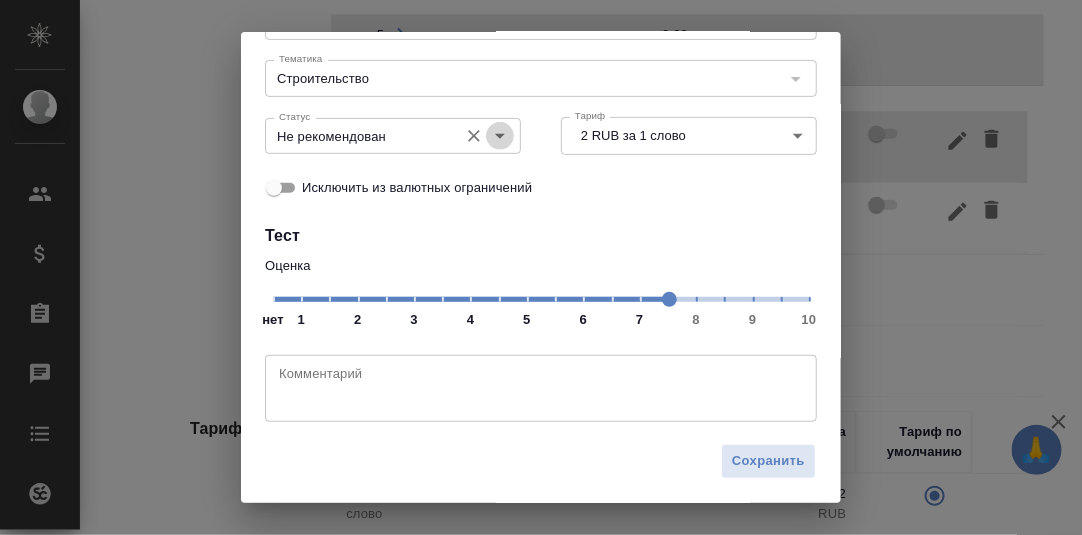 drag, startPoint x: 492, startPoint y: 129, endPoint x: 475, endPoint y: 144, distance: 22.671568 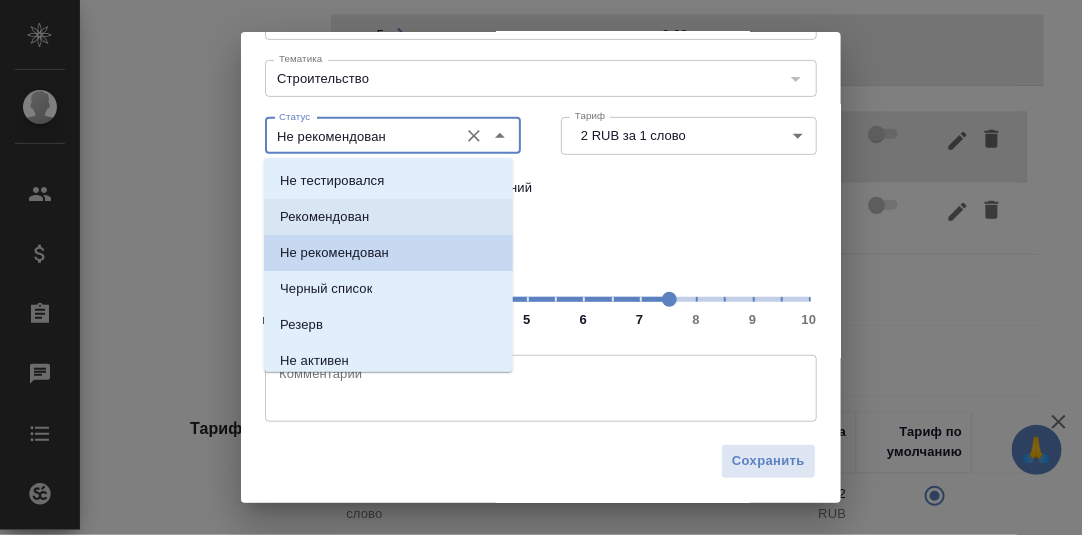 click on "Рекомендован" at bounding box center [324, 217] 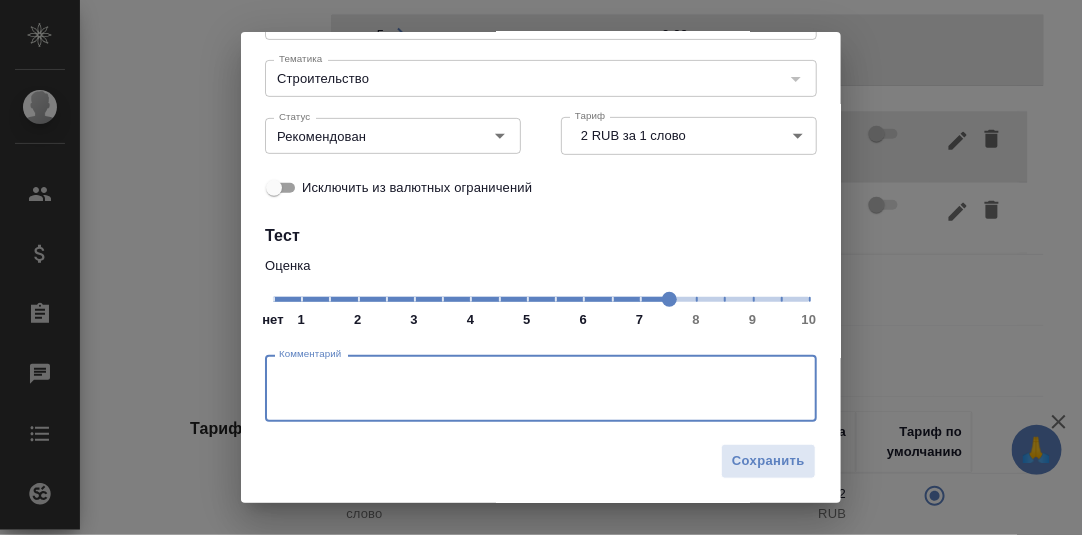 click at bounding box center (541, 389) 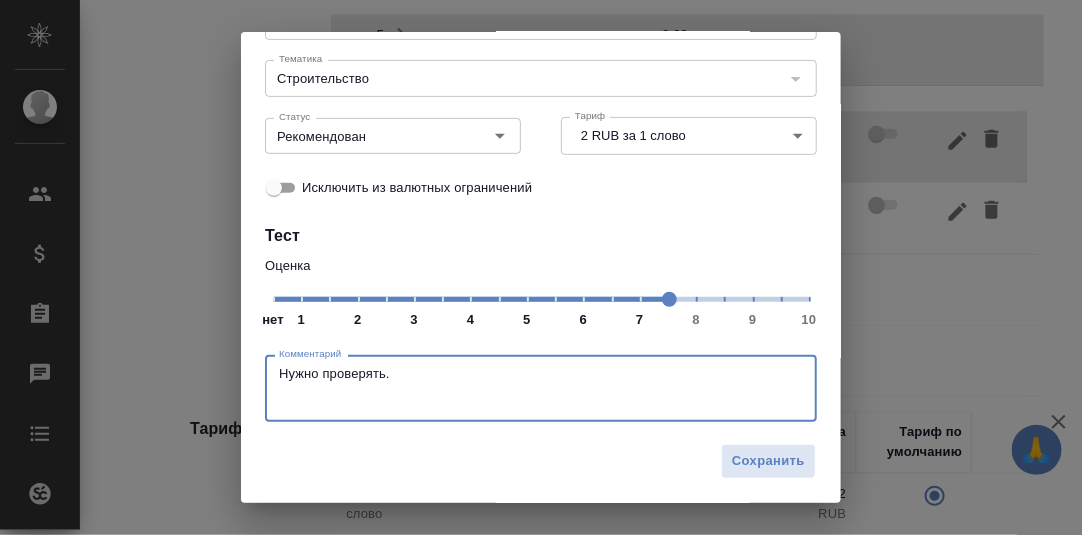 drag, startPoint x: 423, startPoint y: 374, endPoint x: 273, endPoint y: 374, distance: 150 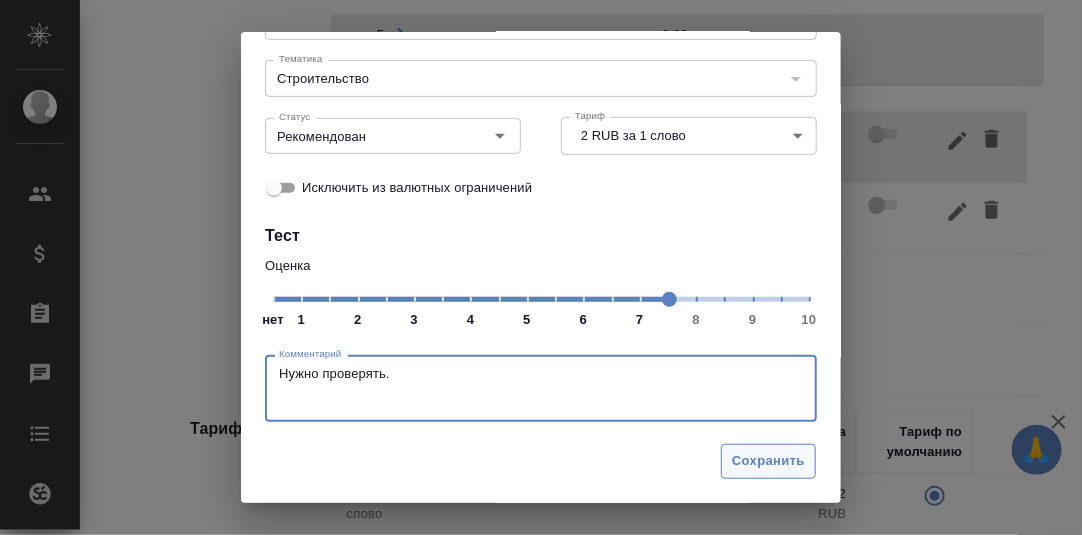 type on "Нужно проверять." 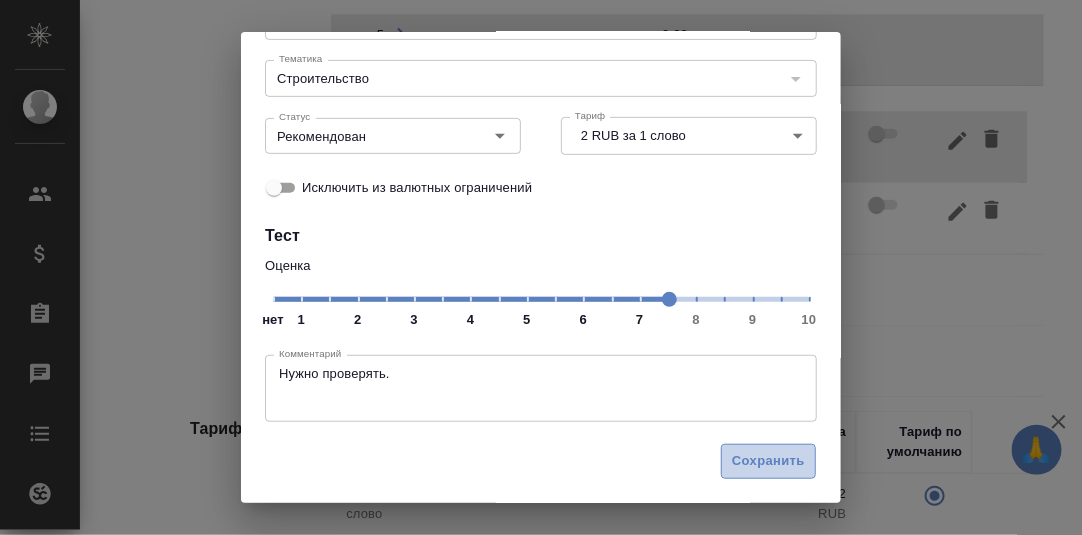 click on "Сохранить" at bounding box center (768, 461) 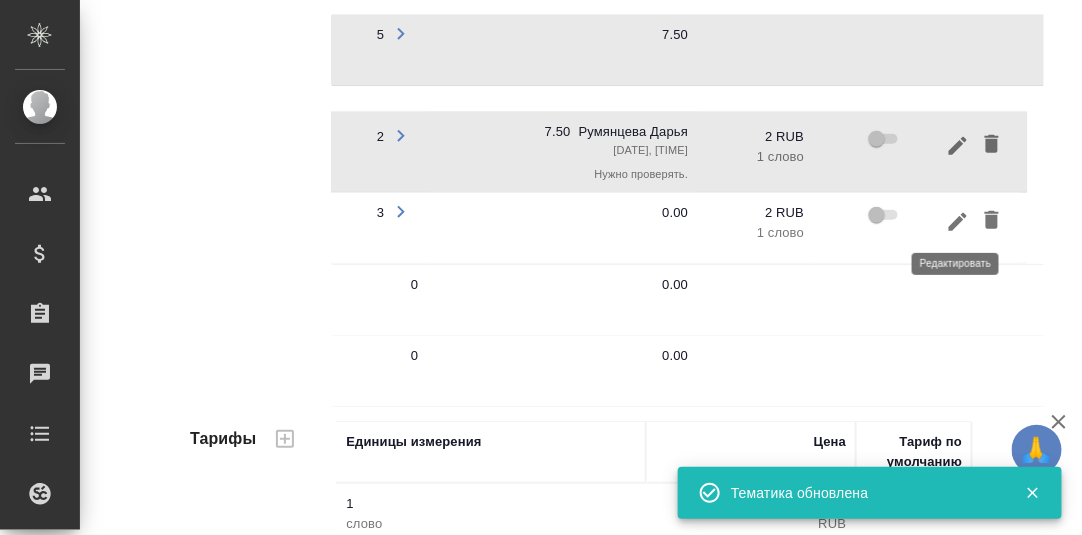 click 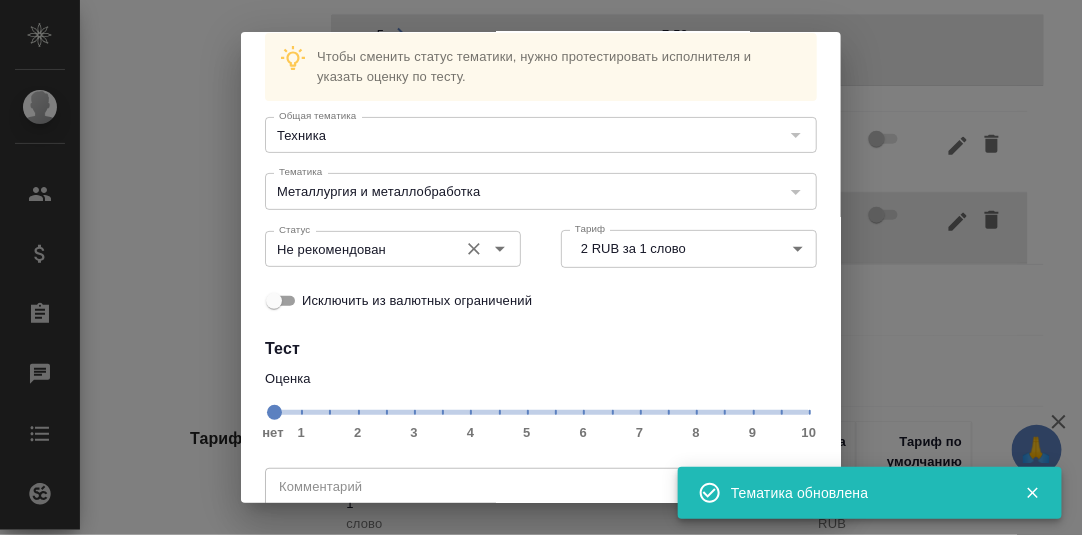 scroll, scrollTop: 99, scrollLeft: 0, axis: vertical 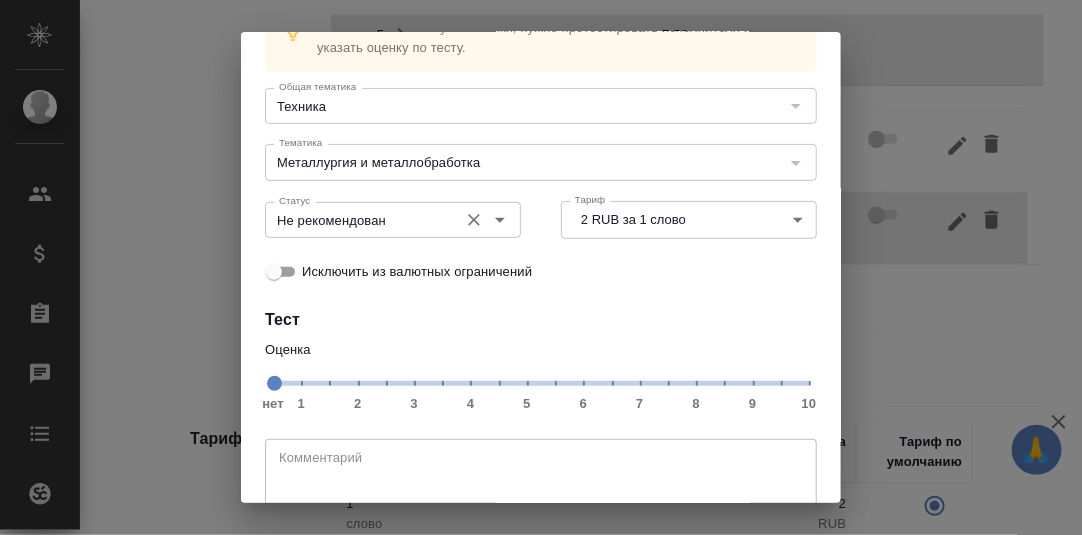 click 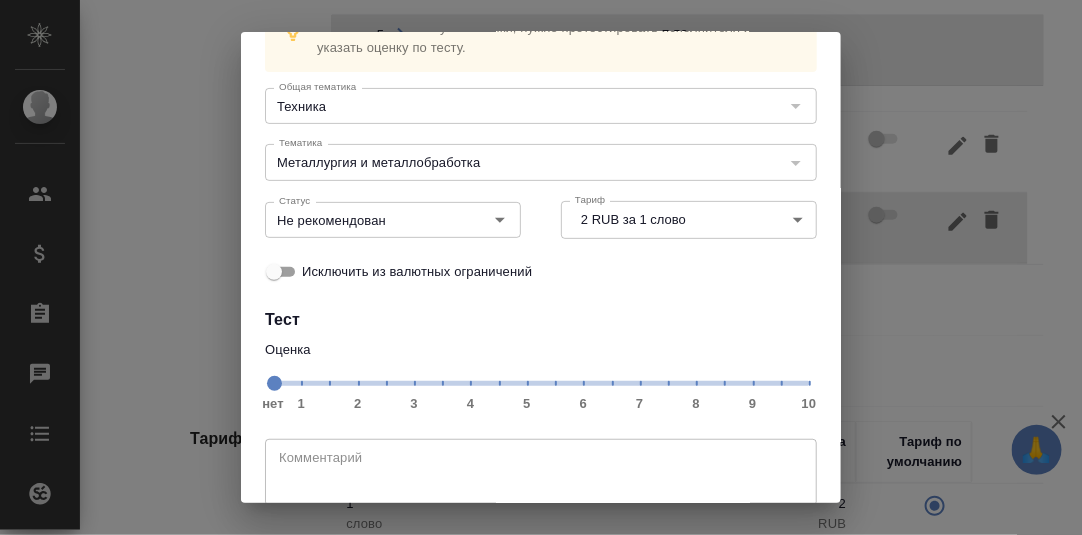 click on "Оценка нет 1 2 3 4 5 6 7 8 9 10" at bounding box center (541, 375) 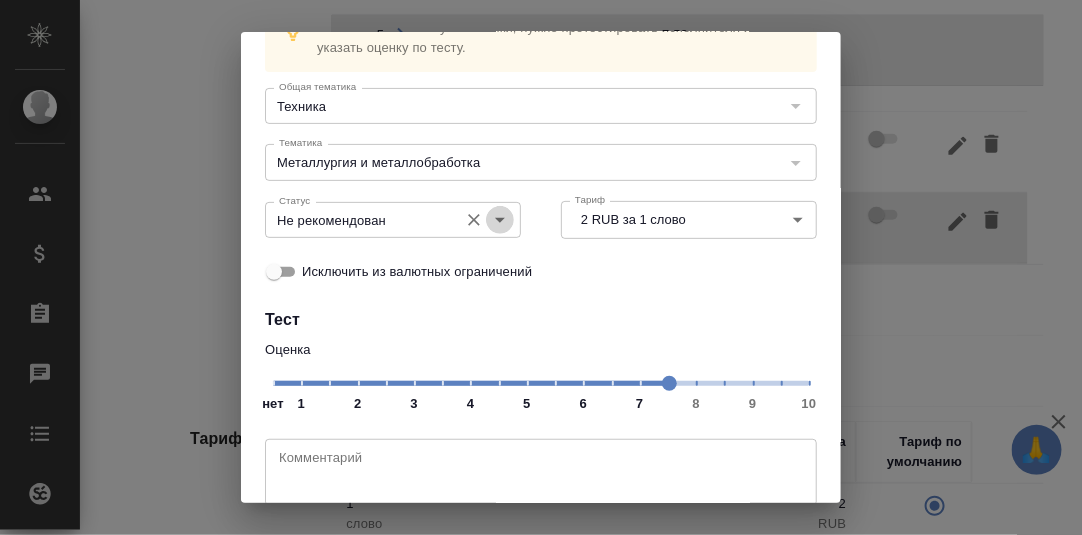 click 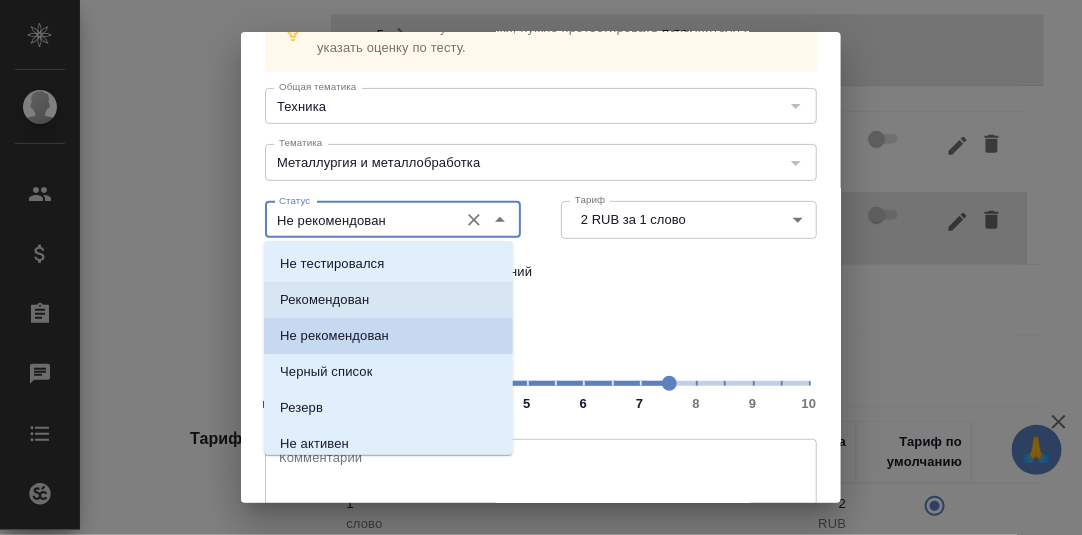 click on "Рекомендован" at bounding box center (388, 300) 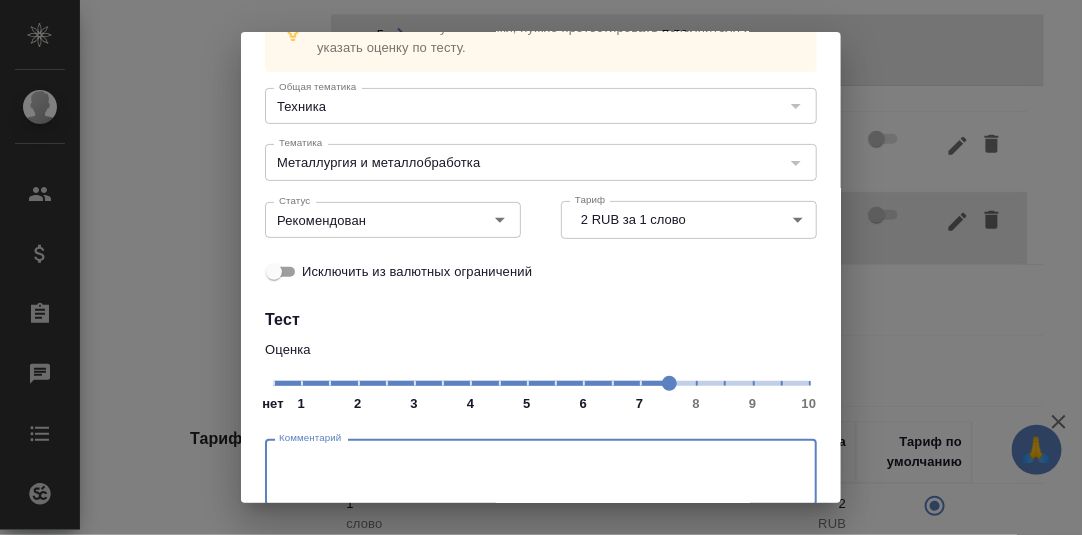 click at bounding box center (541, 473) 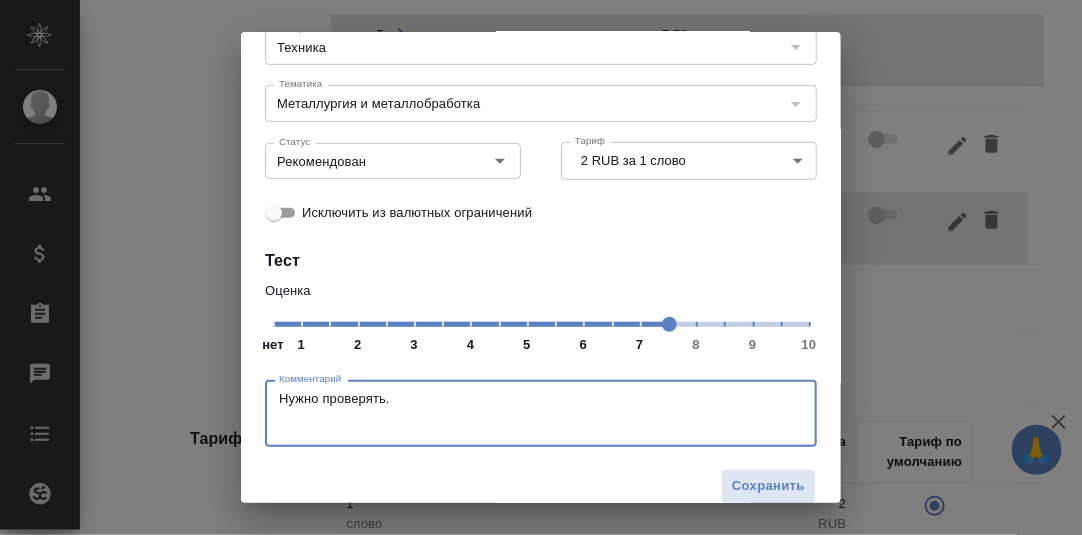 scroll, scrollTop: 183, scrollLeft: 0, axis: vertical 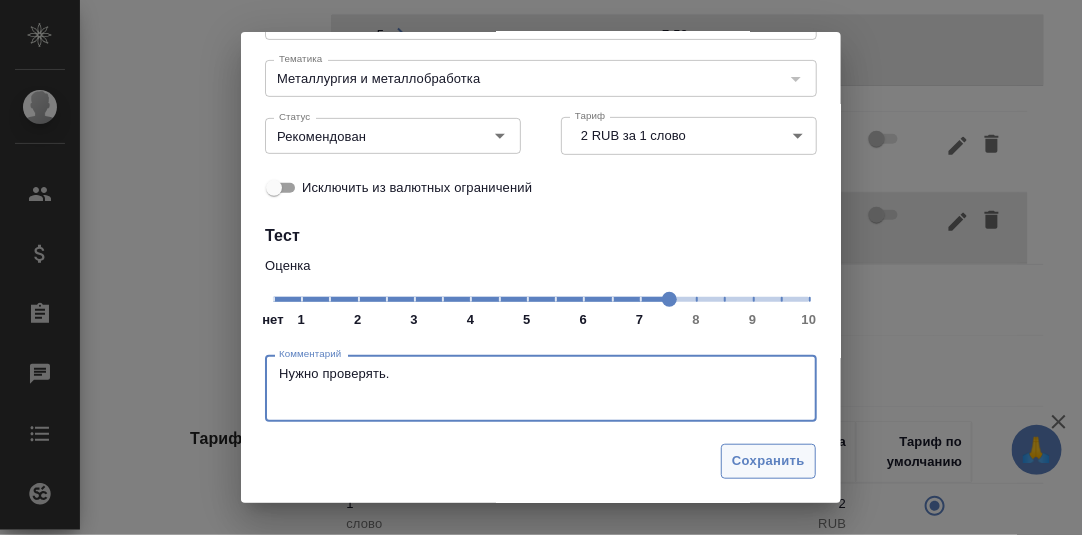 type on "Нужно проверять." 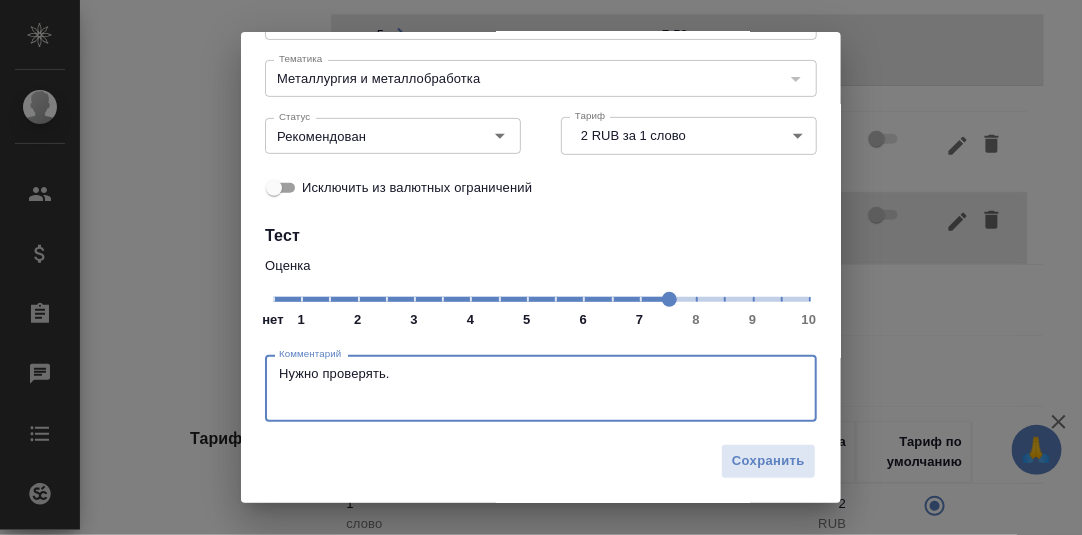 drag, startPoint x: 763, startPoint y: 452, endPoint x: 797, endPoint y: 435, distance: 38.013157 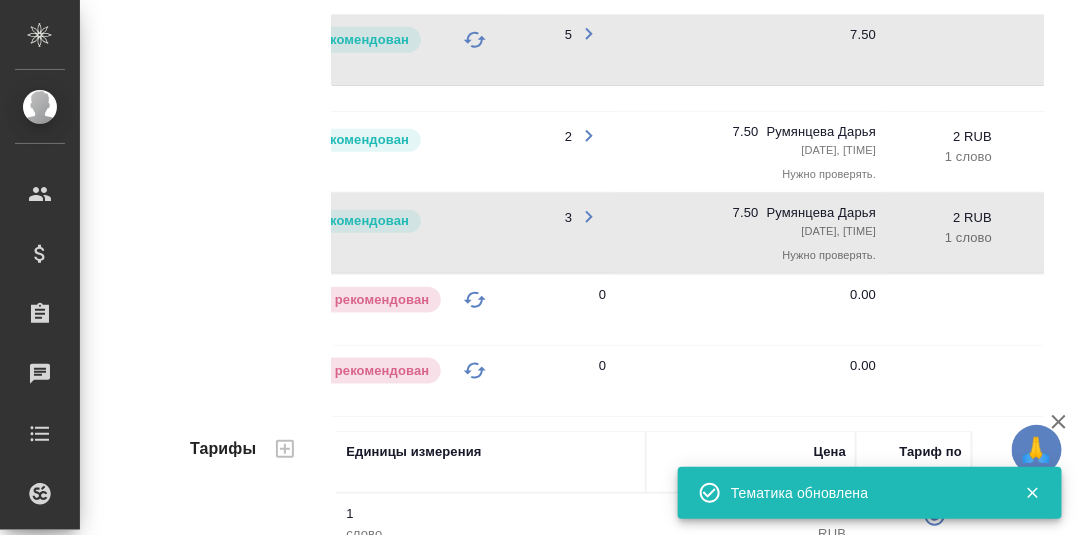 scroll, scrollTop: 0, scrollLeft: 0, axis: both 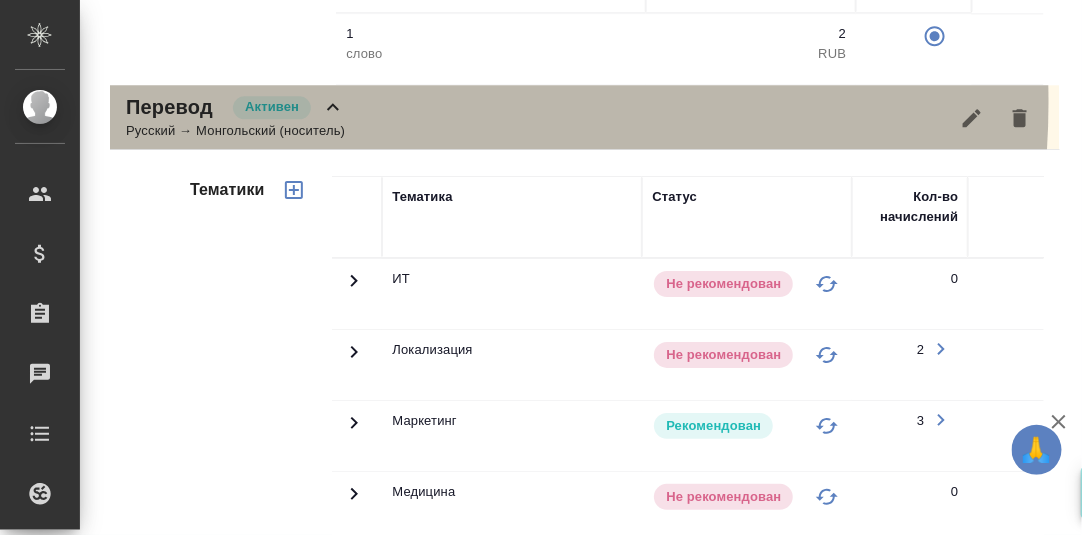 click 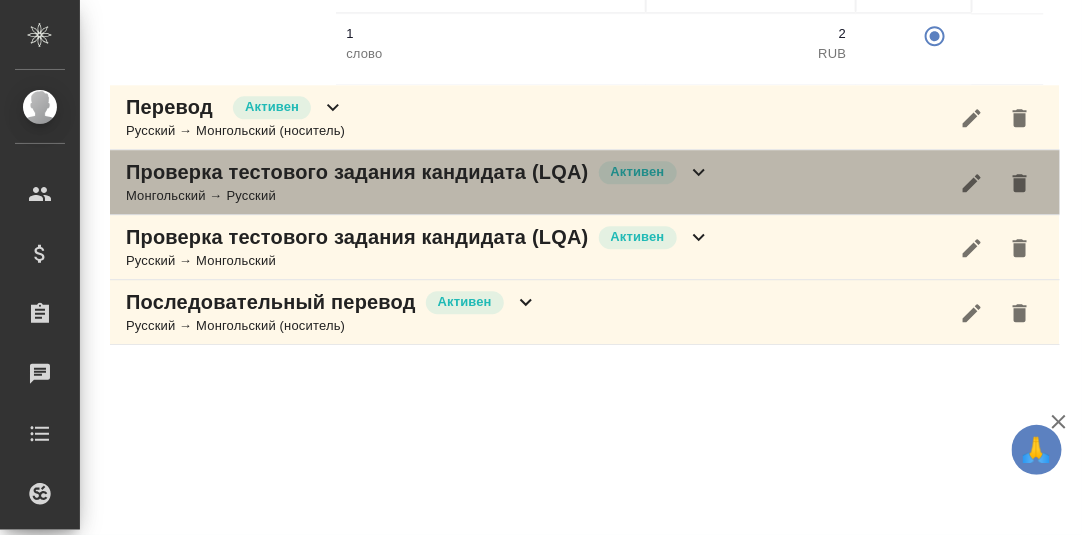 click 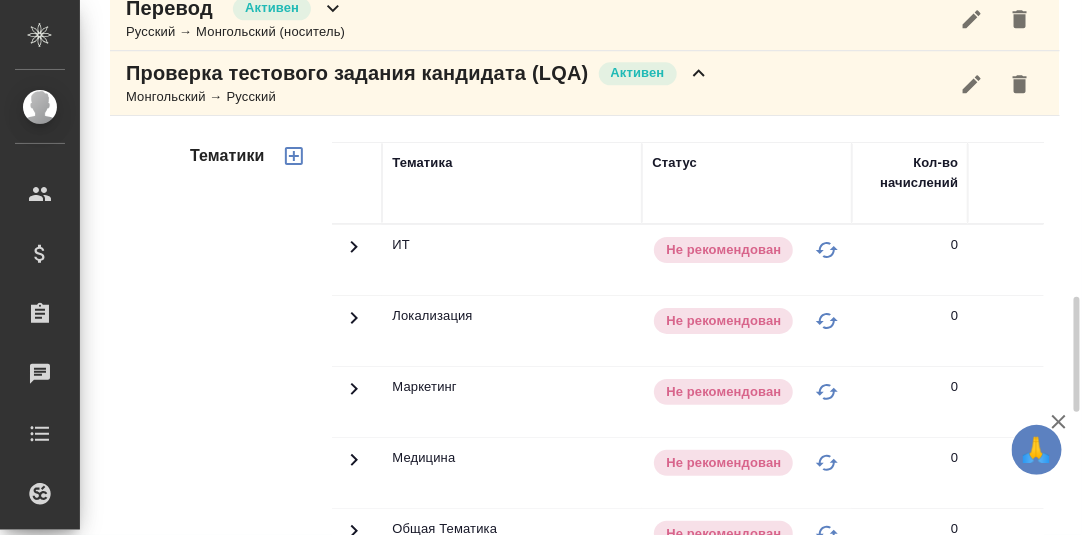 scroll, scrollTop: 1280, scrollLeft: 0, axis: vertical 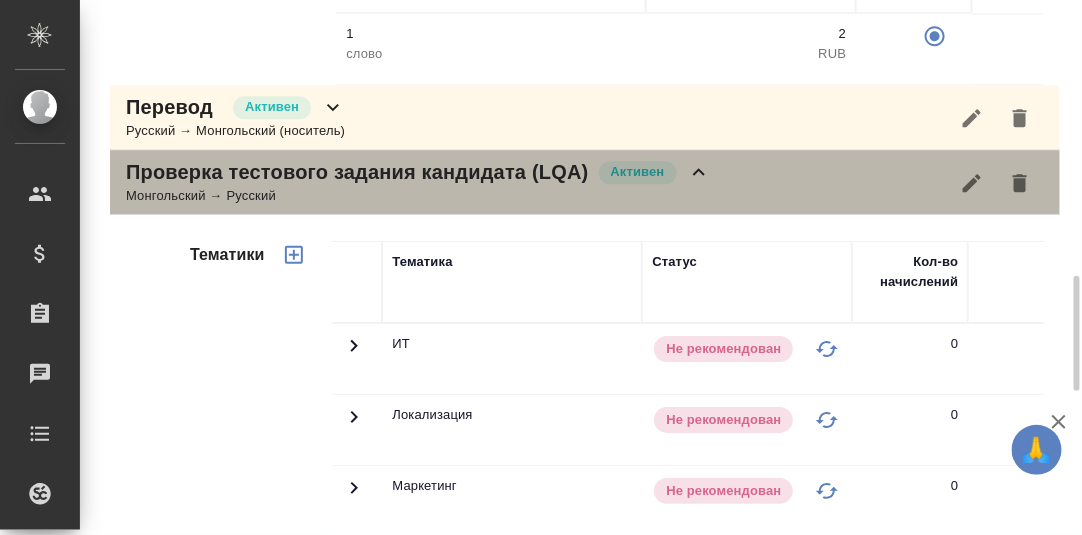 click 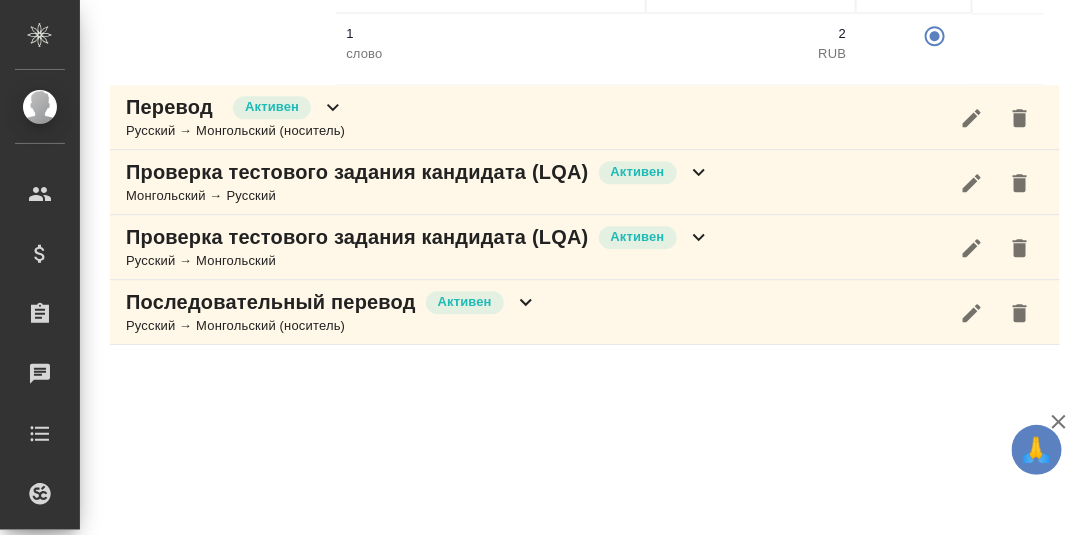 click 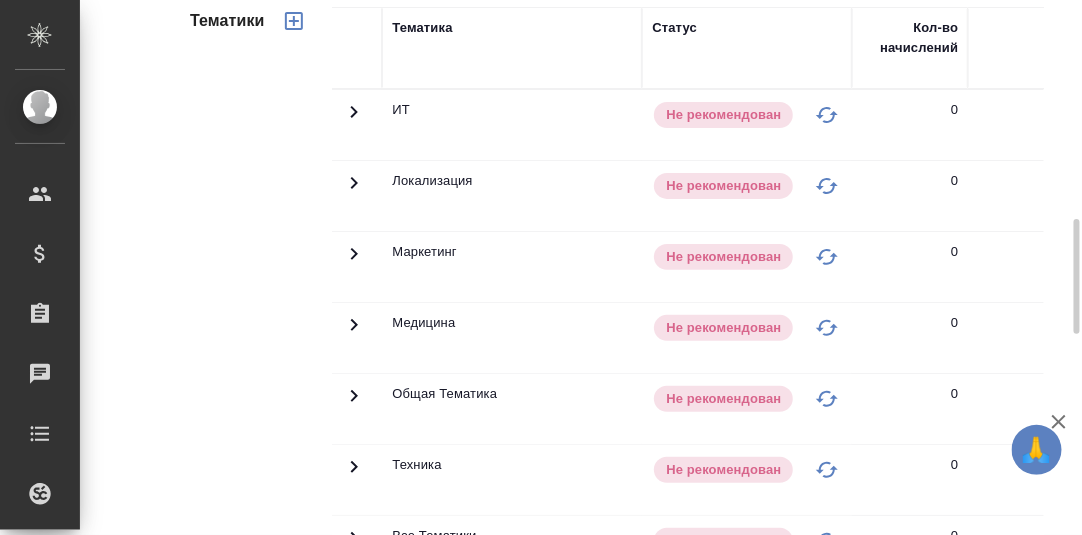 scroll, scrollTop: 1379, scrollLeft: 0, axis: vertical 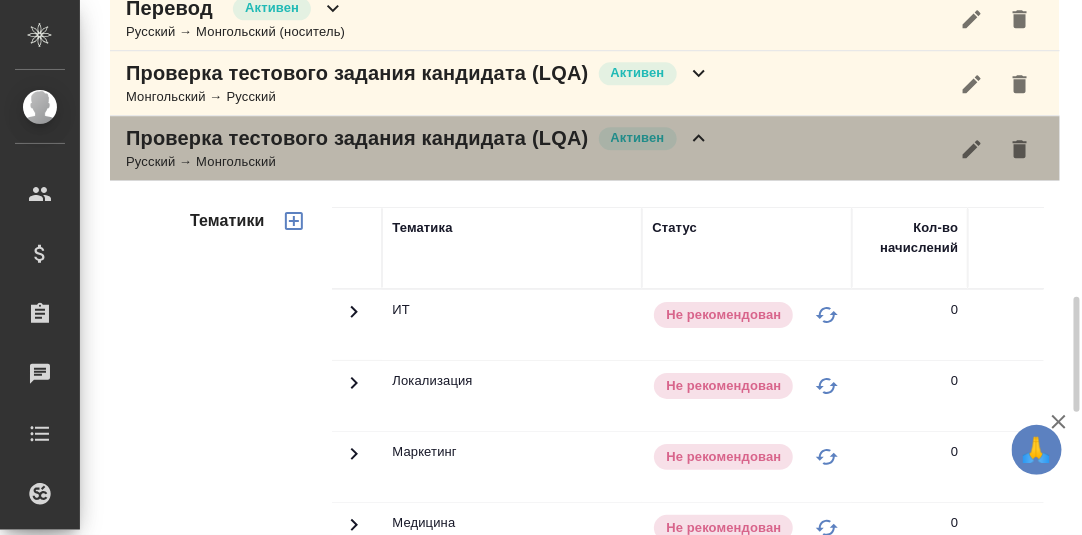 click 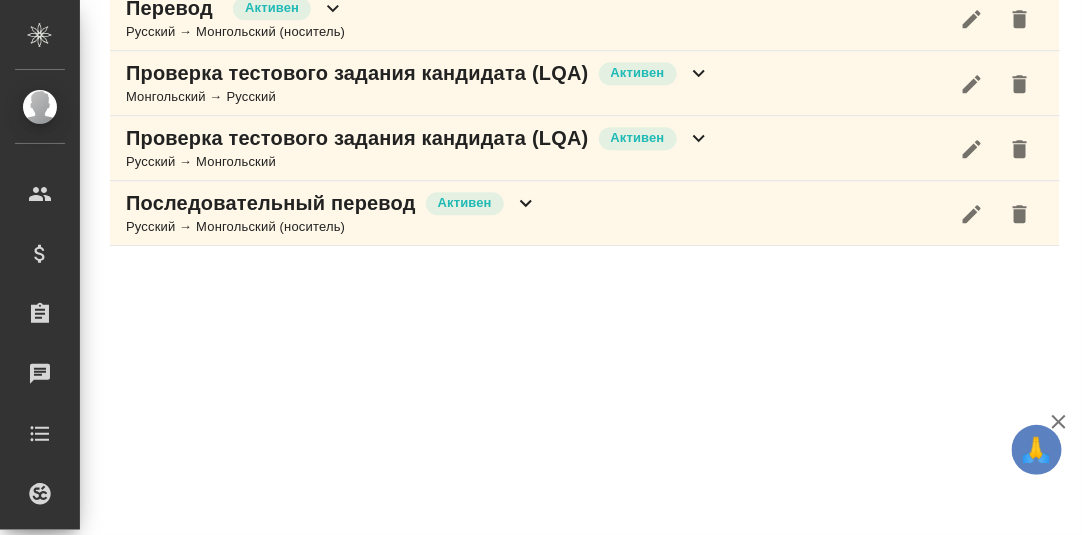 scroll, scrollTop: 1378, scrollLeft: 0, axis: vertical 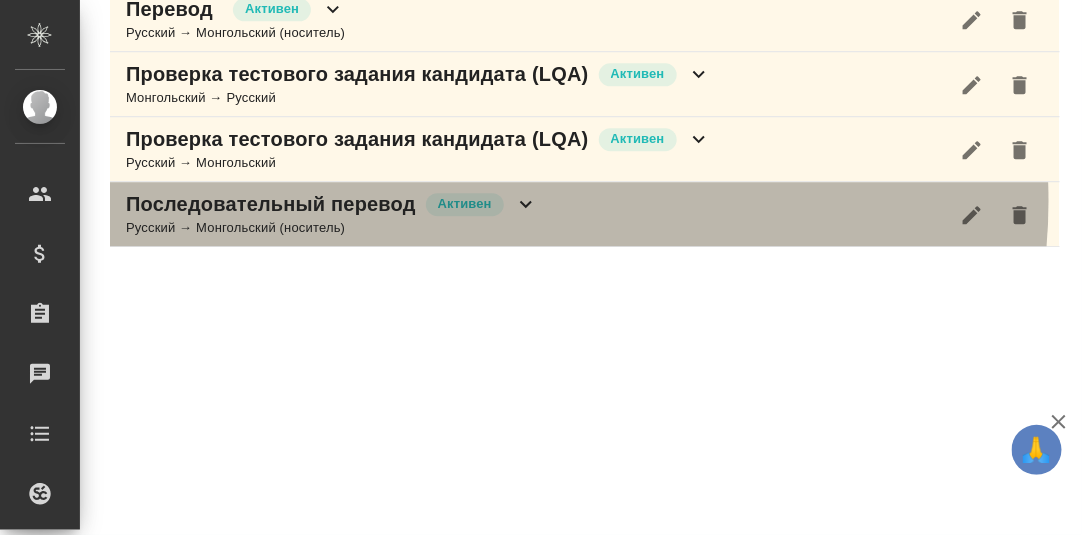 click 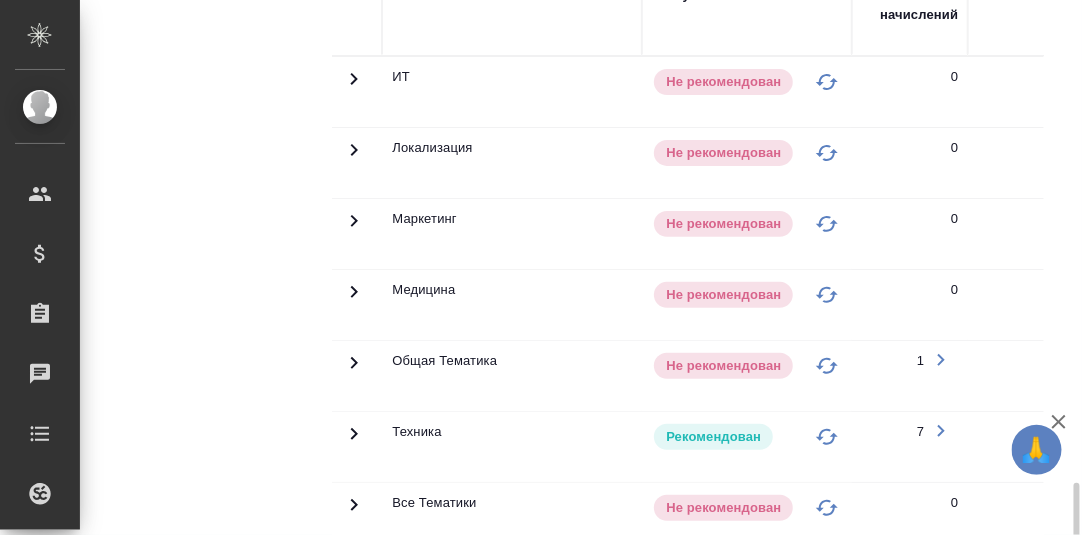 scroll, scrollTop: 1877, scrollLeft: 0, axis: vertical 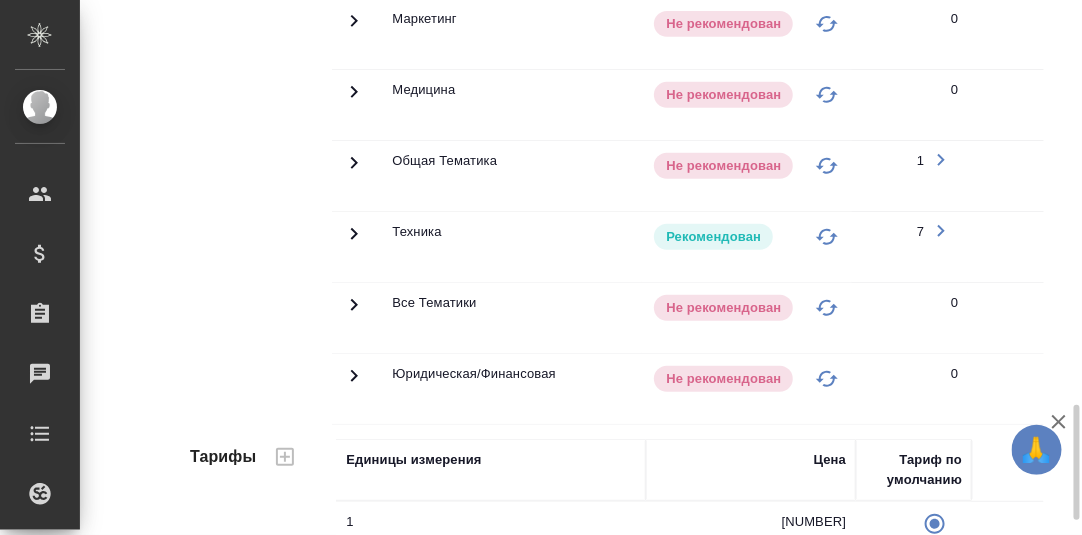click 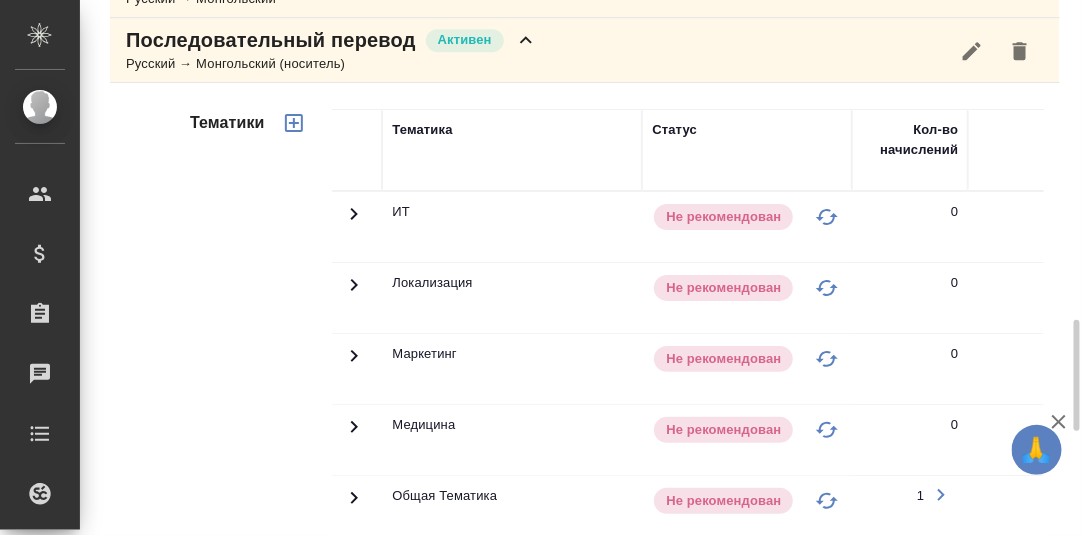 scroll, scrollTop: 1442, scrollLeft: 0, axis: vertical 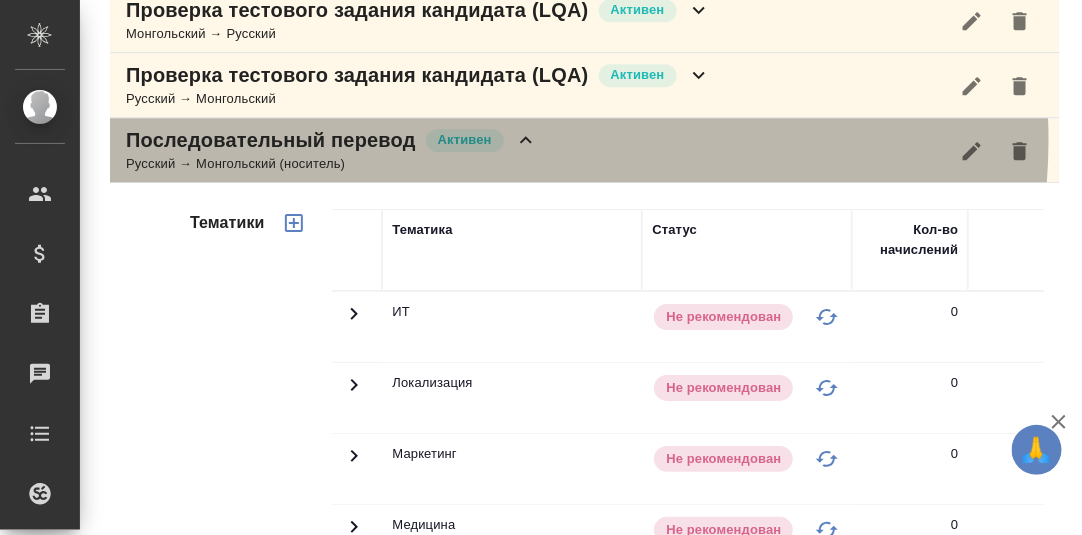 click 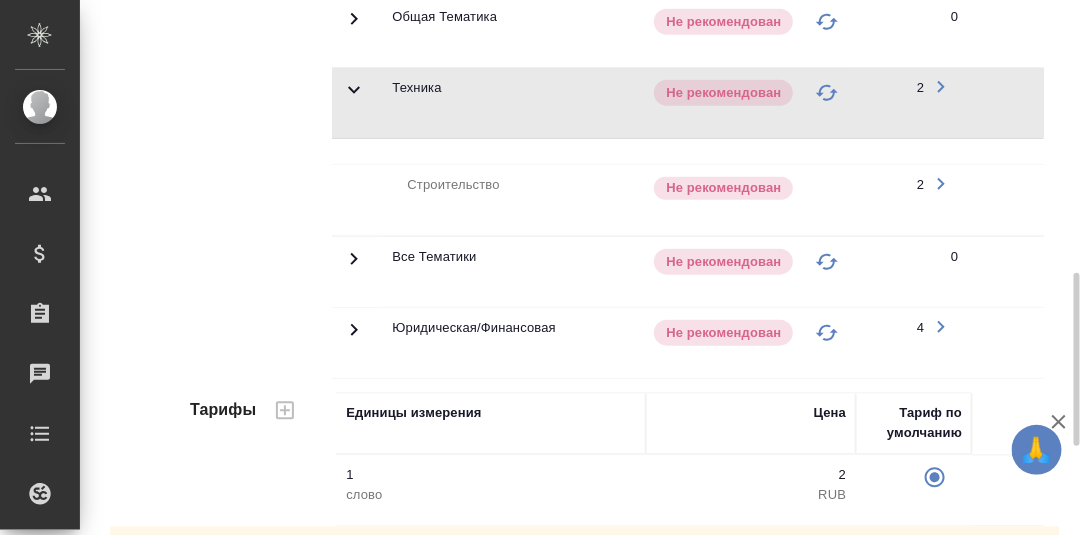 scroll, scrollTop: 738, scrollLeft: 0, axis: vertical 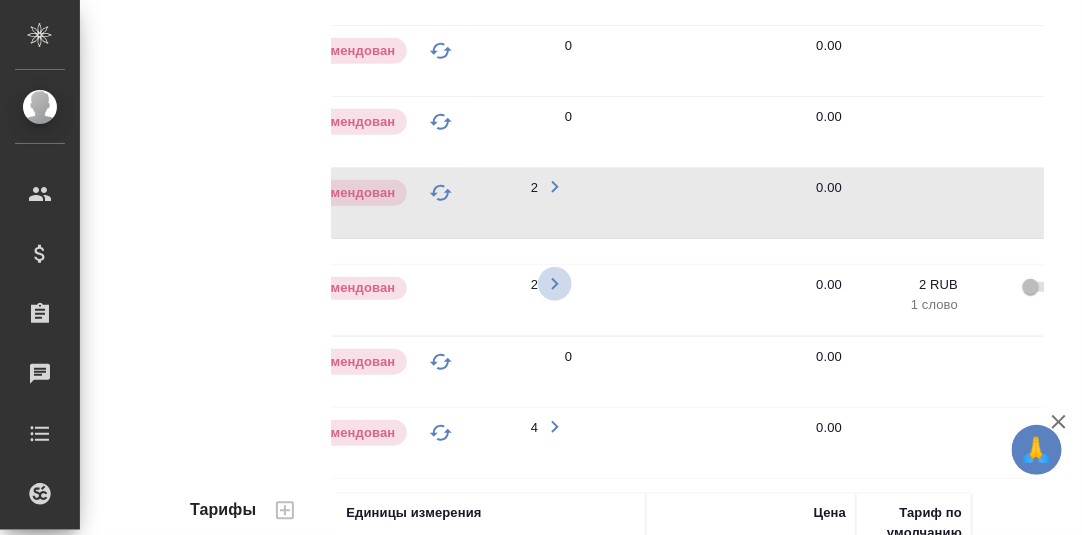 click 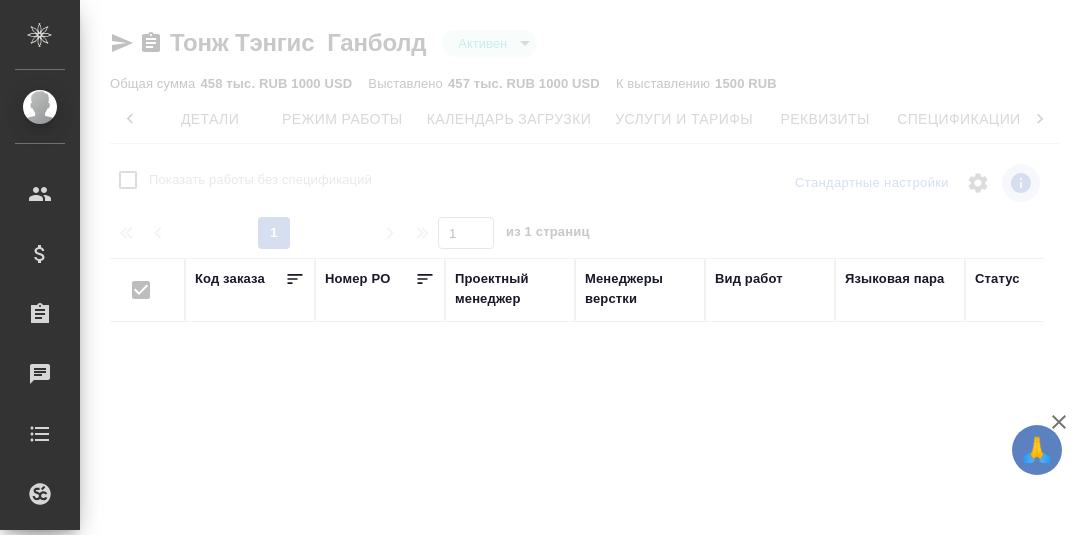 scroll, scrollTop: 0, scrollLeft: 0, axis: both 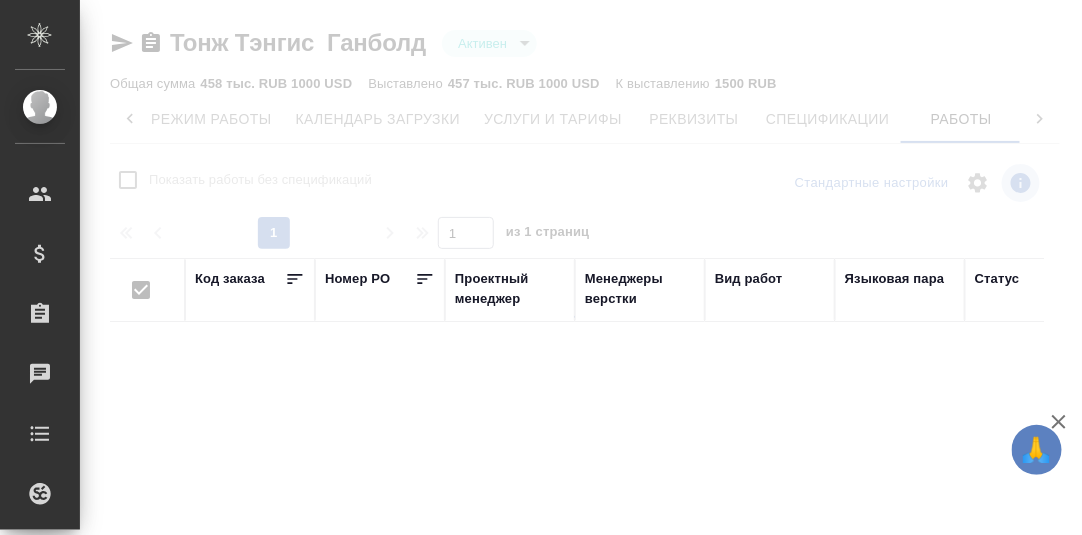 checkbox on "false" 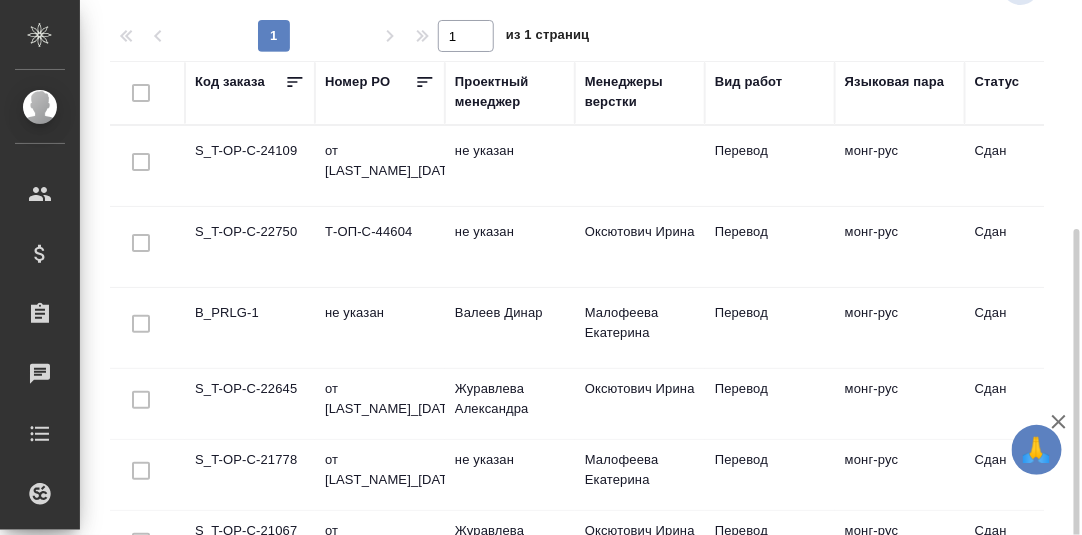 scroll, scrollTop: 255, scrollLeft: 0, axis: vertical 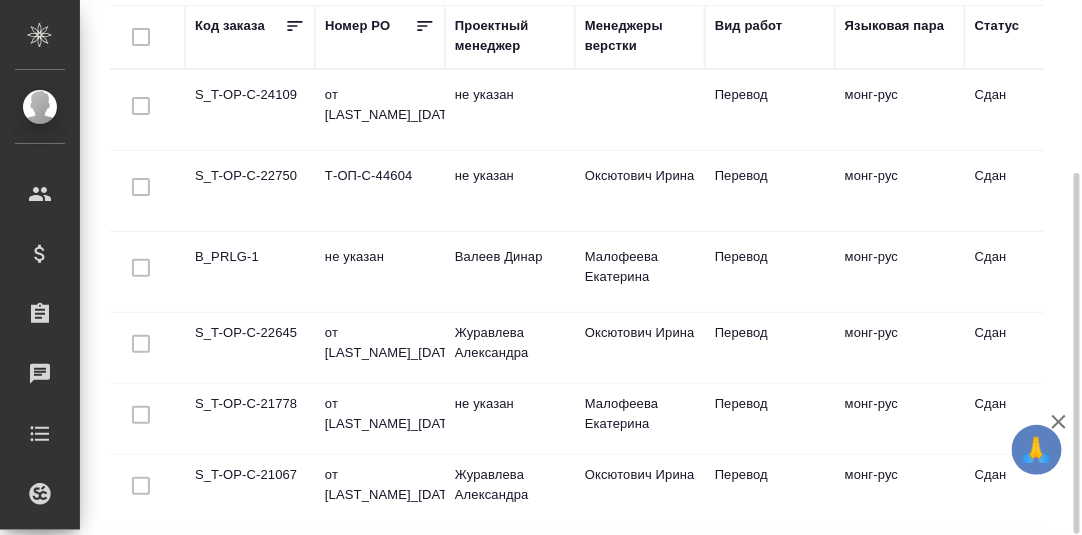 click on "S_T-OP-C-22645" at bounding box center [250, 110] 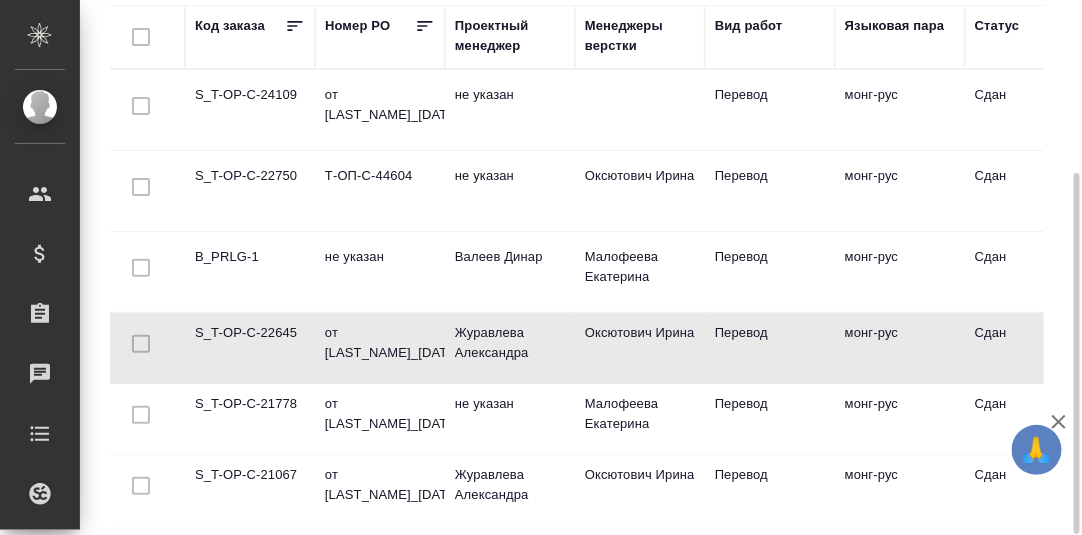 click on "S_T-OP-C-22645" at bounding box center (250, 110) 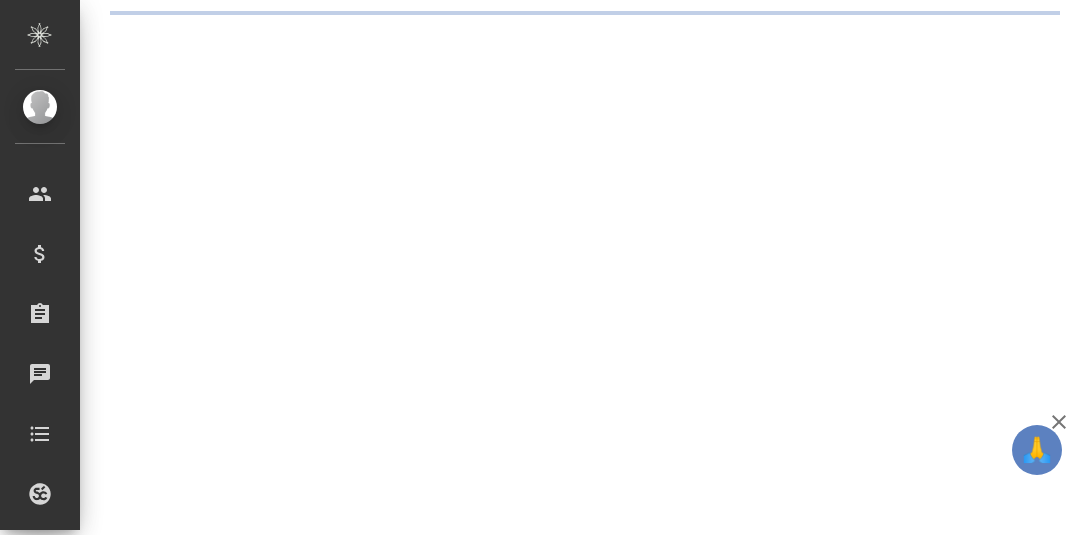 scroll, scrollTop: 0, scrollLeft: 0, axis: both 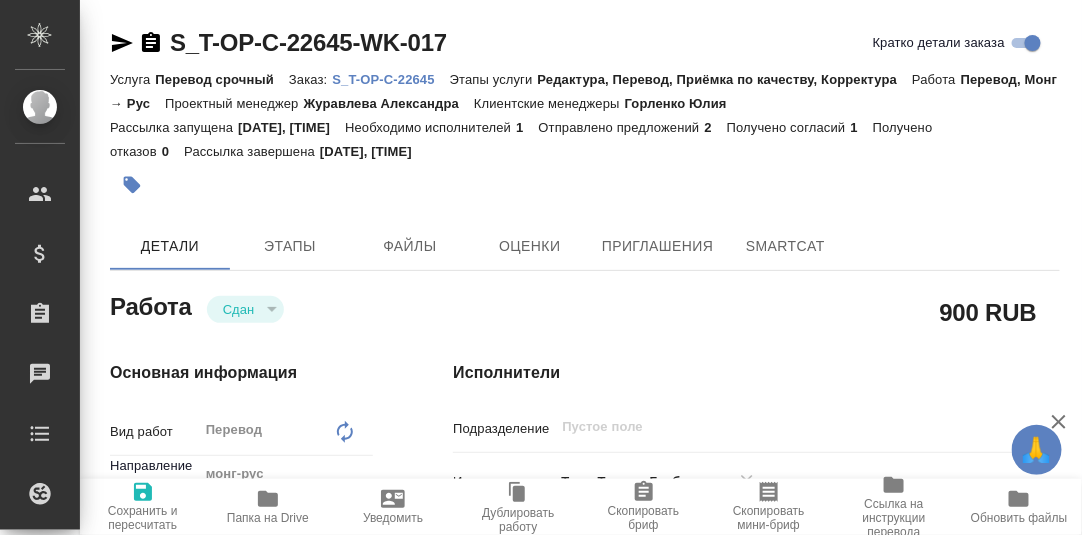 type on "x" 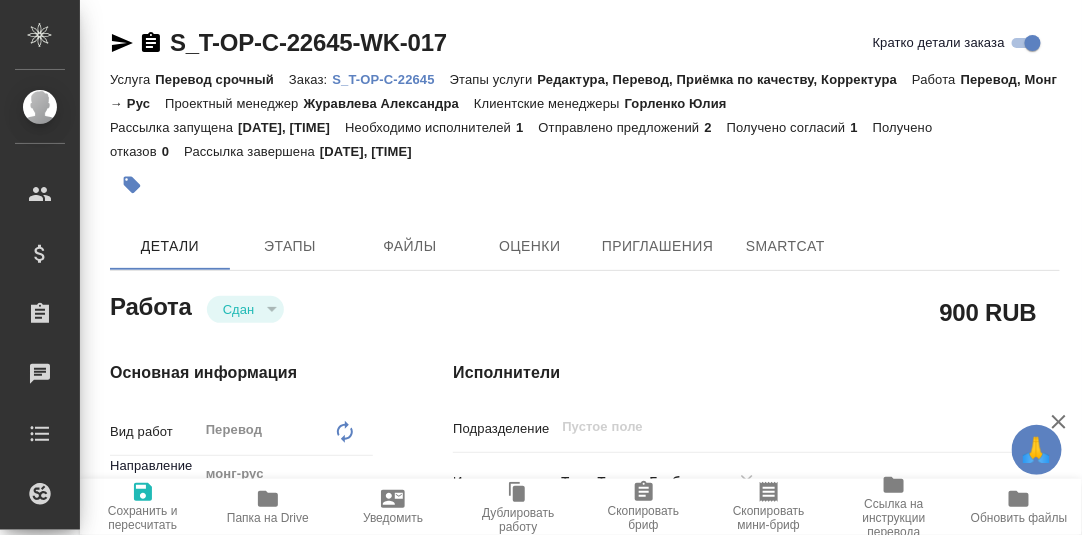 type on "x" 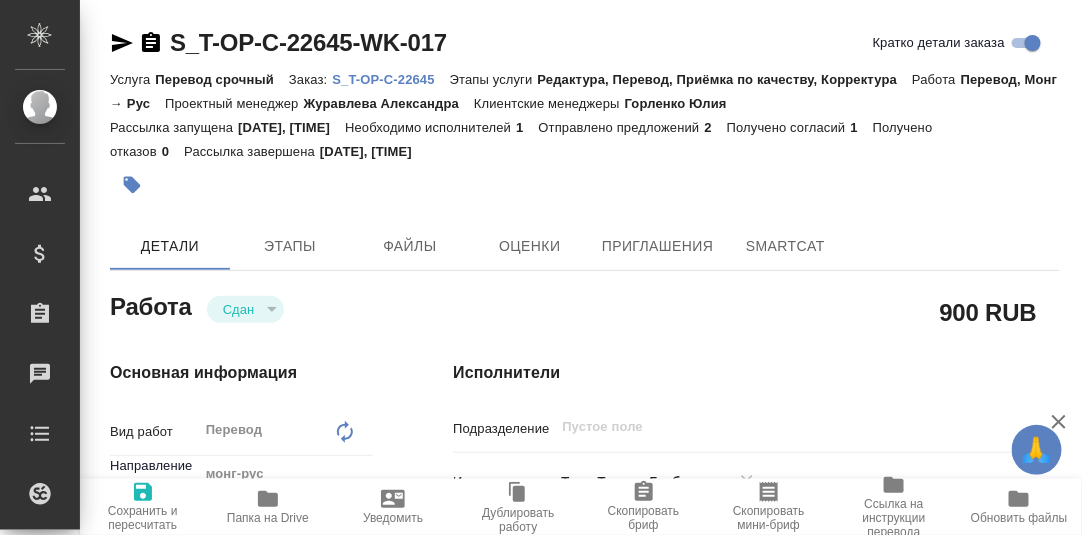 type on "x" 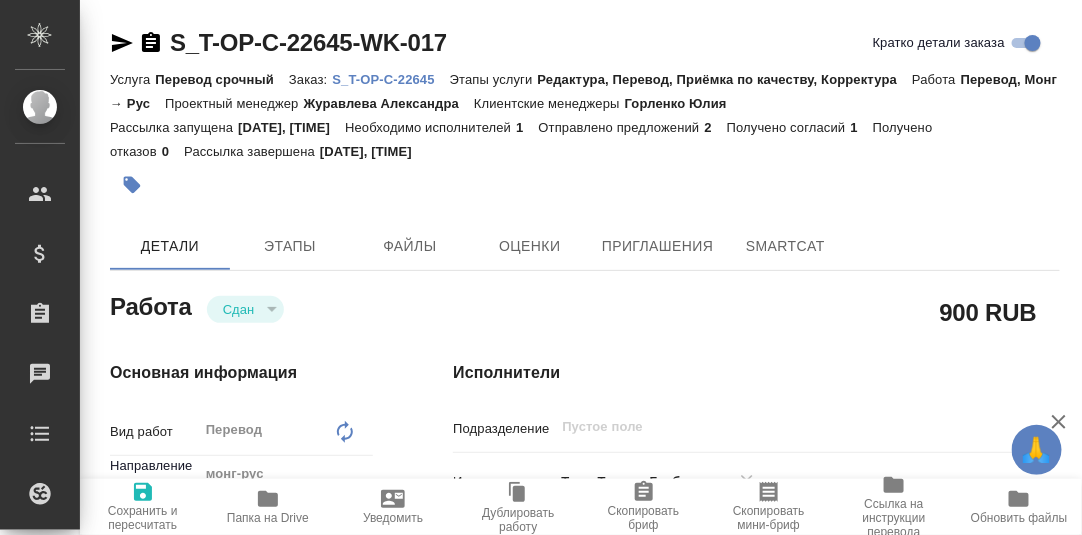 type on "x" 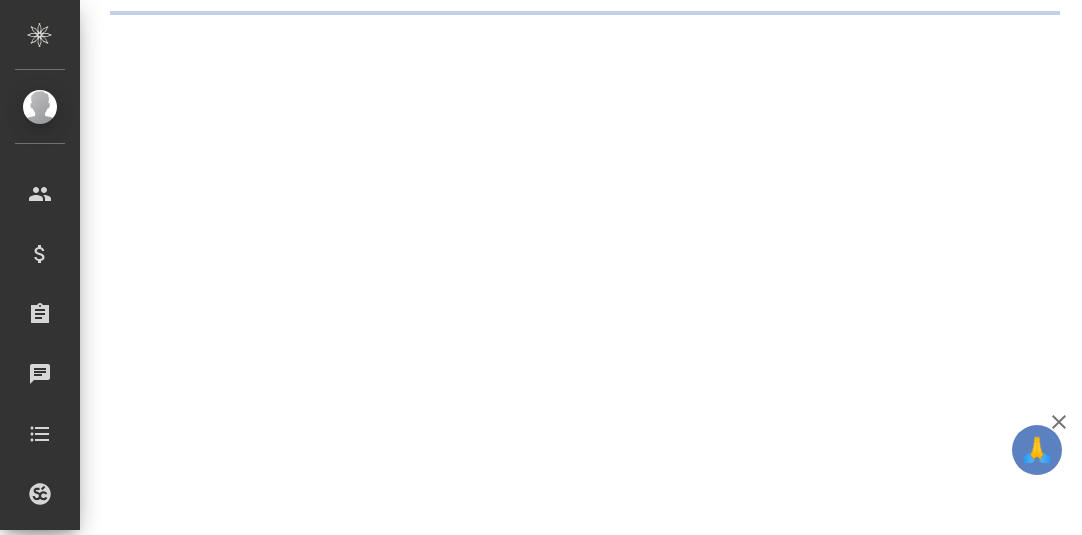 scroll, scrollTop: 0, scrollLeft: 0, axis: both 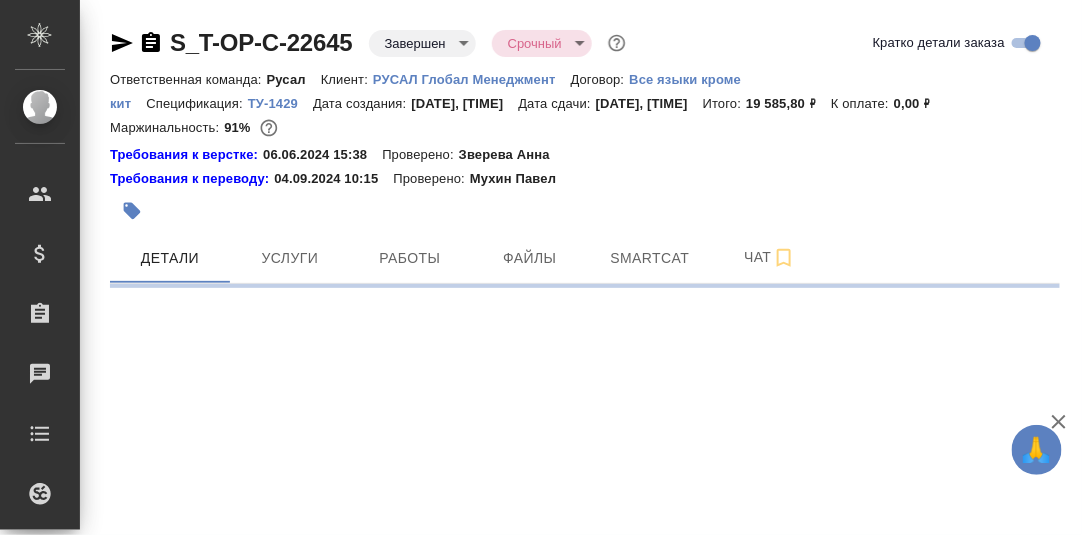 select on "RU" 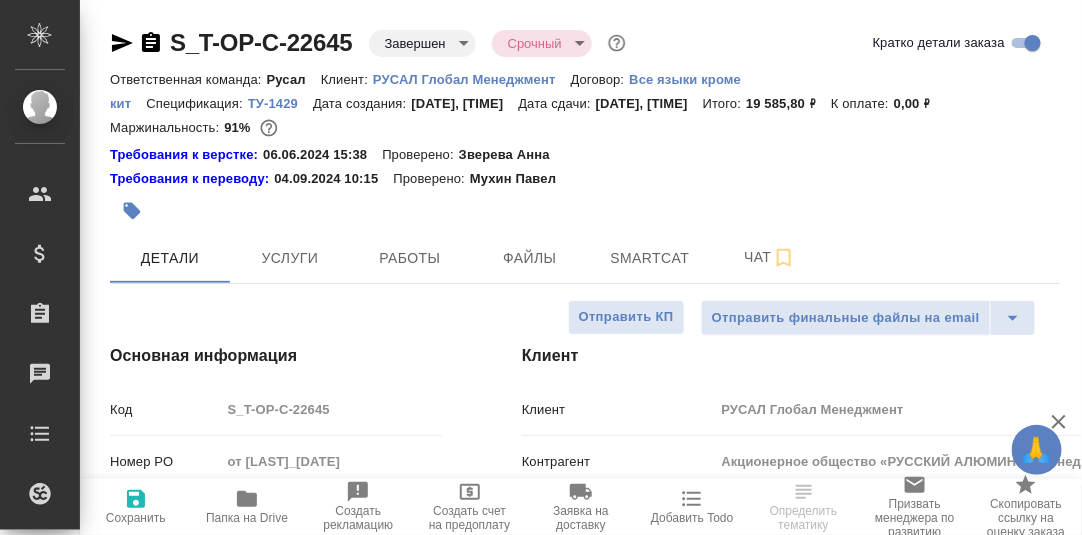 type on "x" 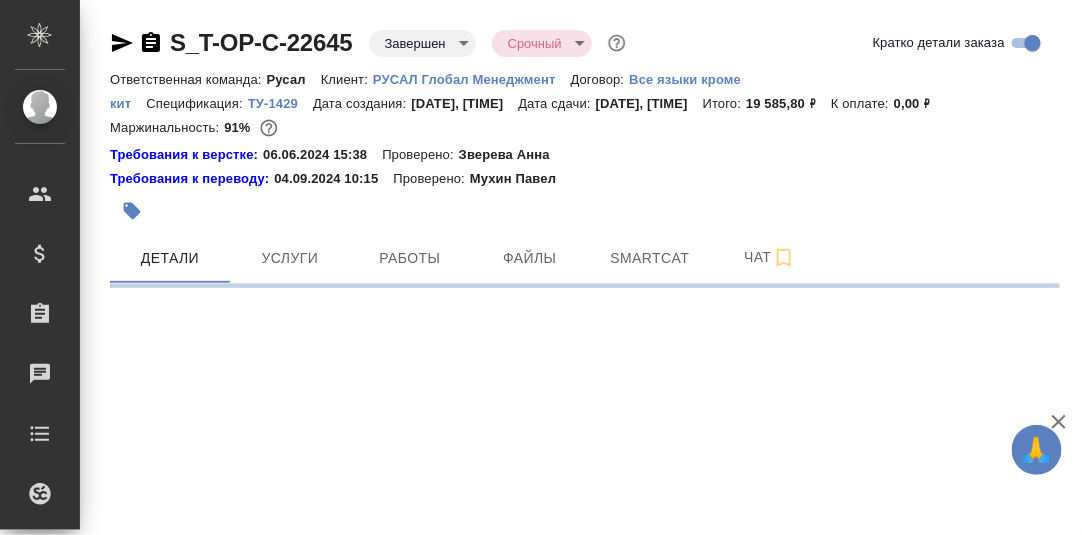 select on "RU" 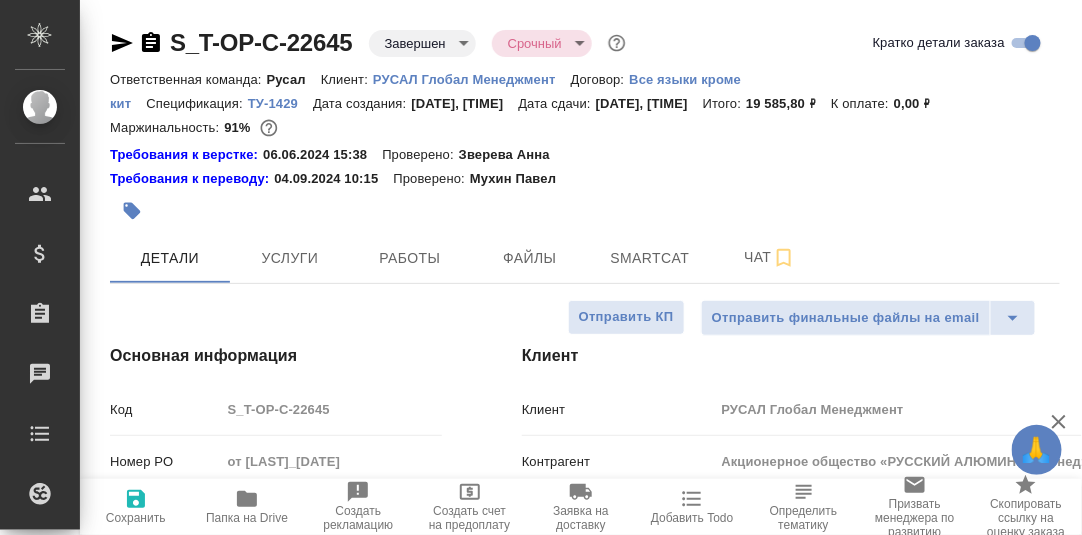 type on "x" 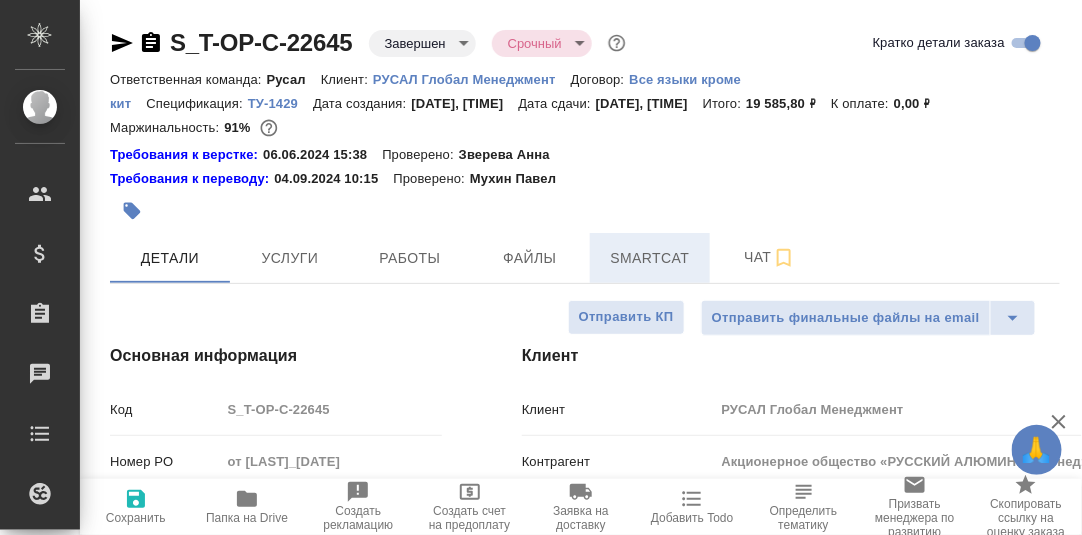 click on "Smartcat" at bounding box center (650, 258) 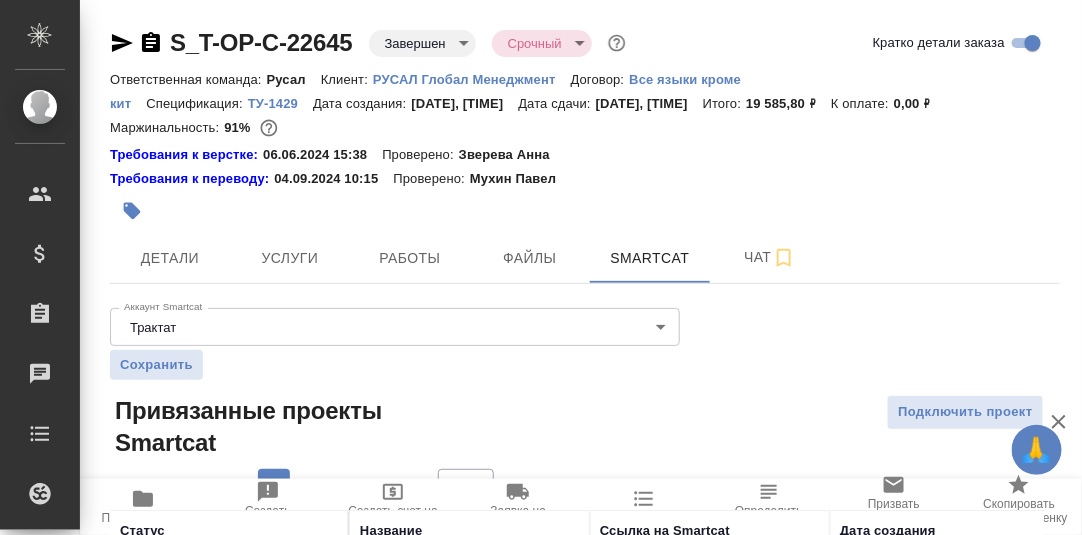 scroll, scrollTop: 153, scrollLeft: 0, axis: vertical 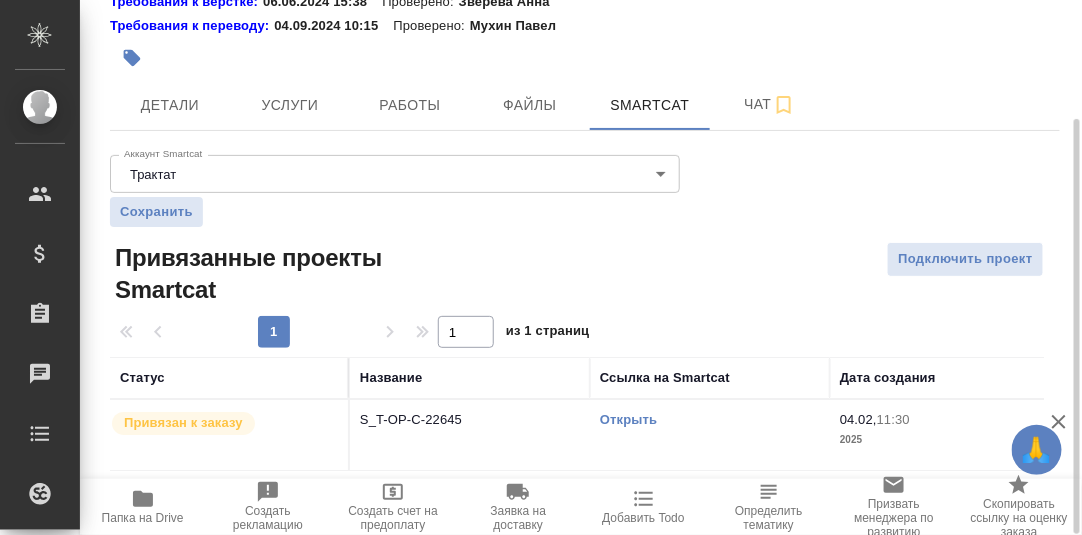 click on "Открыть" at bounding box center [628, 419] 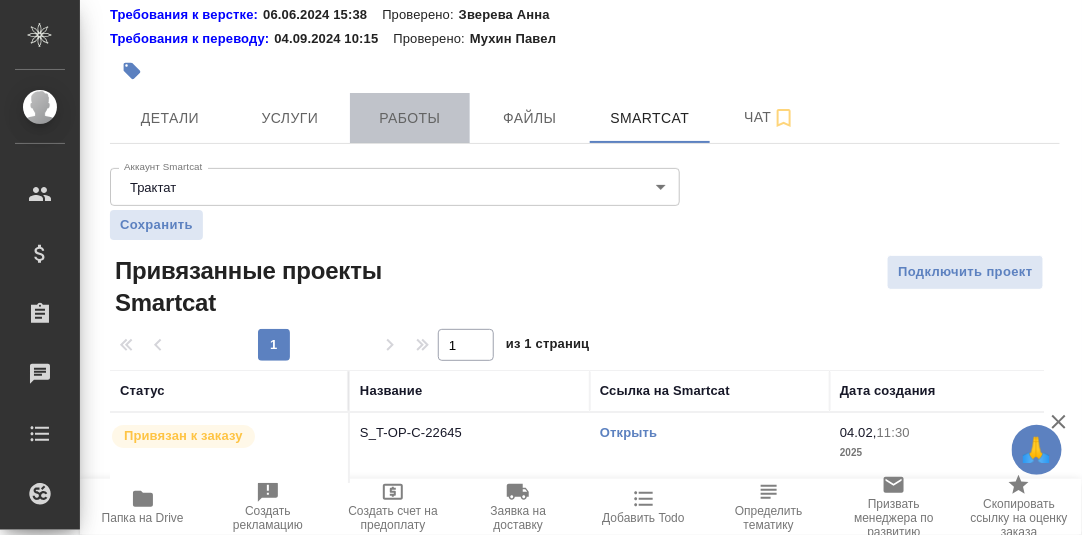 click on "Работы" at bounding box center (410, 118) 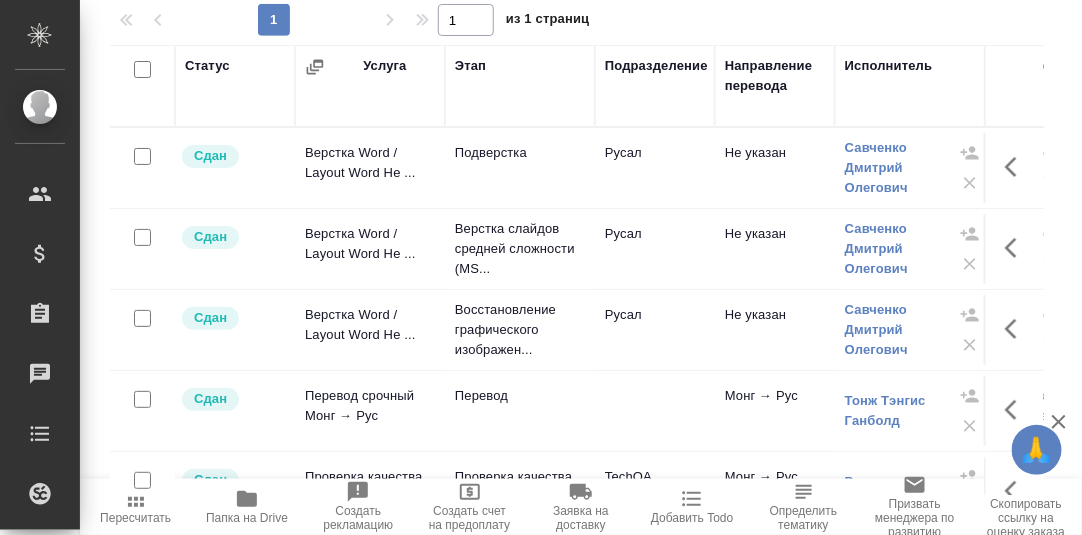 scroll, scrollTop: 364, scrollLeft: 0, axis: vertical 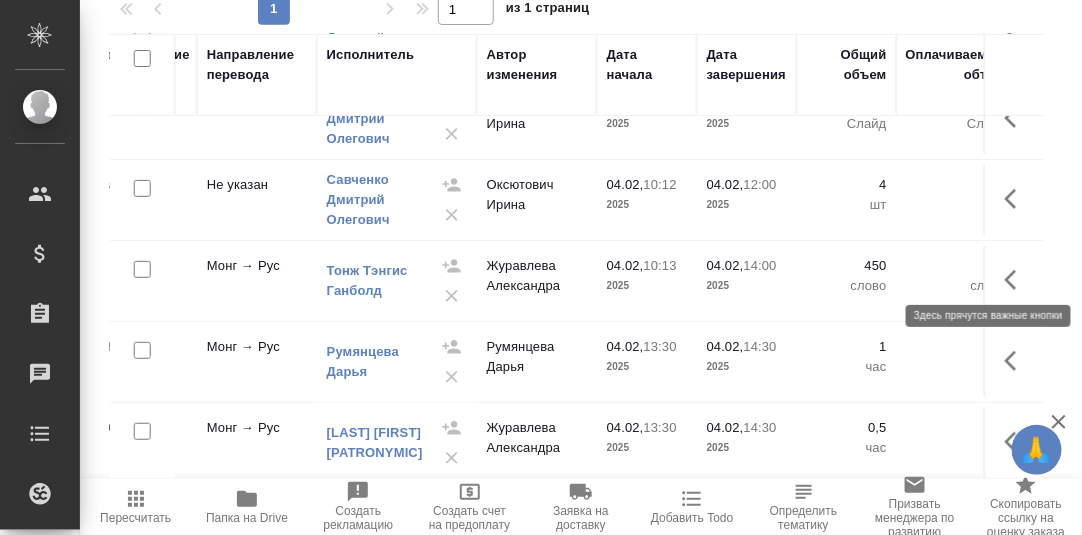 click 